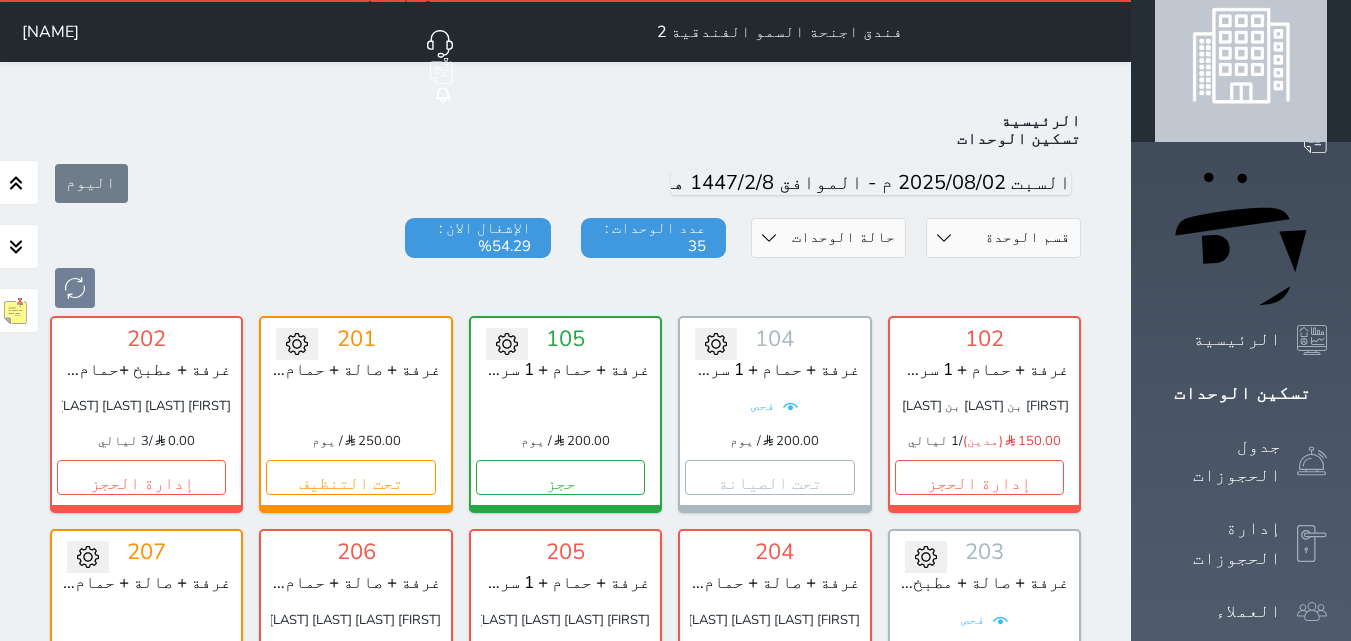 scroll, scrollTop: 0, scrollLeft: 0, axis: both 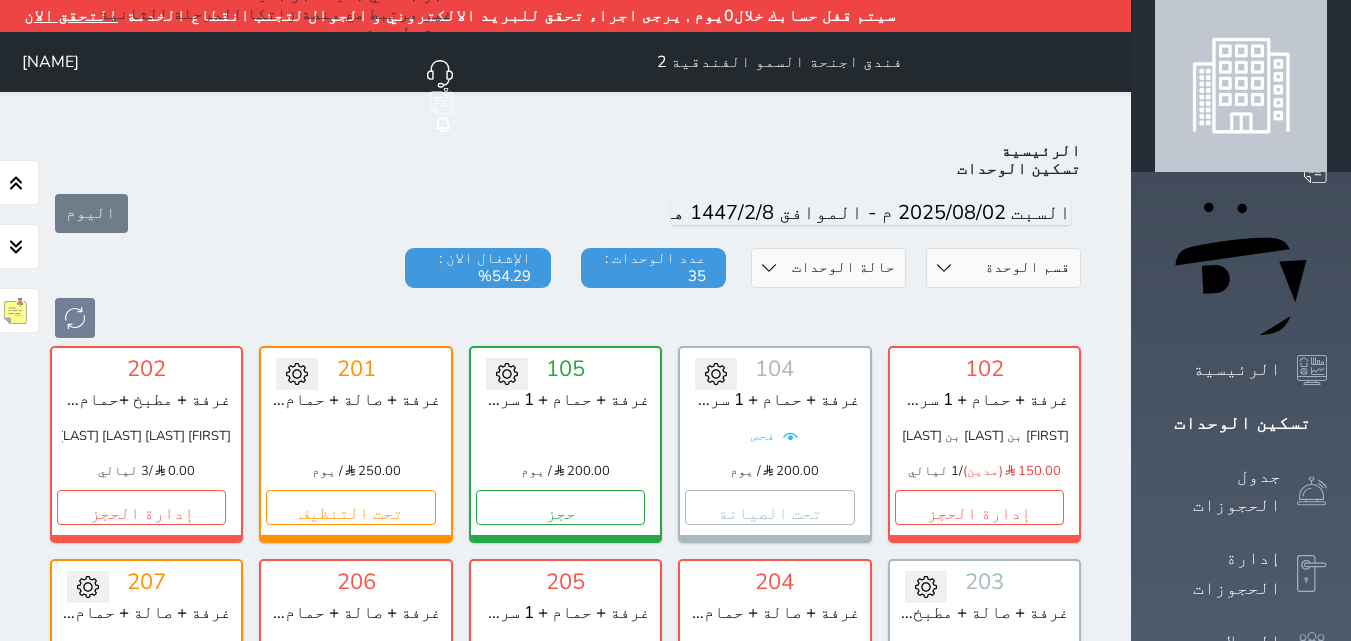 click 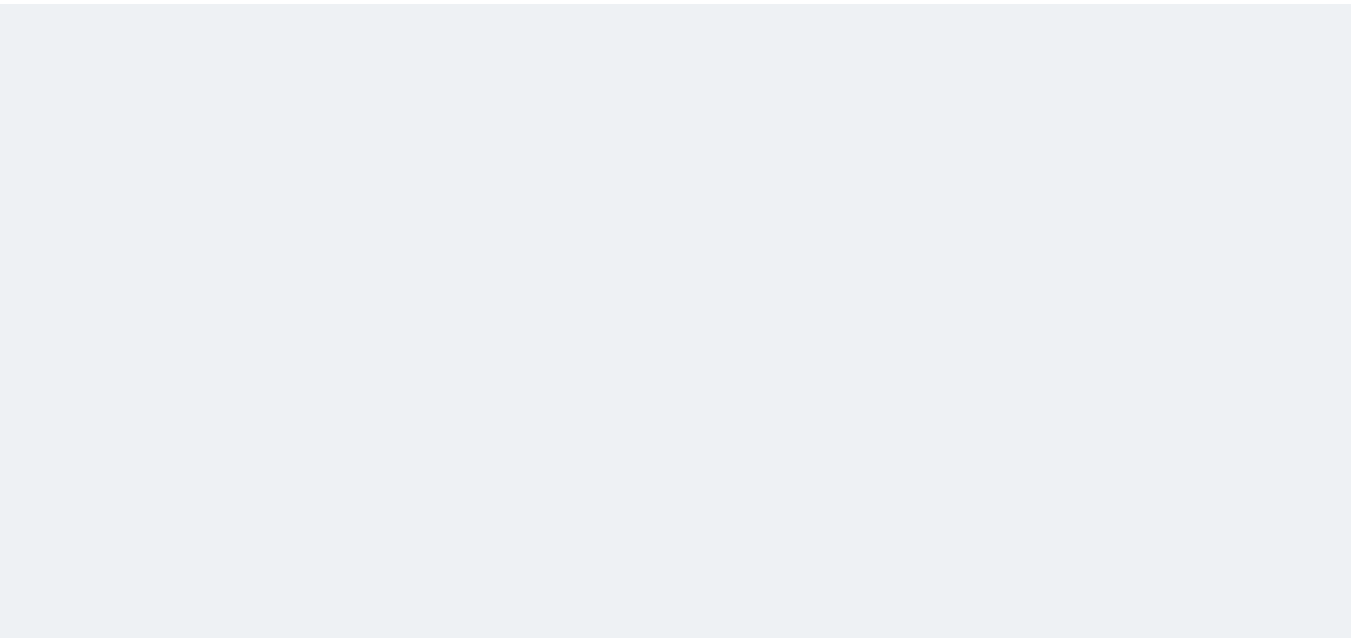 scroll, scrollTop: 0, scrollLeft: 0, axis: both 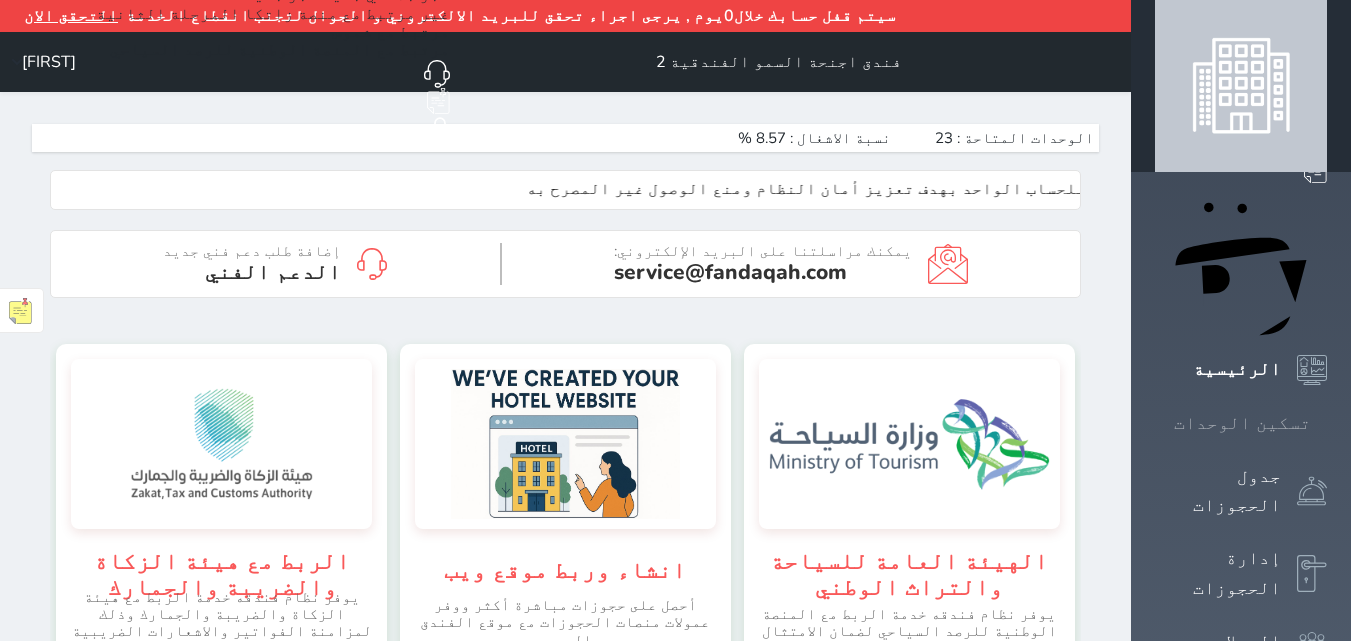 click at bounding box center [1327, 423] 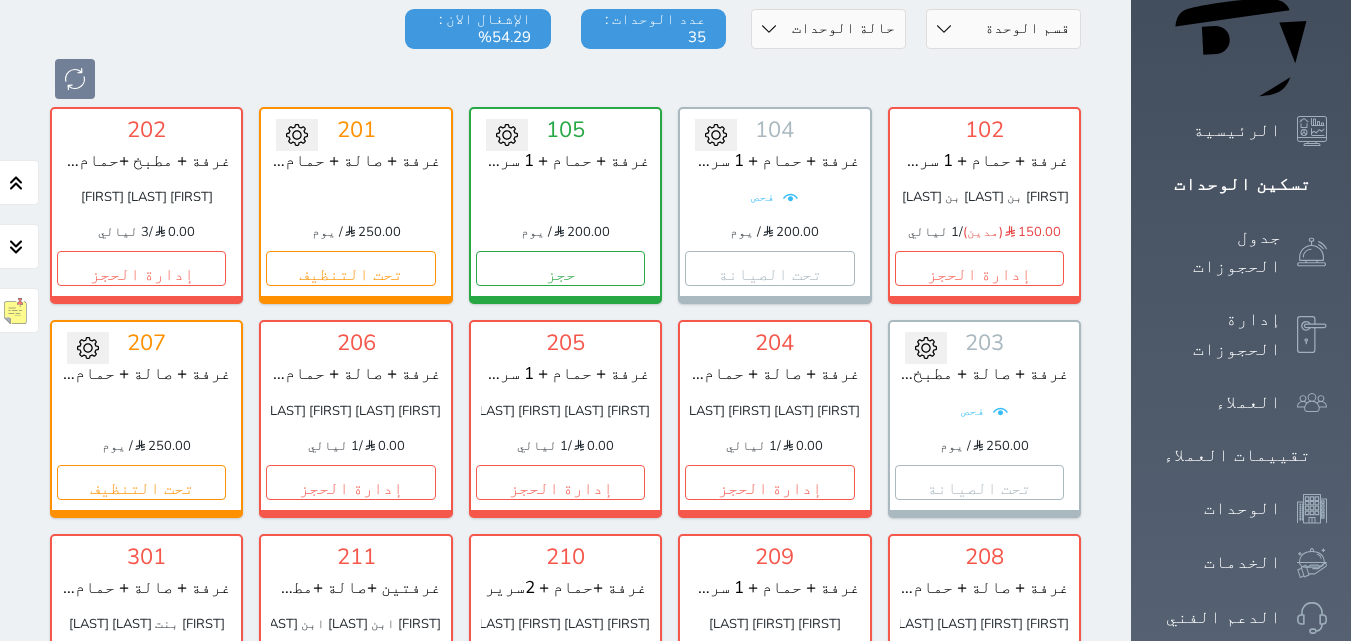 scroll, scrollTop: 210, scrollLeft: 0, axis: vertical 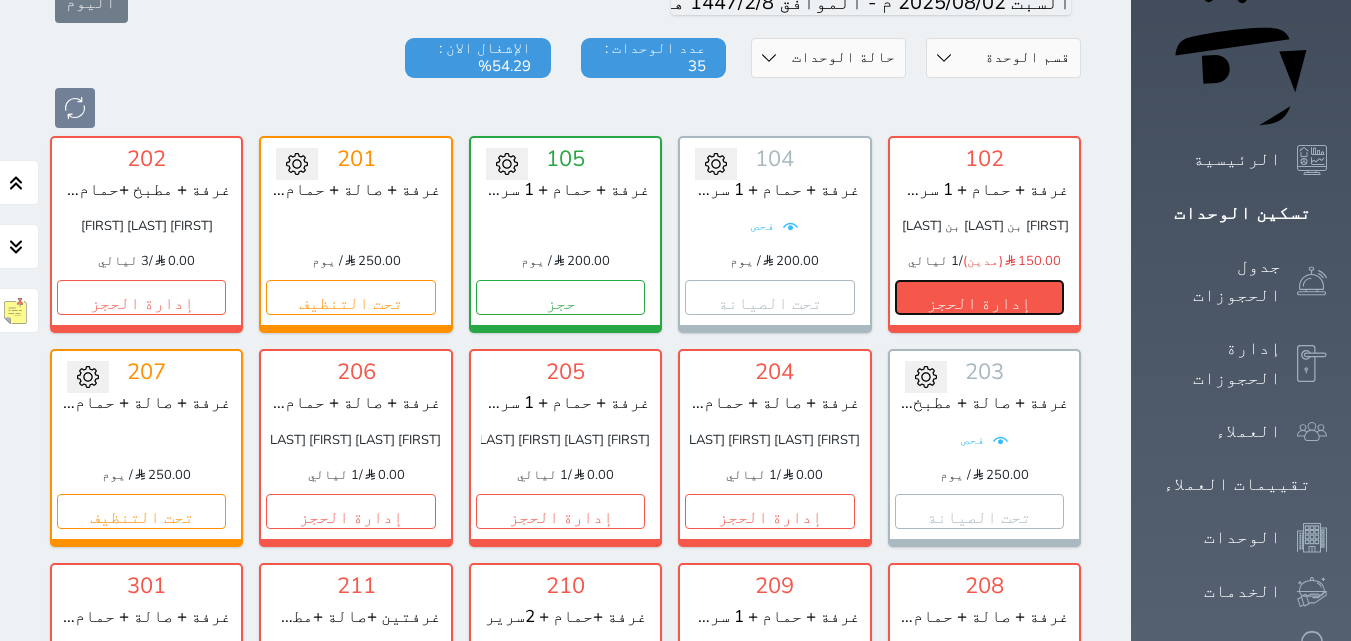 click on "إدارة الحجز" at bounding box center [979, 297] 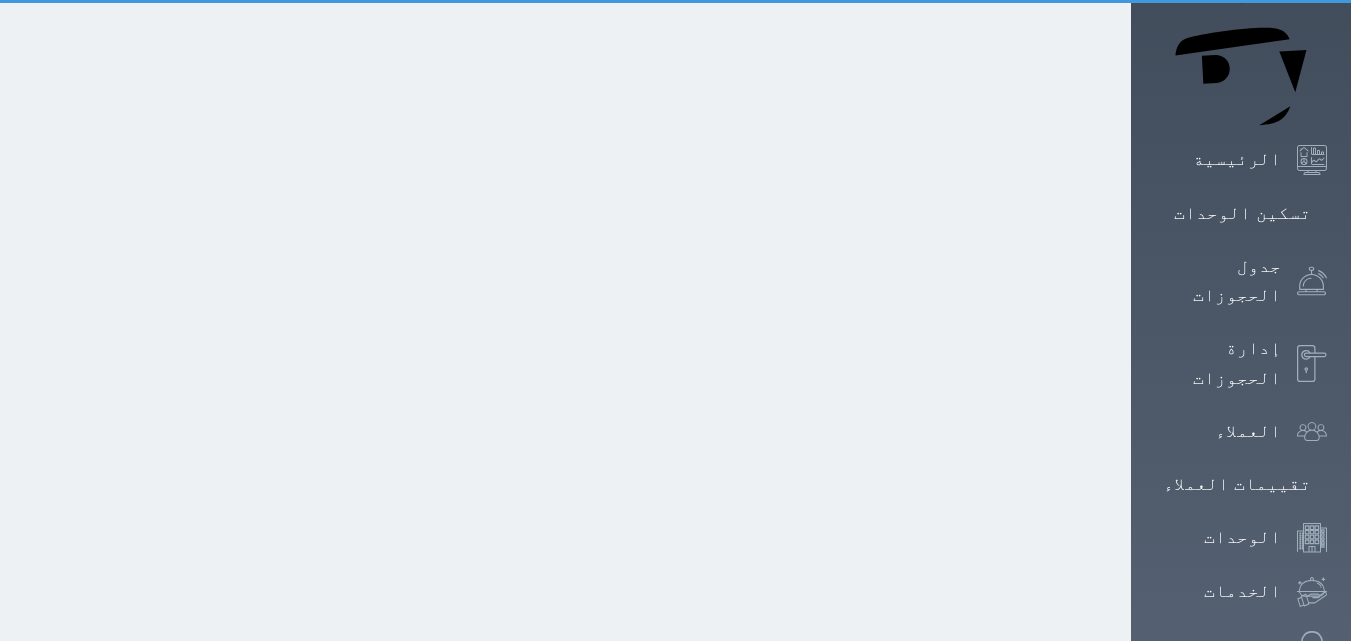 scroll, scrollTop: 0, scrollLeft: 0, axis: both 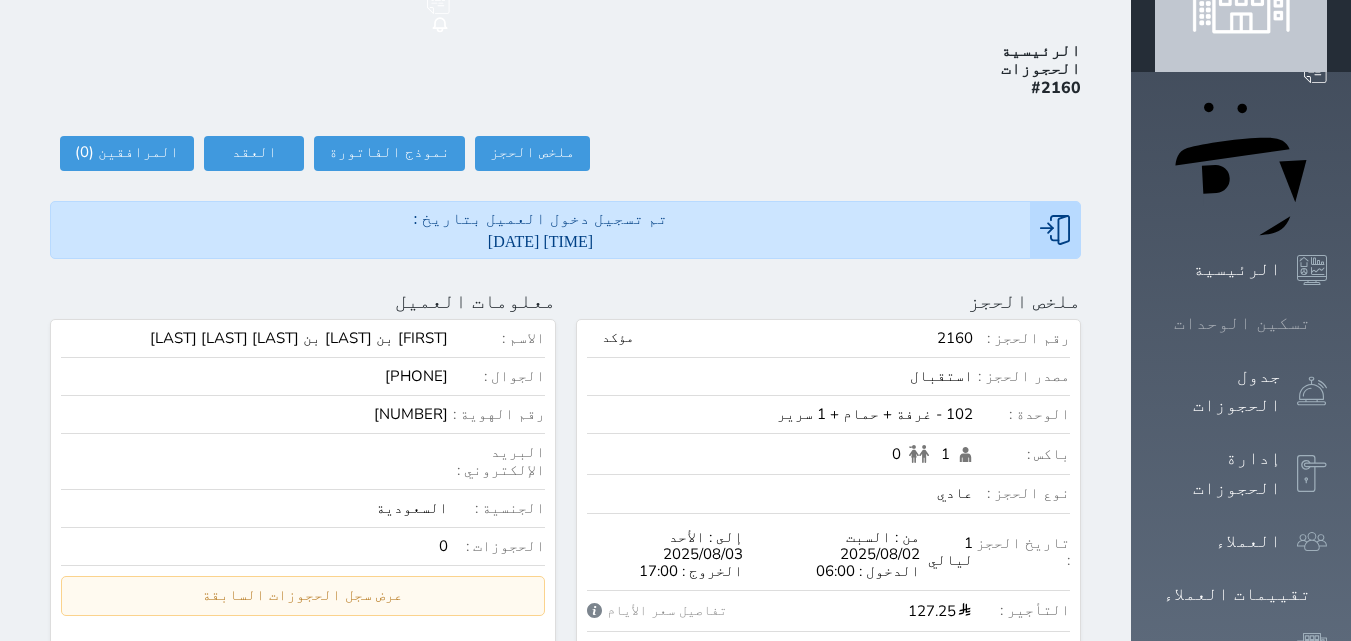 click on "تسكين الوحدات" at bounding box center [1242, 323] 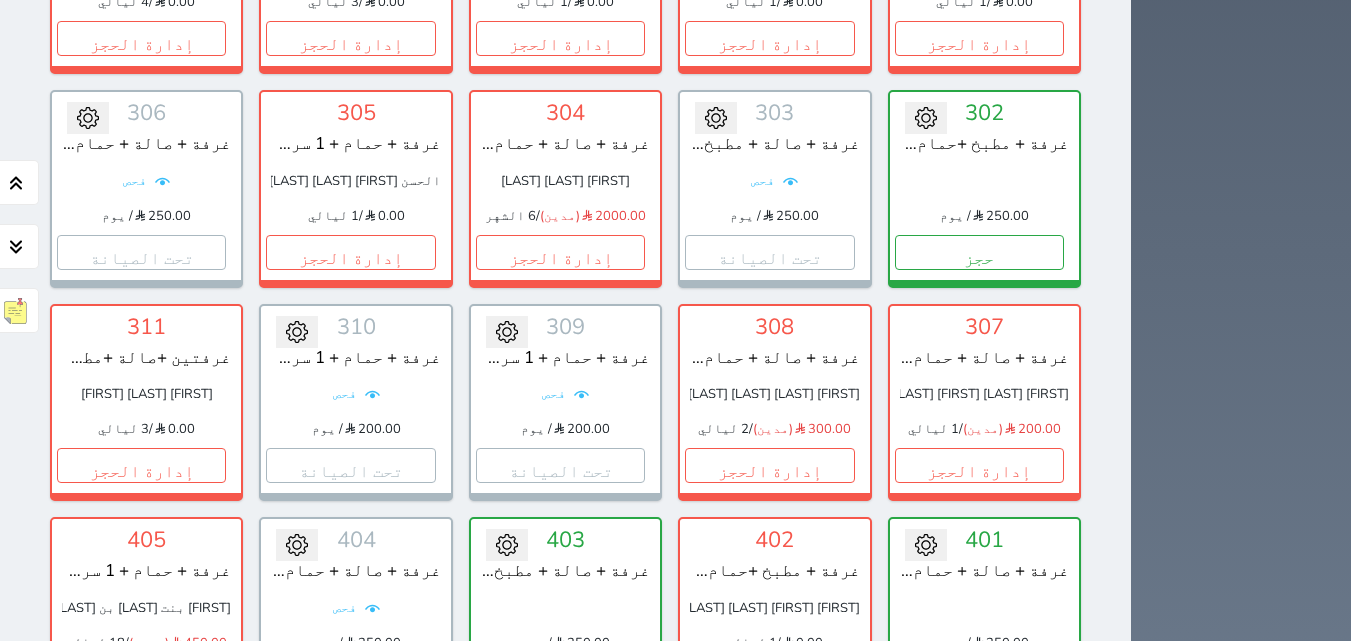 scroll, scrollTop: 1010, scrollLeft: 0, axis: vertical 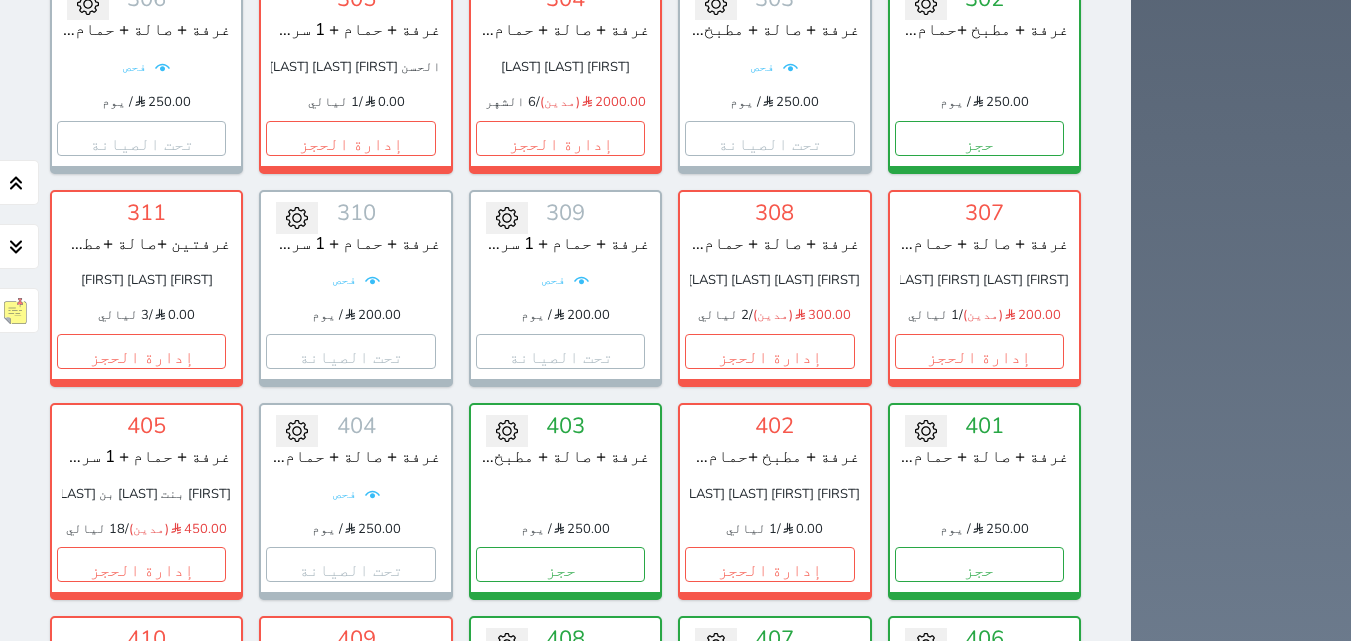 click on "حجز" at bounding box center [979, 778] 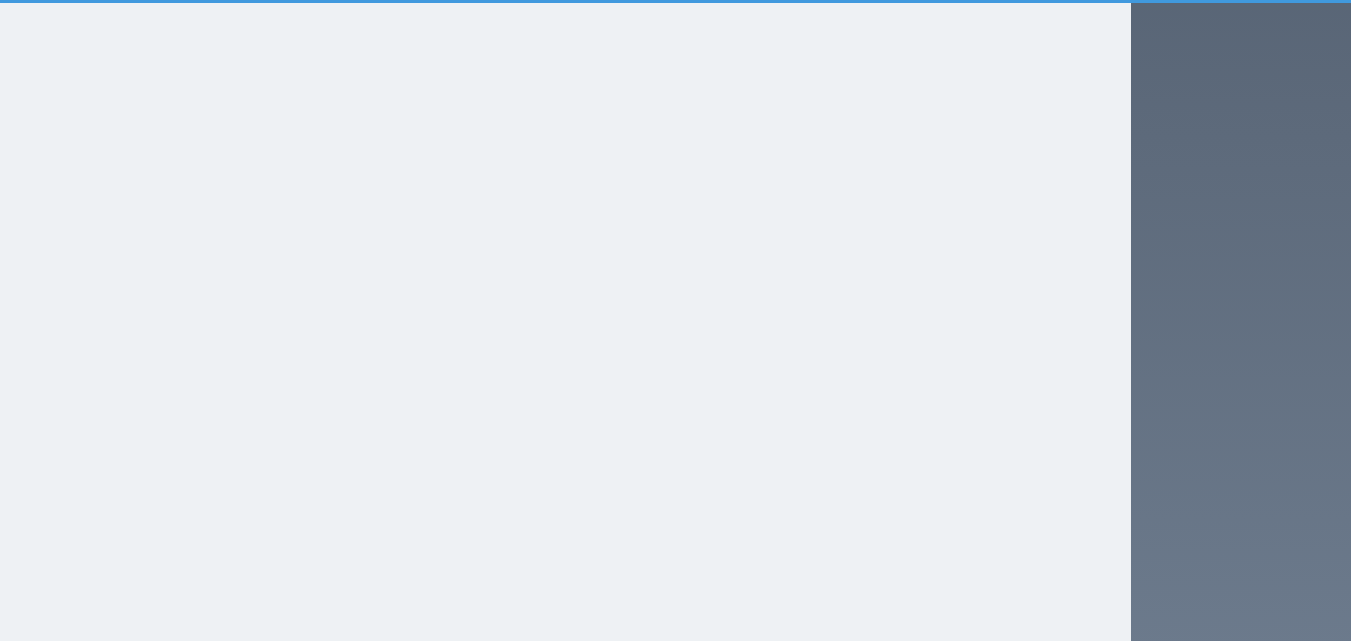 scroll, scrollTop: 494, scrollLeft: 0, axis: vertical 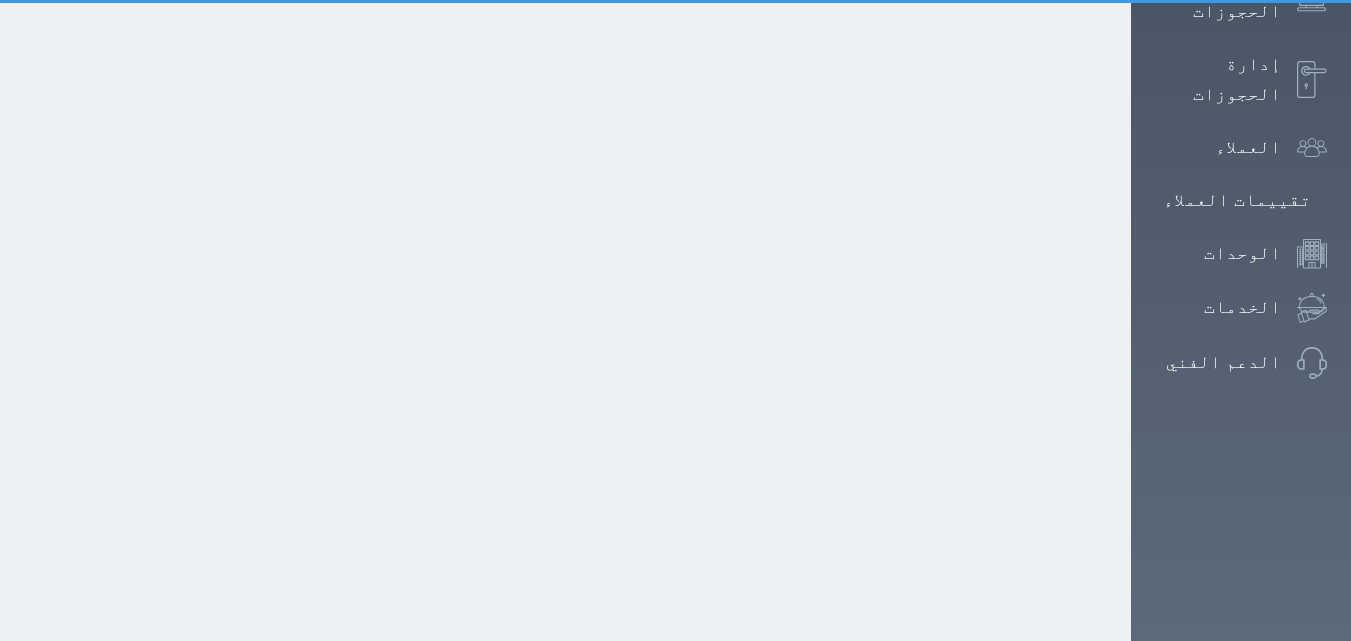 select on "1" 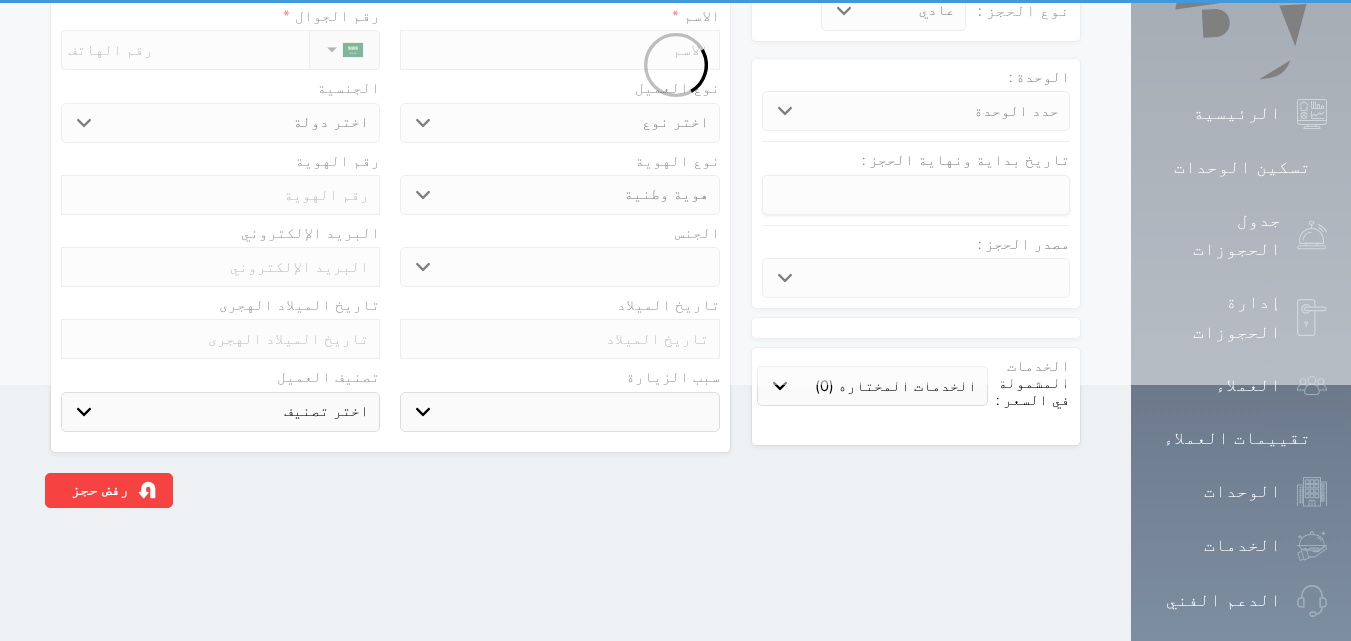 scroll, scrollTop: 0, scrollLeft: 0, axis: both 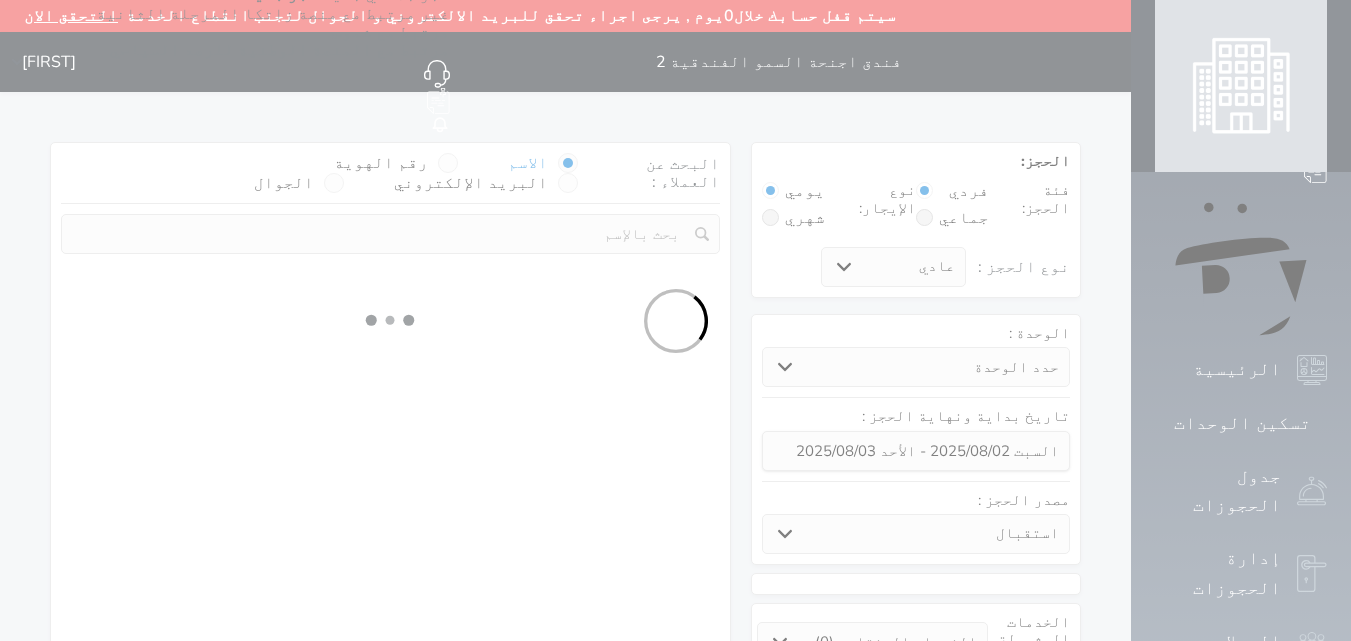 select 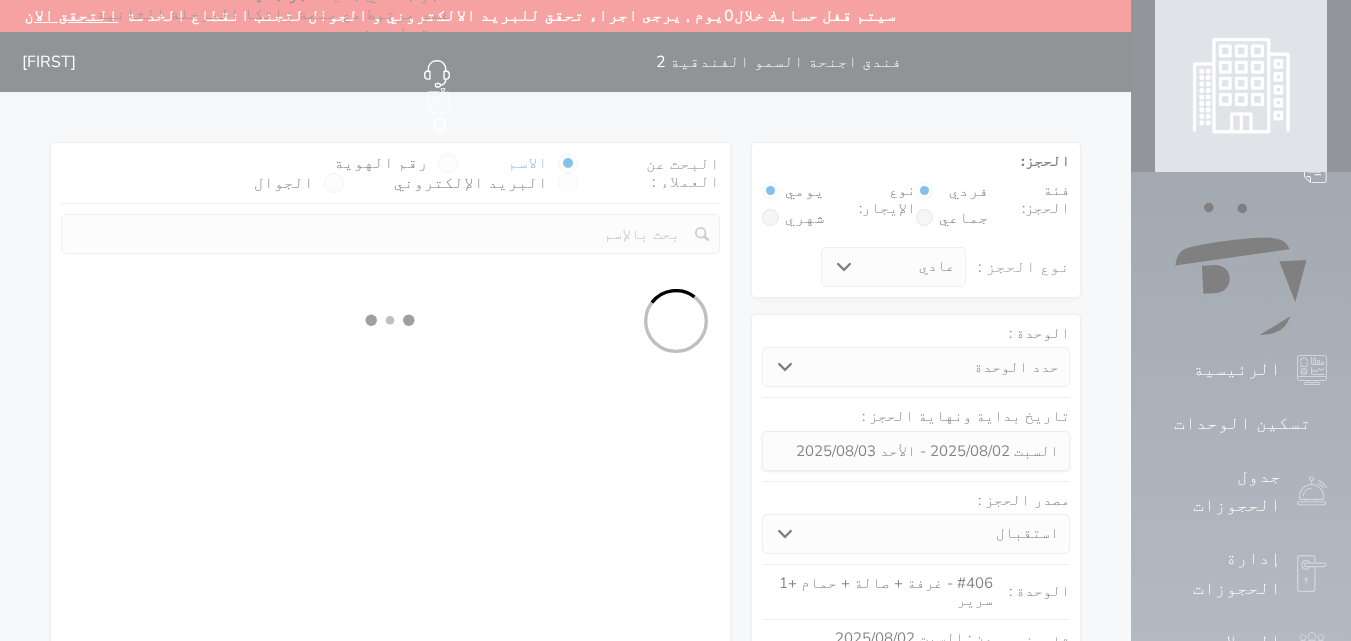 select on "1" 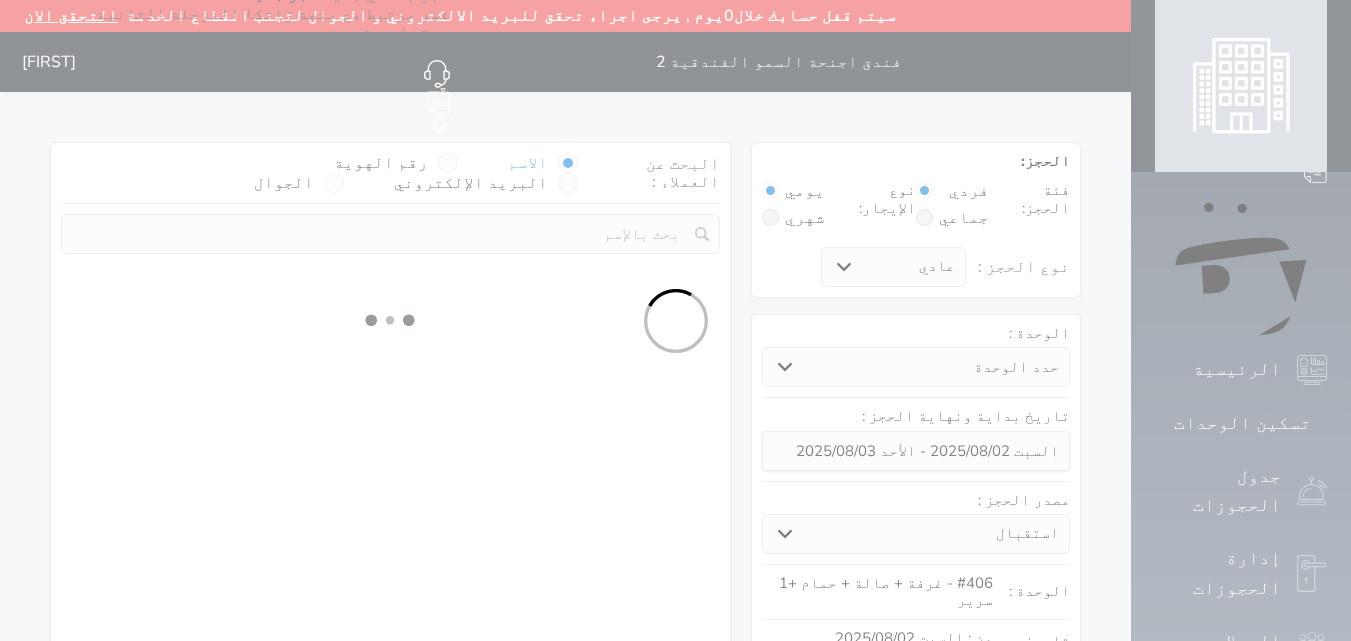select on "113" 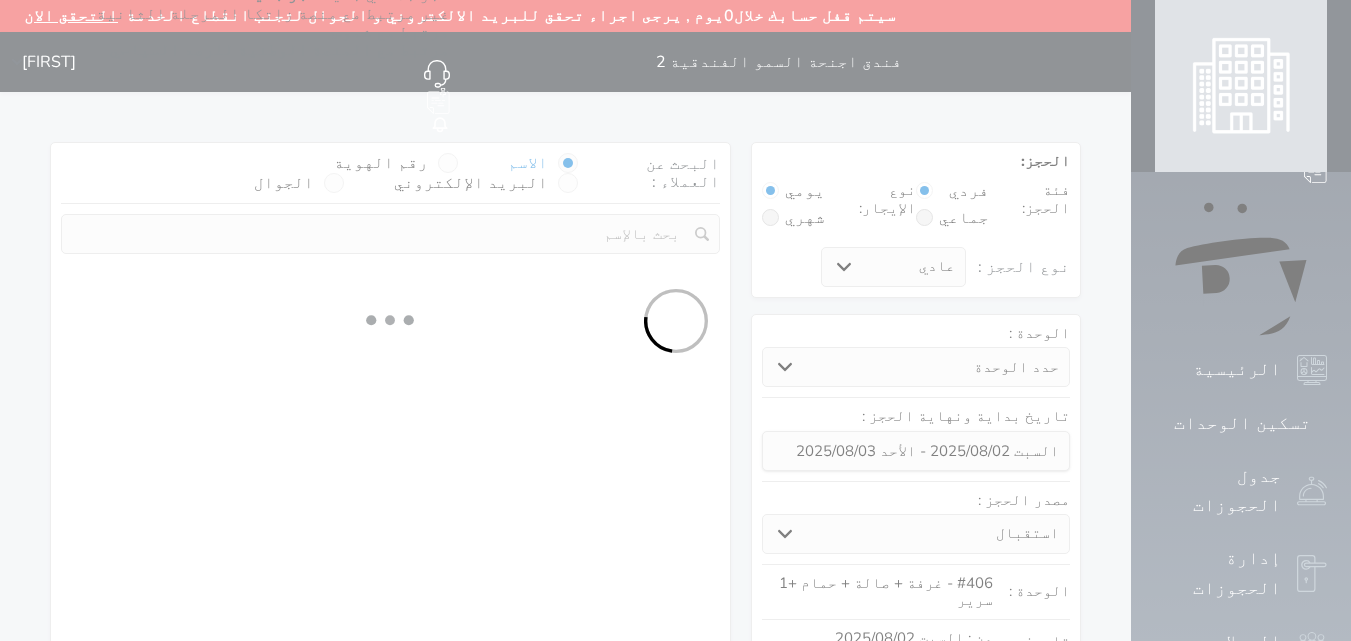 select on "1" 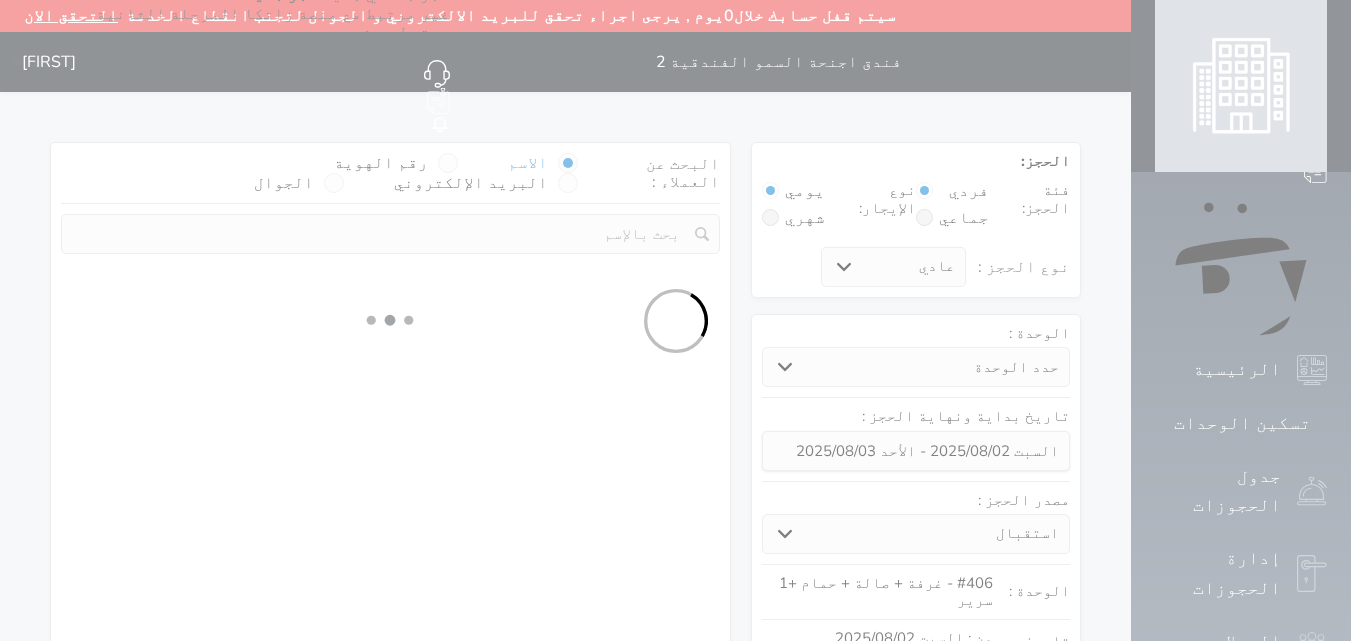 select 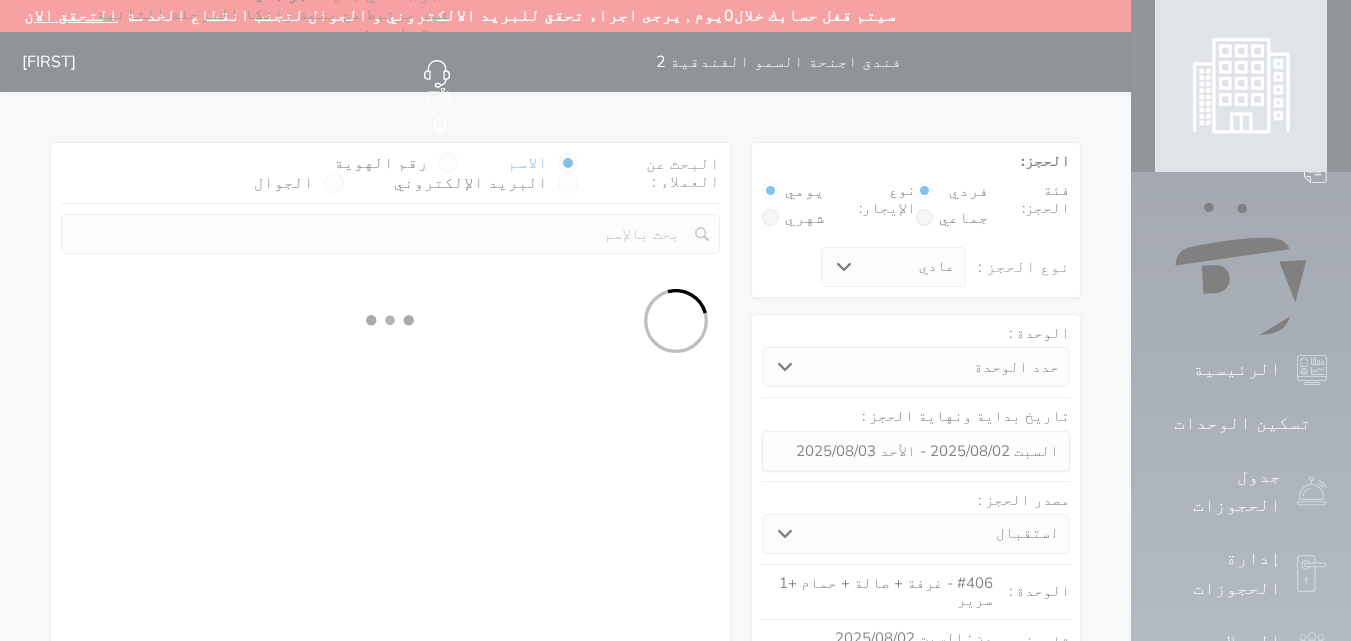 select on "7" 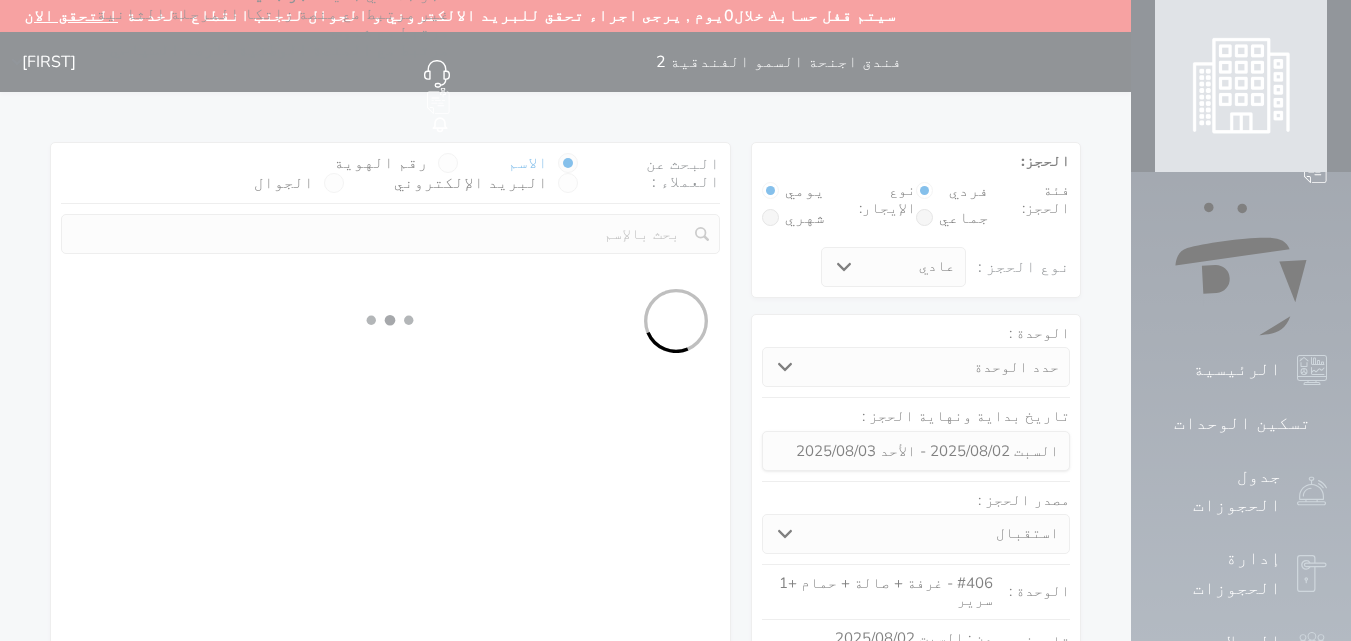 select 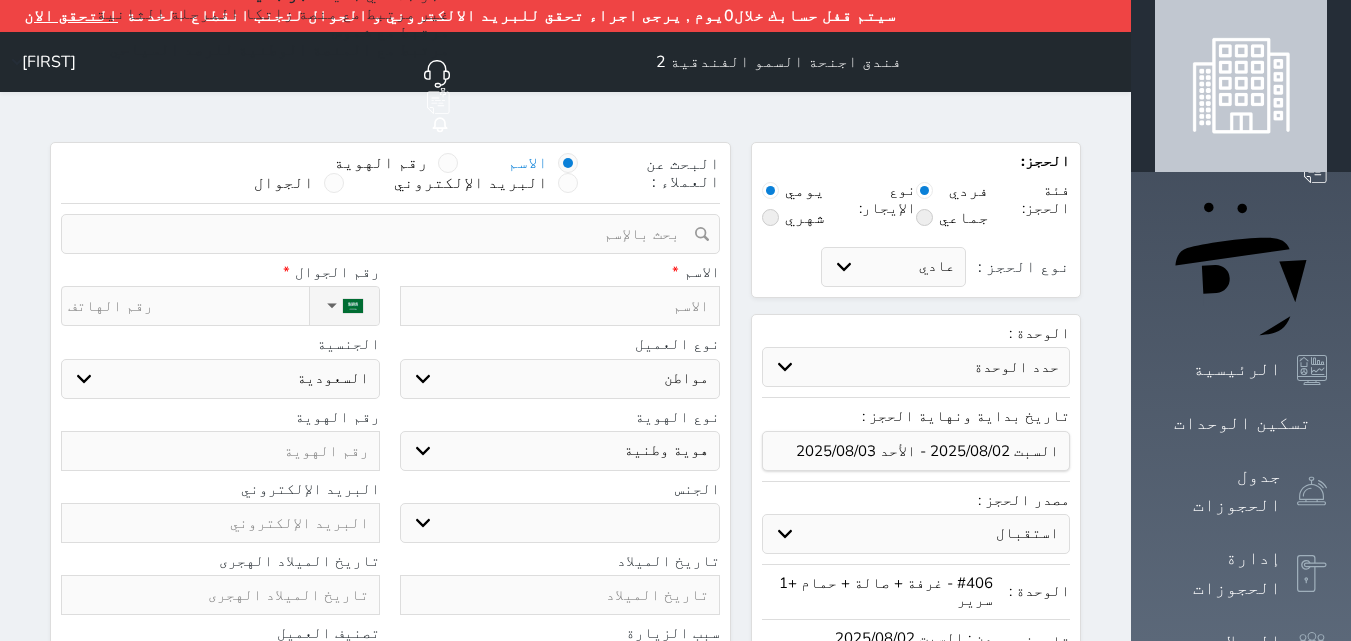 select 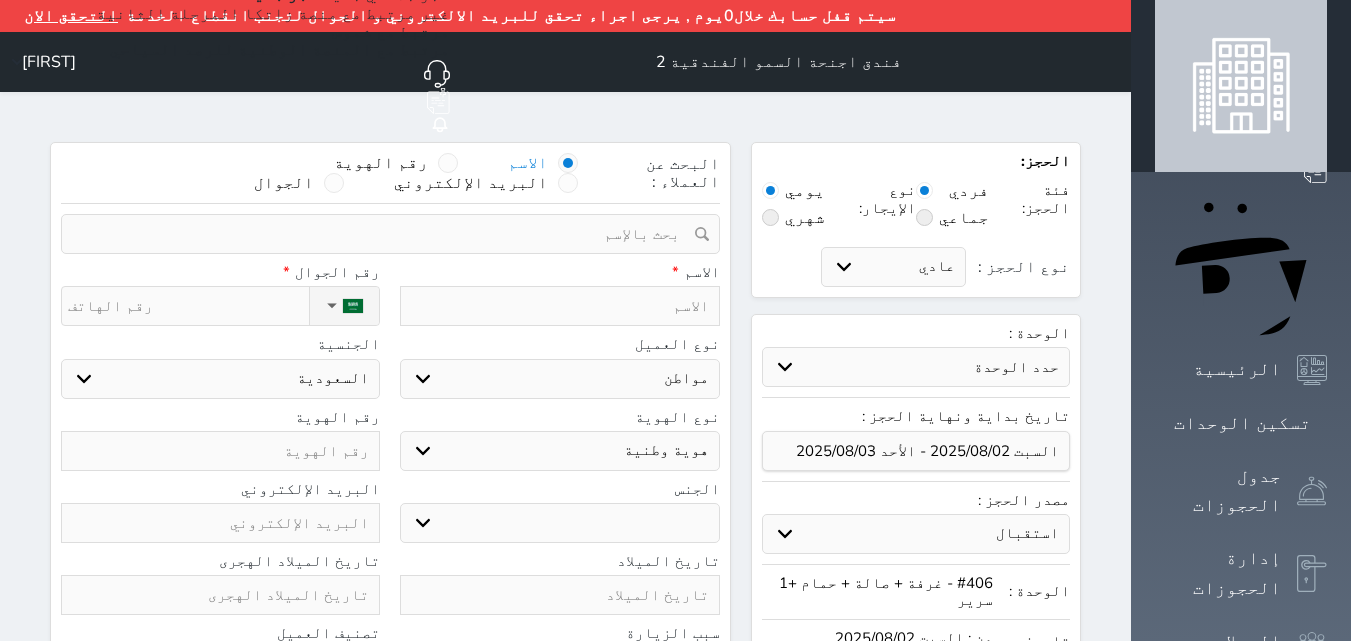 select 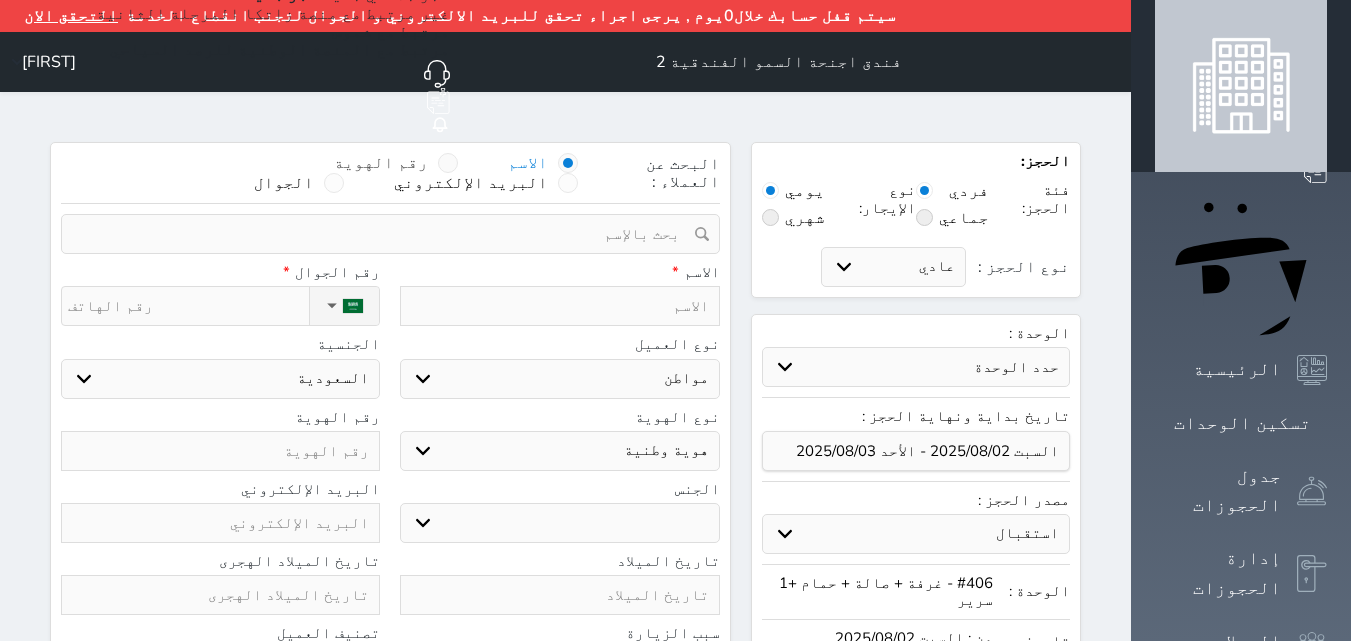 click at bounding box center (448, 163) 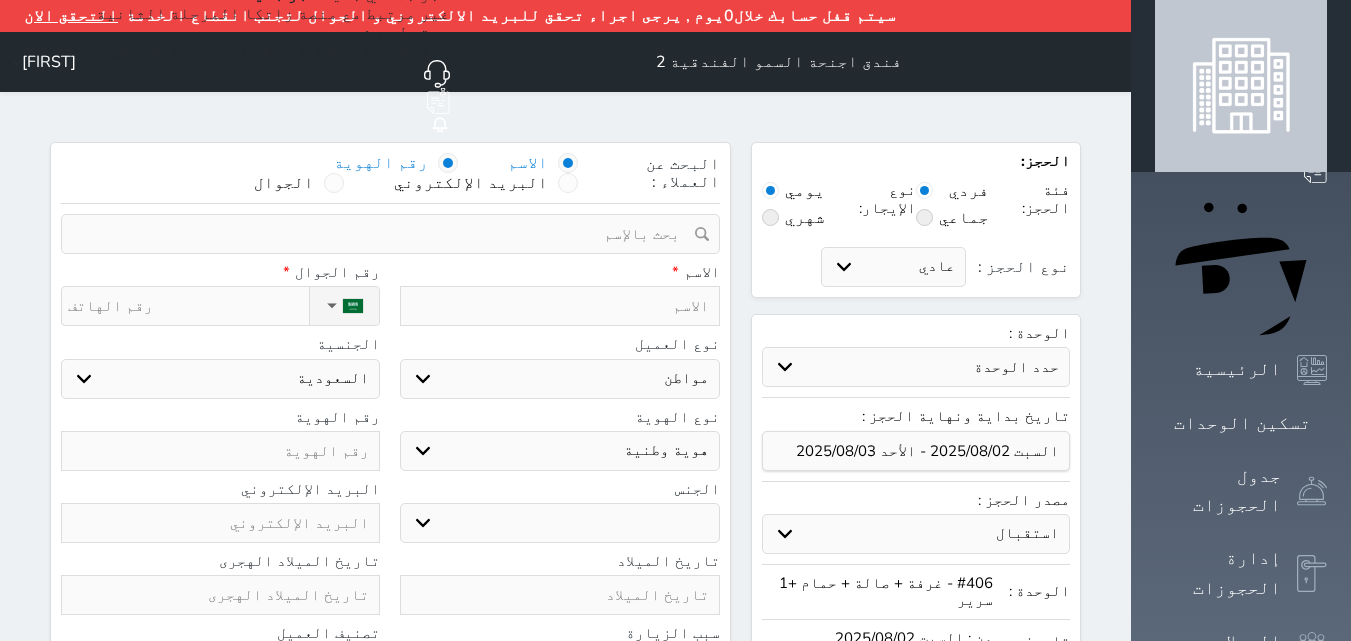 select 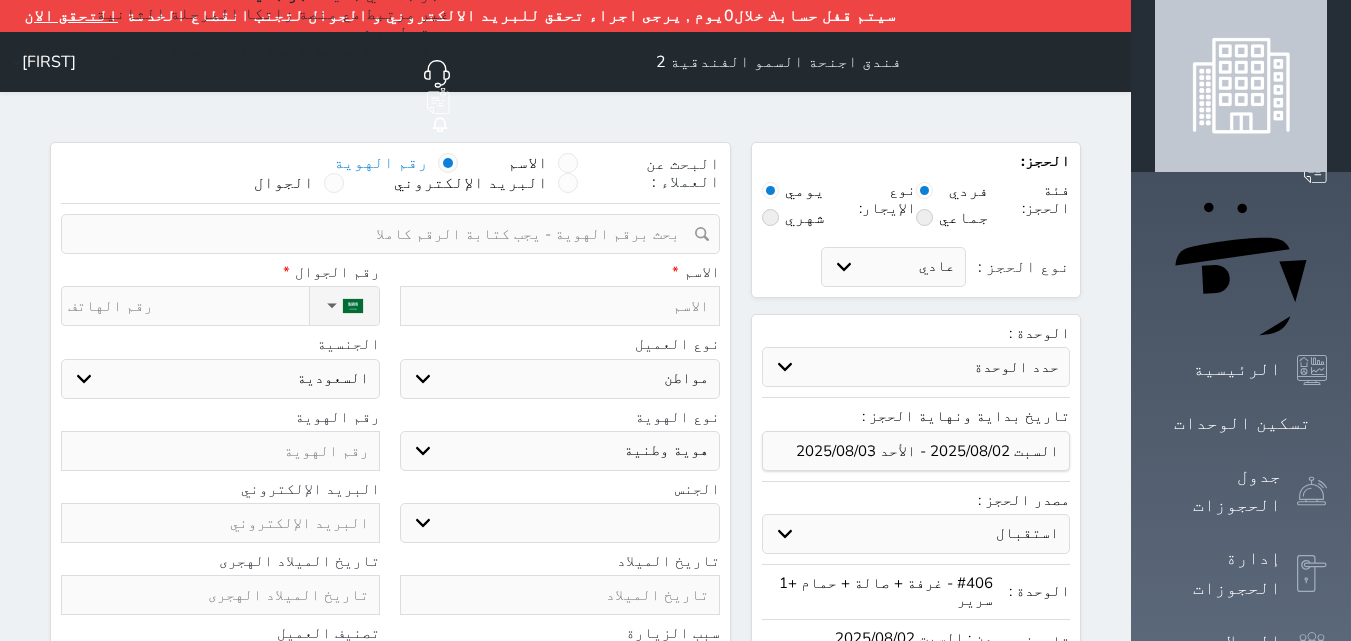 click at bounding box center [383, 234] 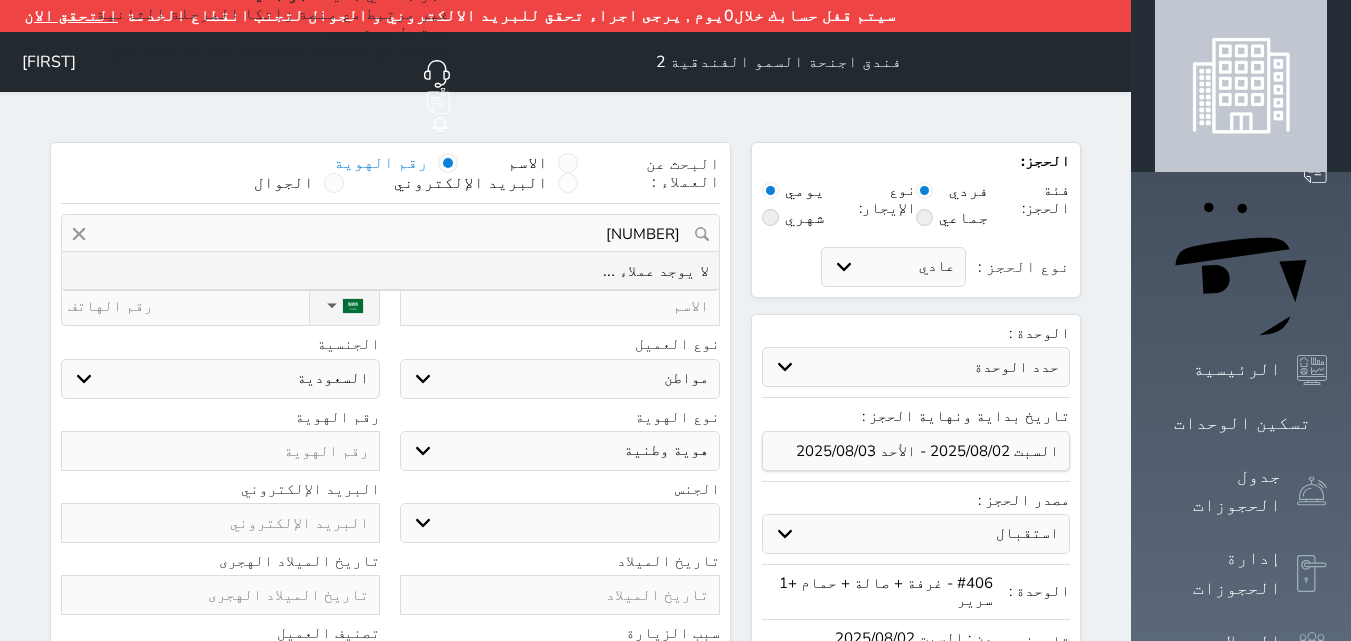 click on "[NUMBER]" at bounding box center (390, 234) 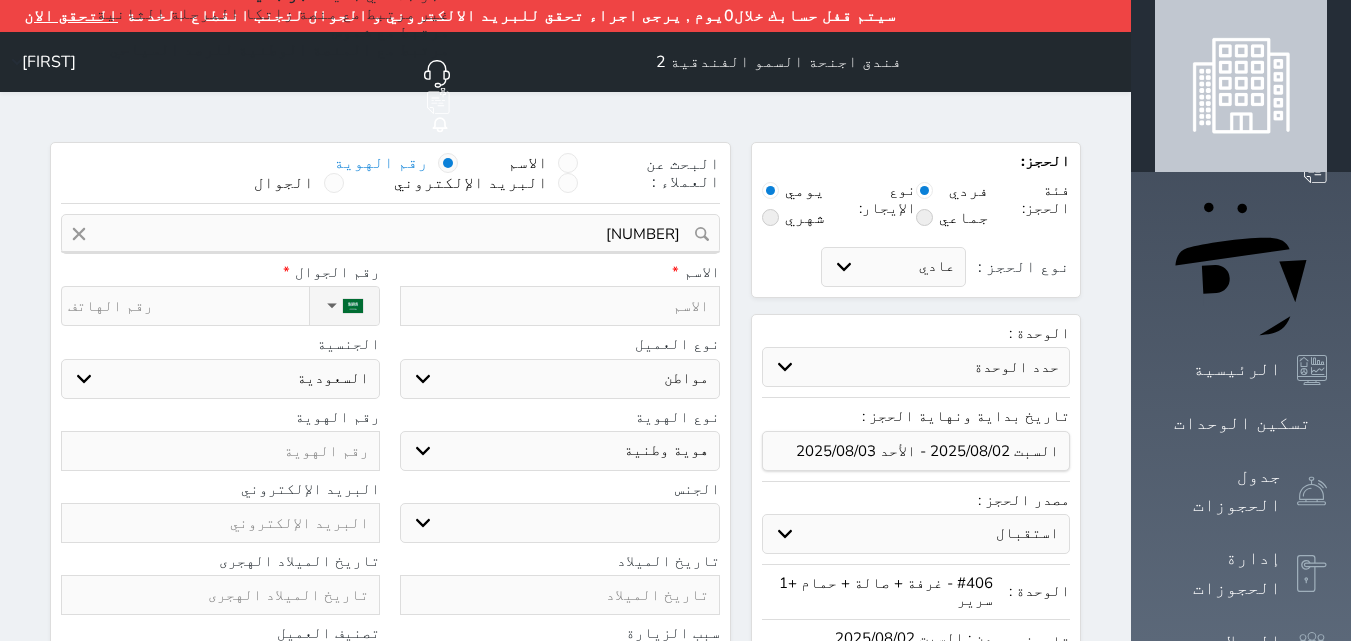 click at bounding box center (220, 451) 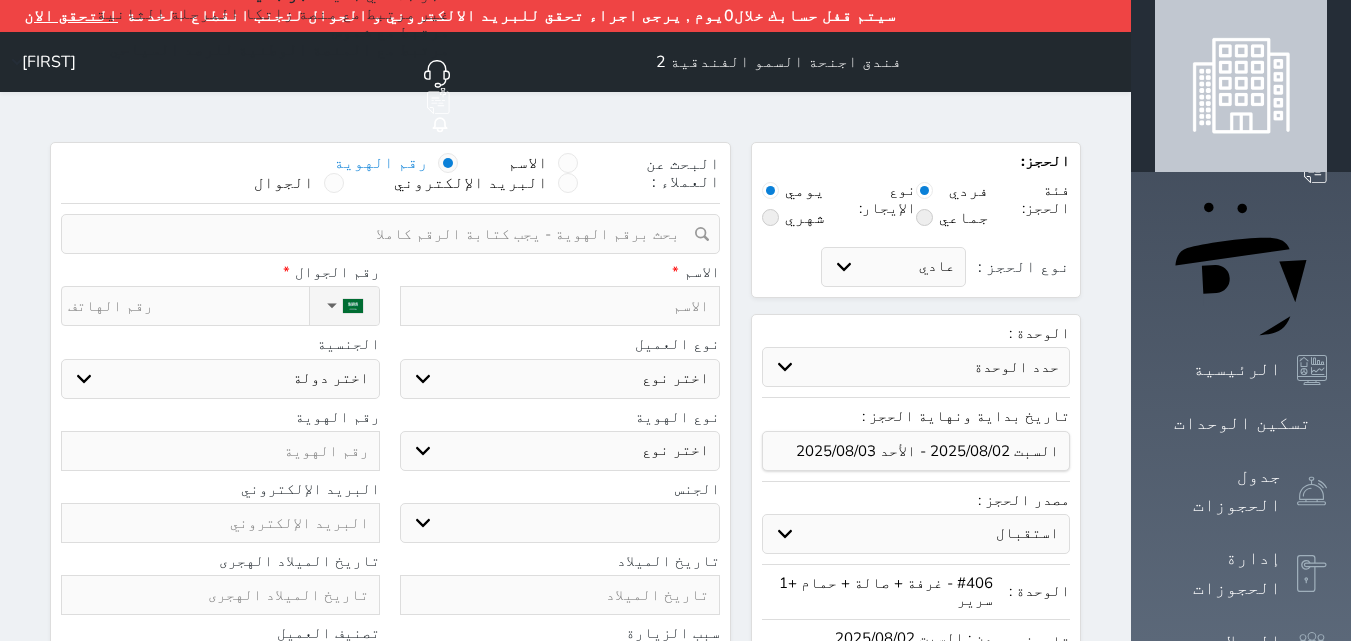 paste on "[NUMBER]" 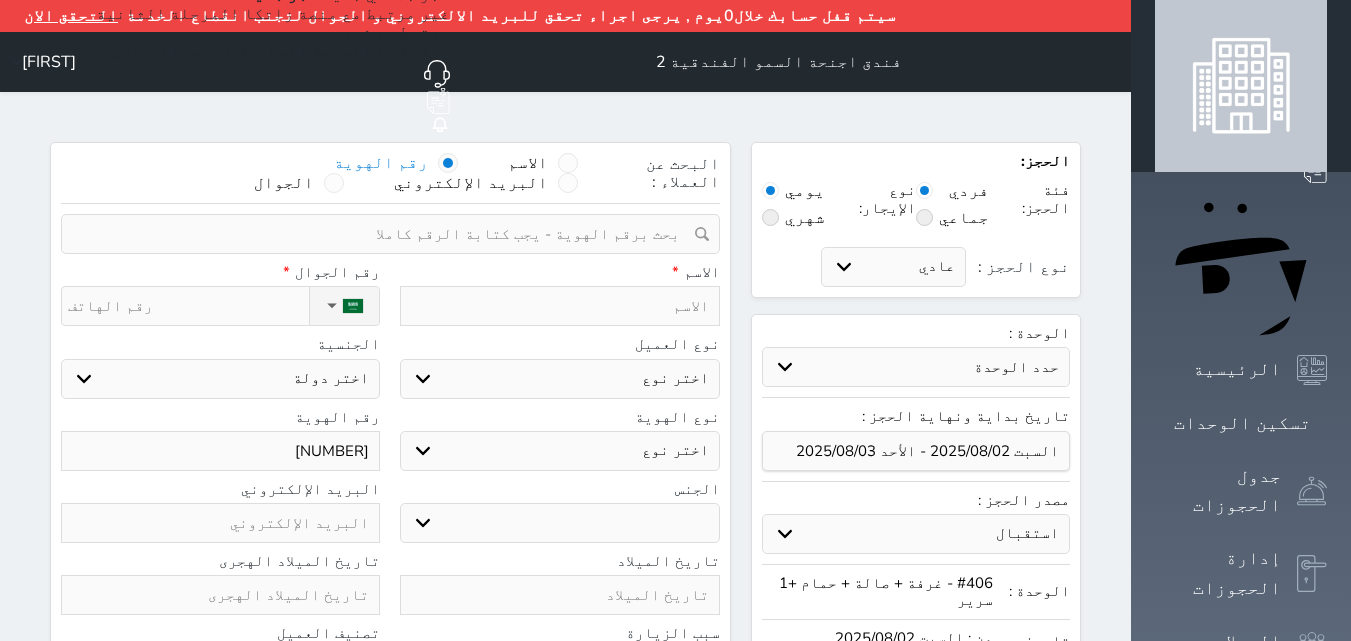 type on "[NUMBER]" 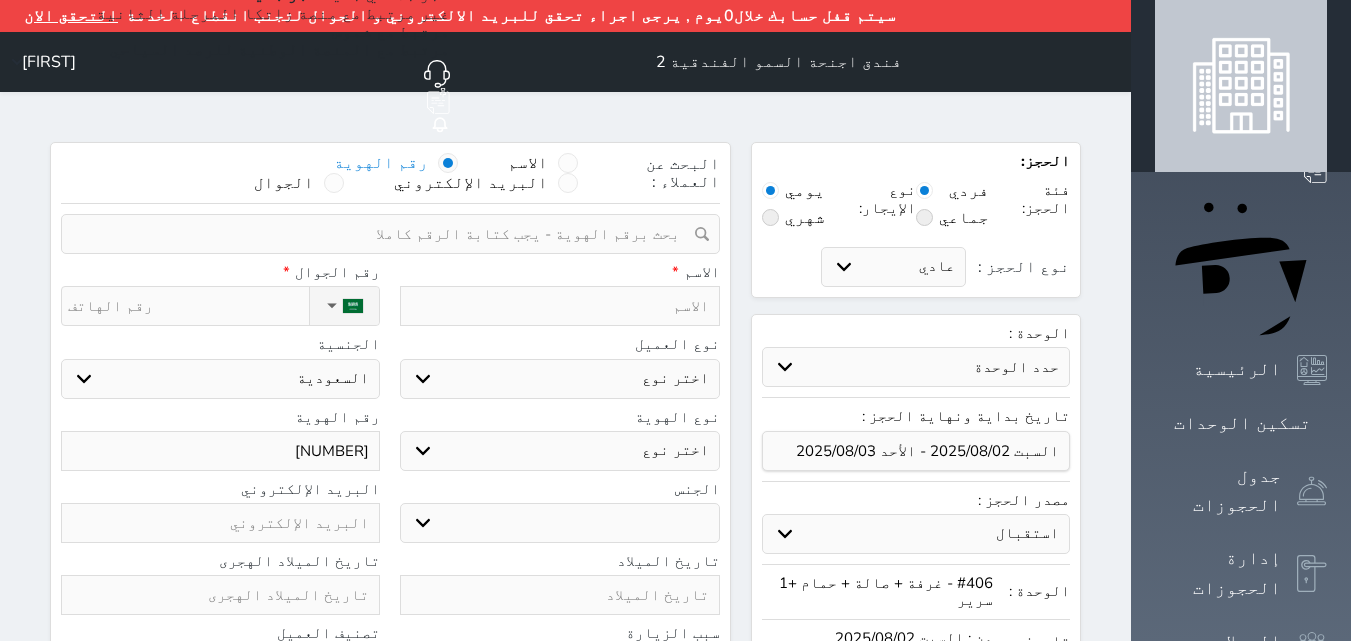 click on "اختر دولة
السعودية" at bounding box center [220, 379] 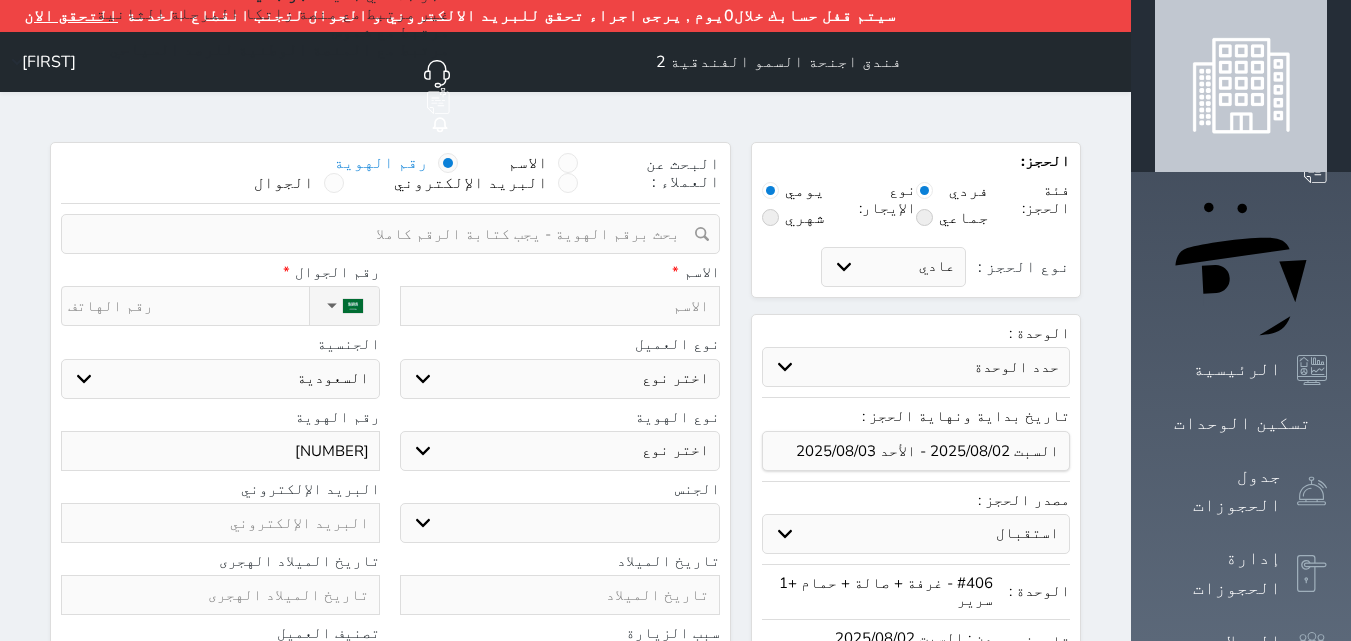 type on "0" 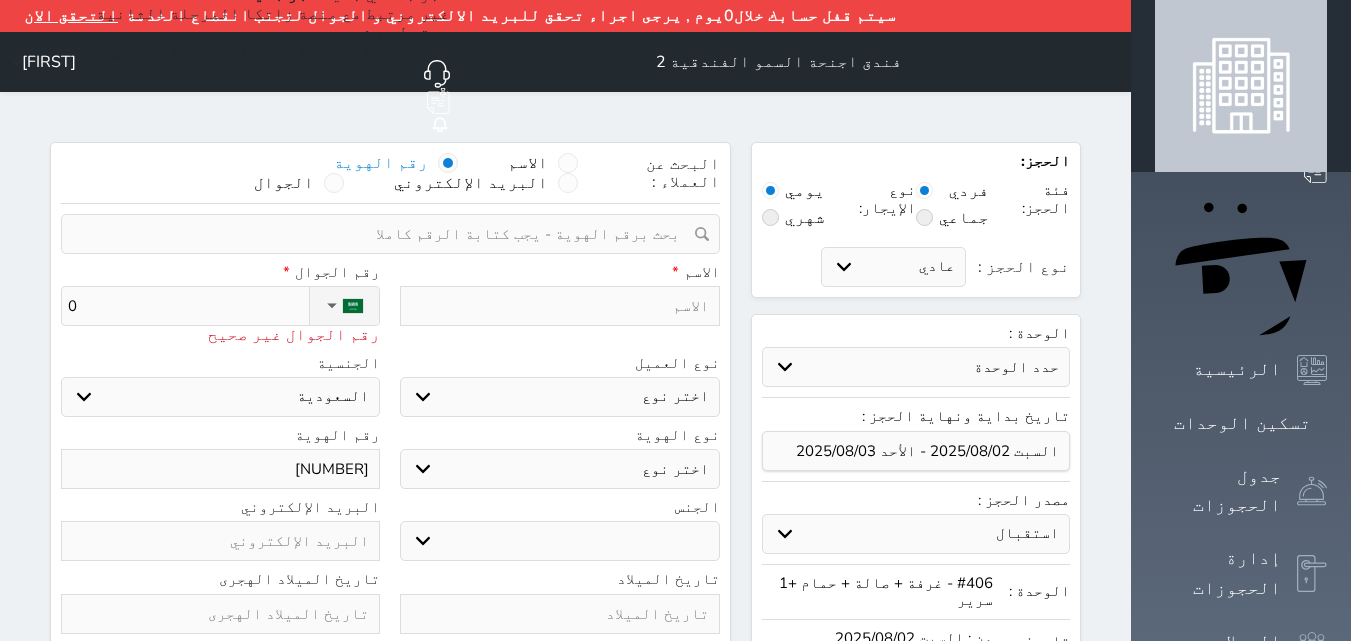 type on "05" 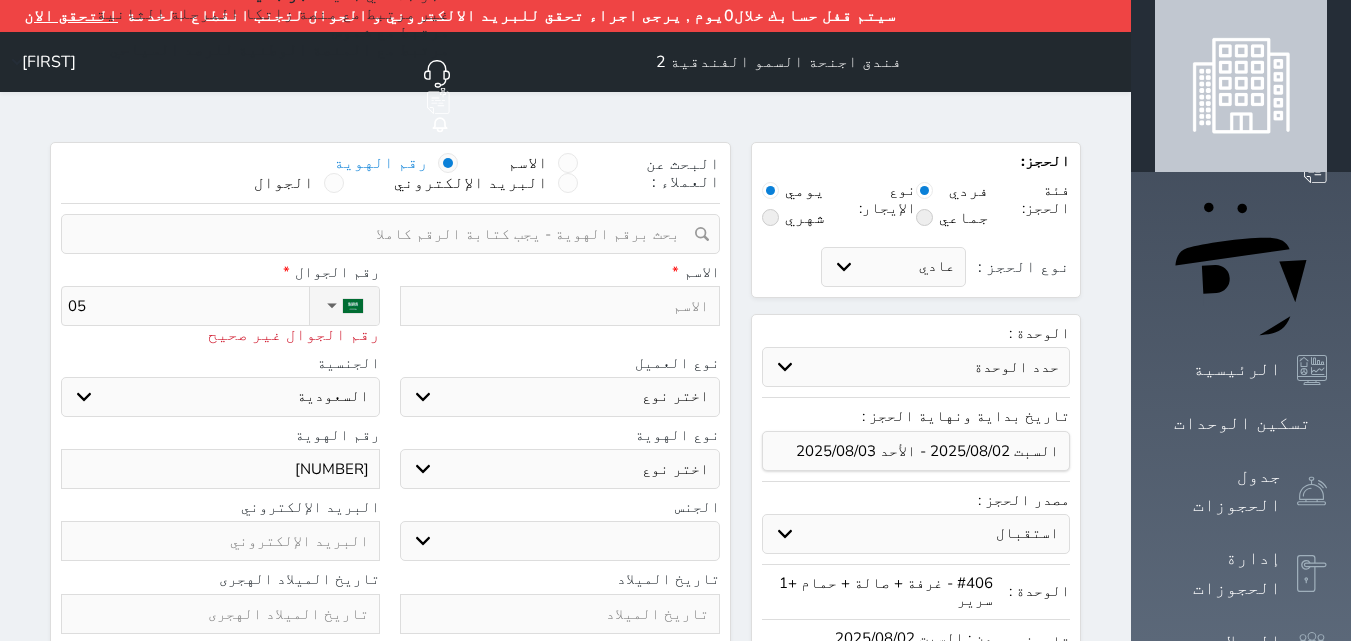 select 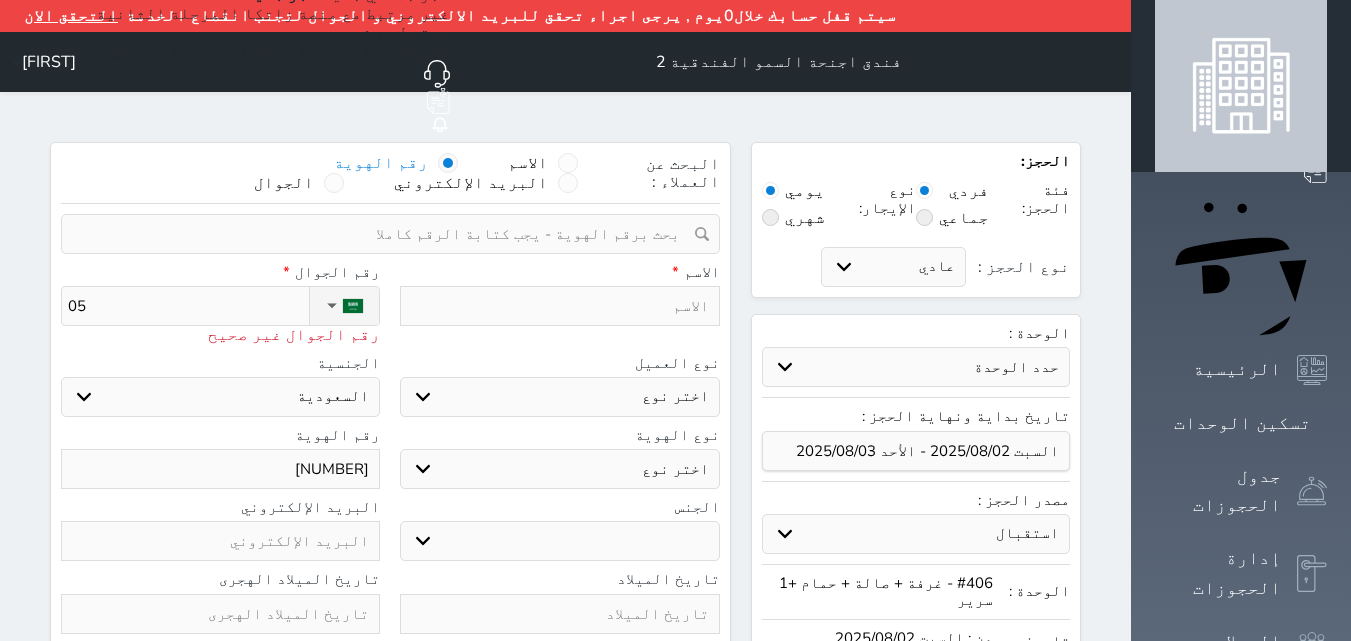 type on "053" 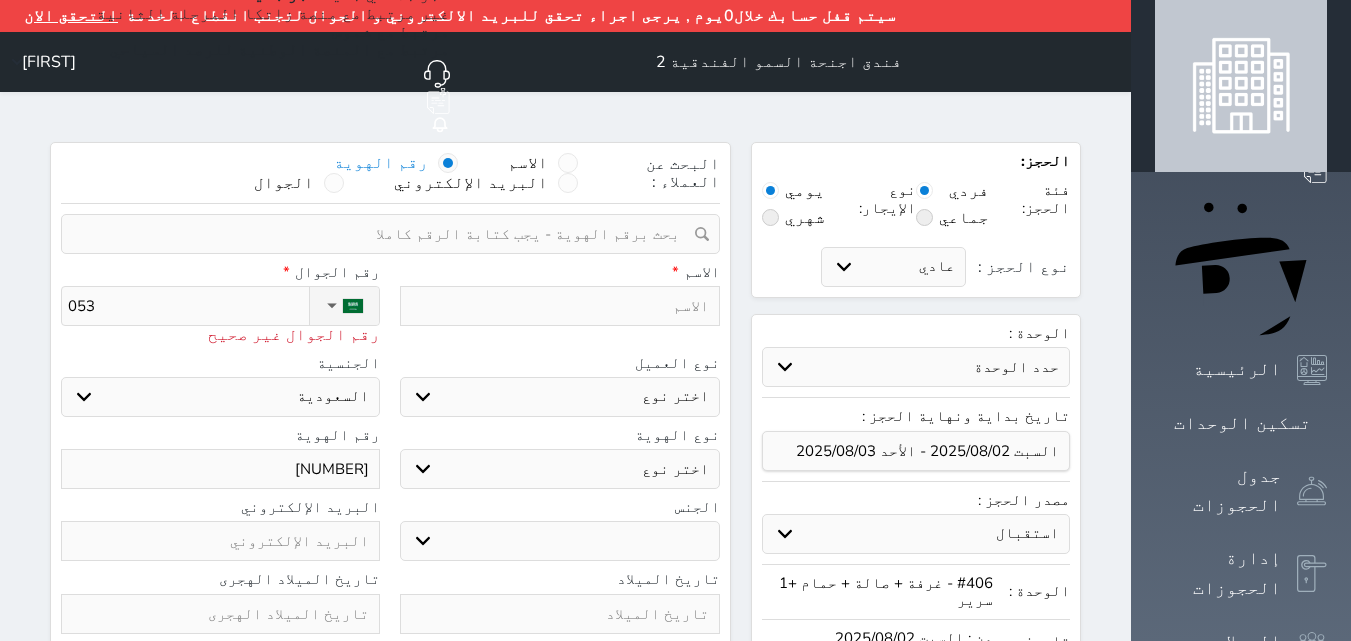type on "0535" 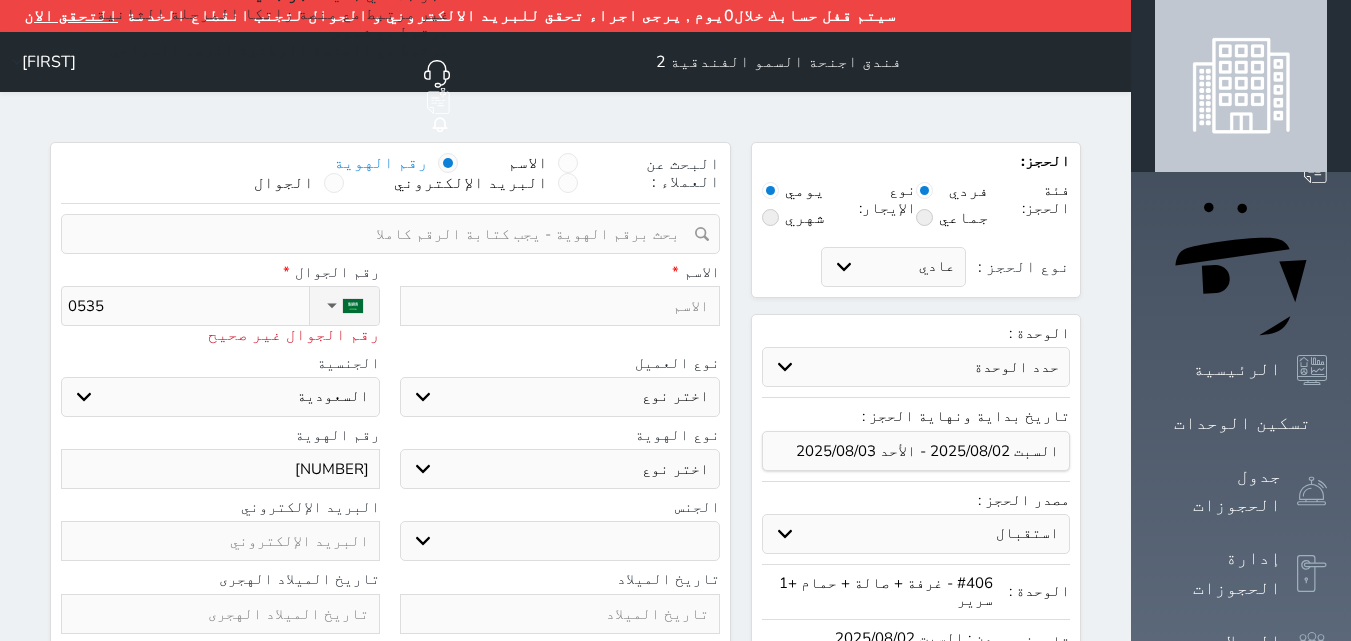 type on "05354" 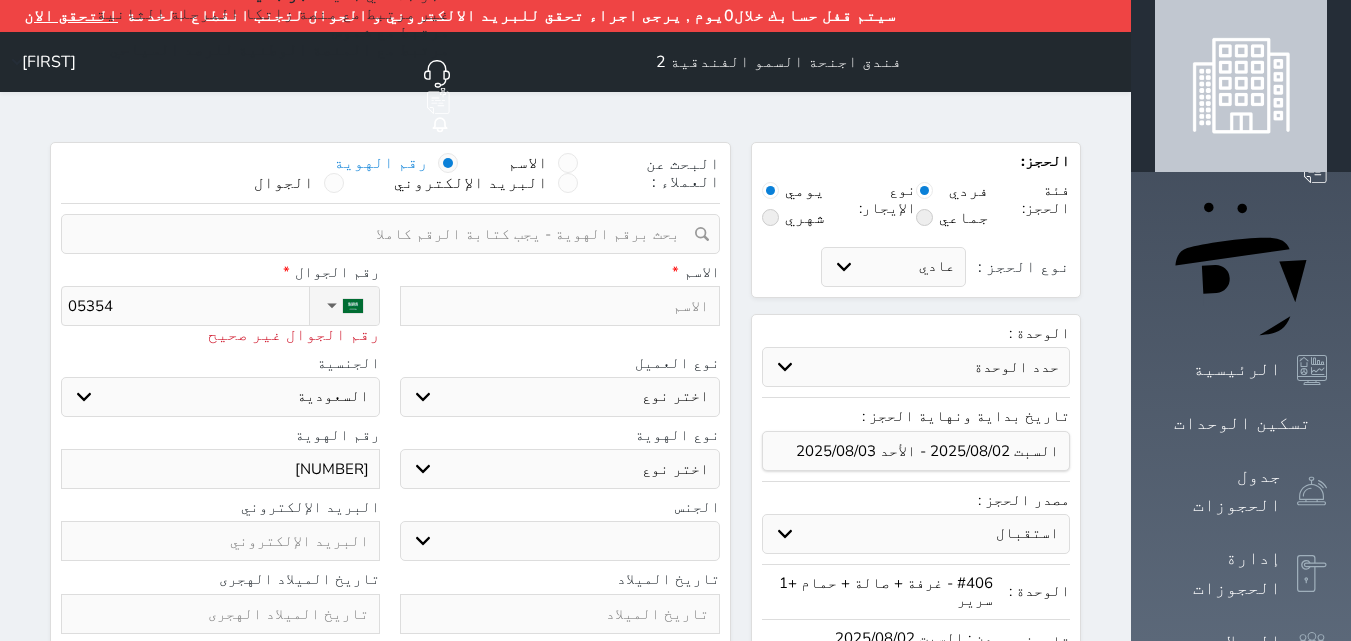 select 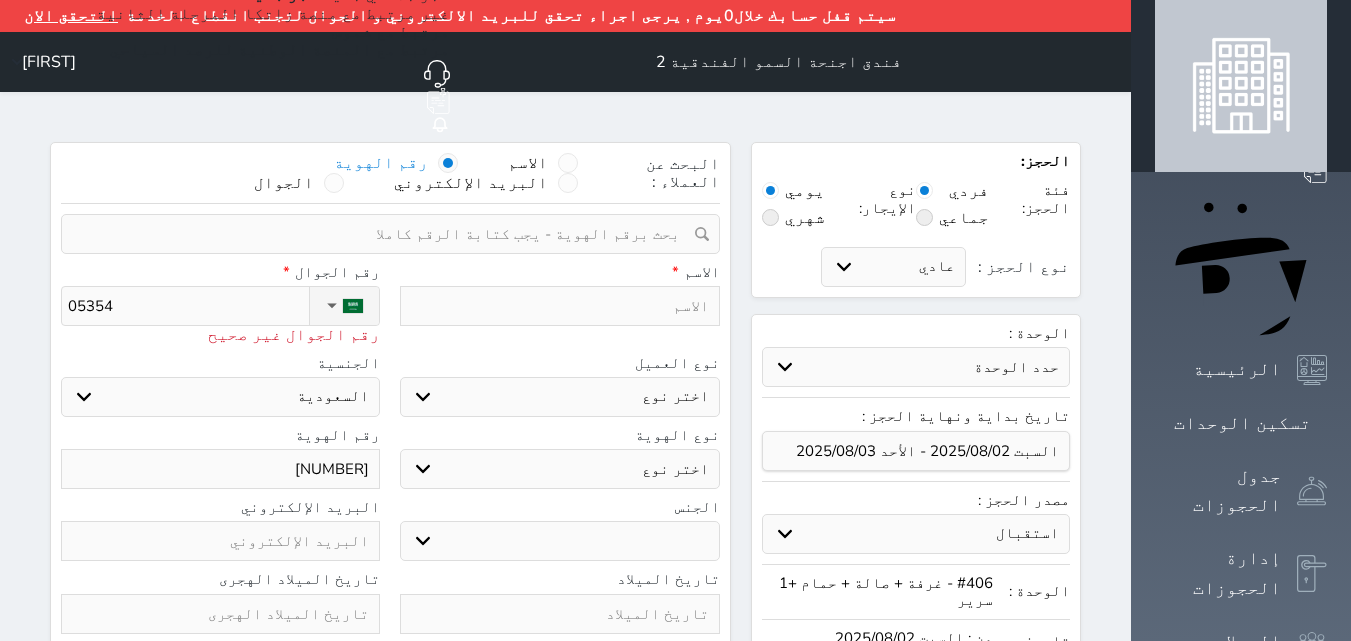 type on "[PHONE]" 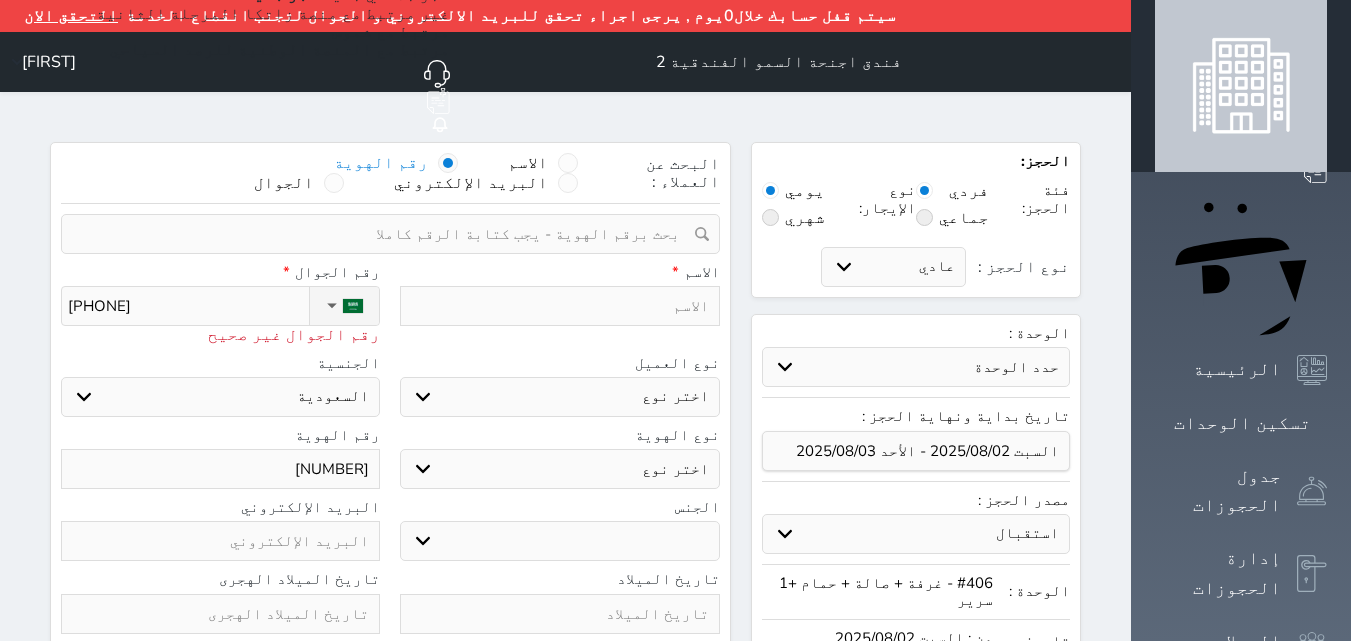 select 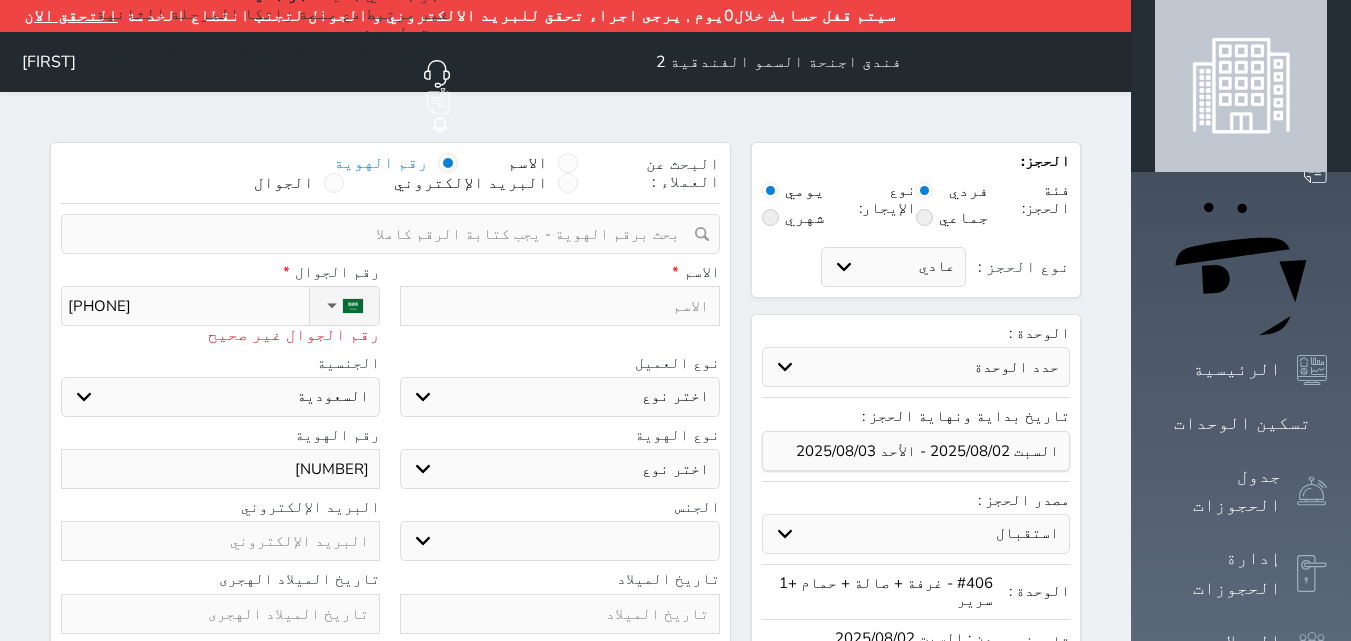 type on "[PHONE]" 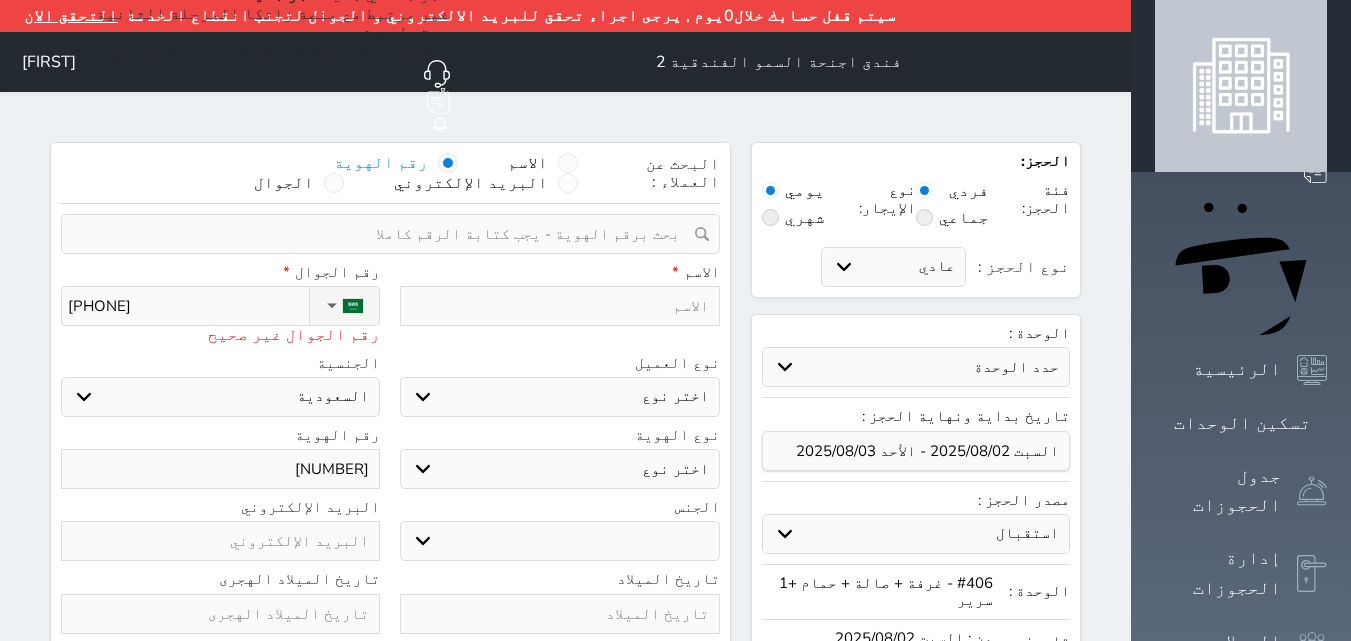 type on "[PHONE]" 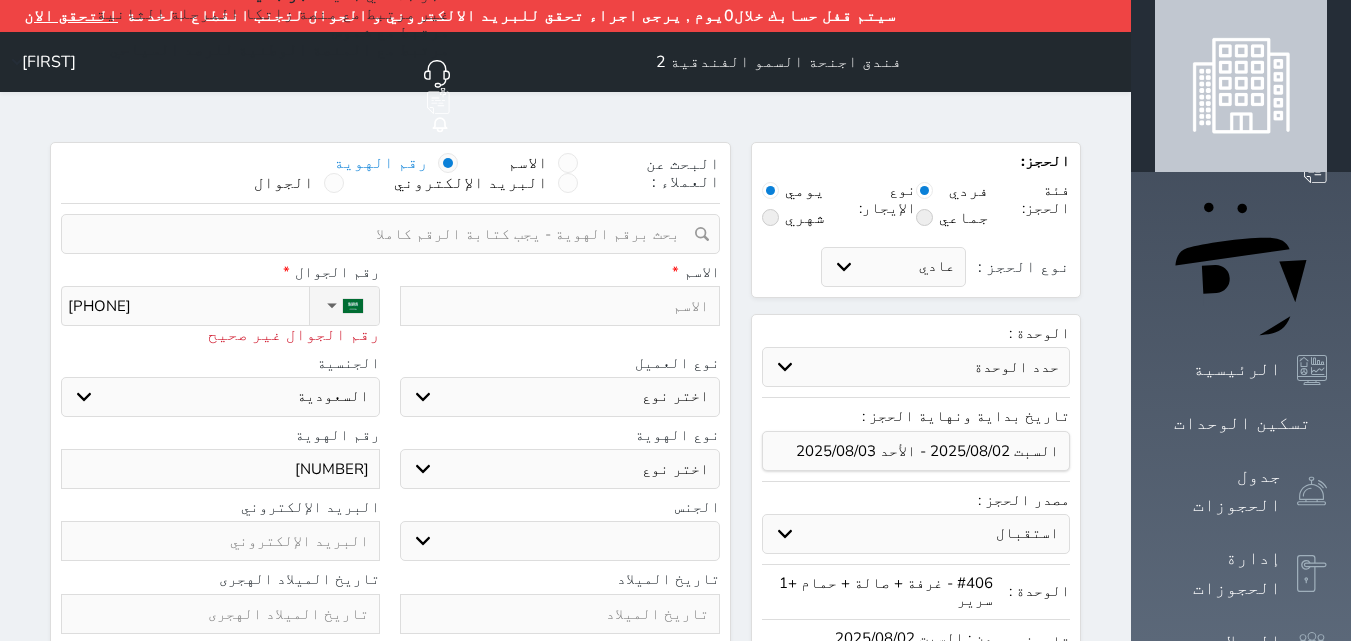 type on "[PHONE]" 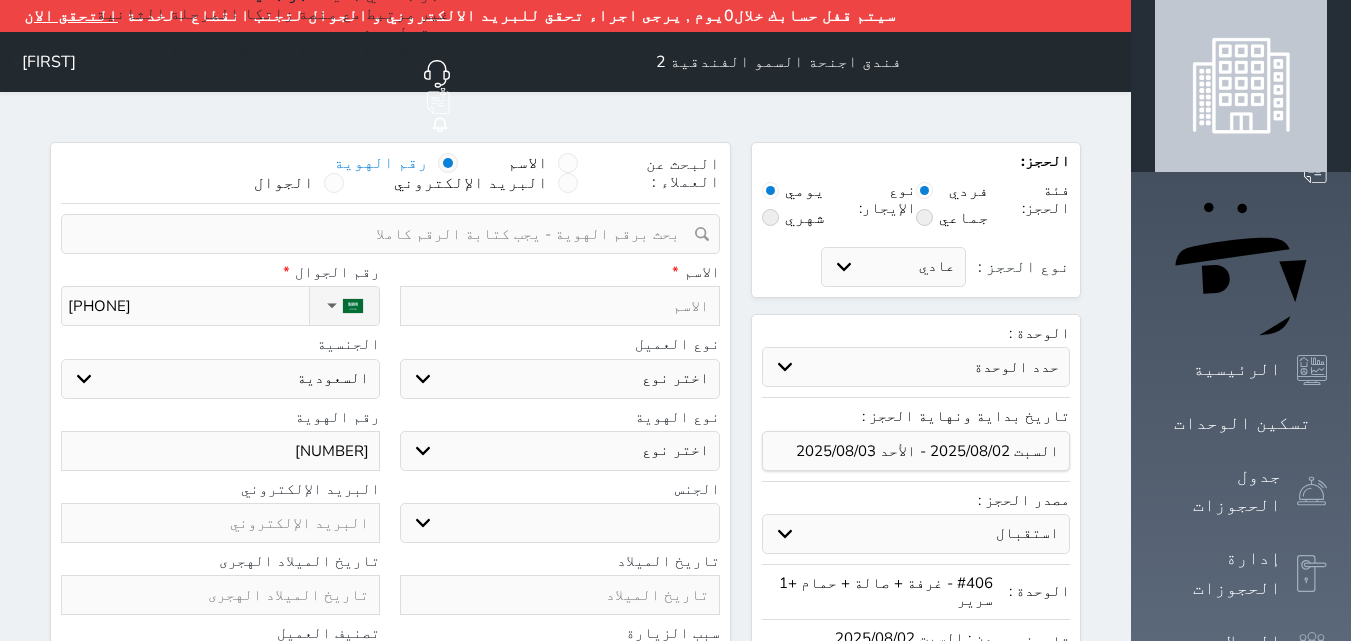 type on "[PHONE]" 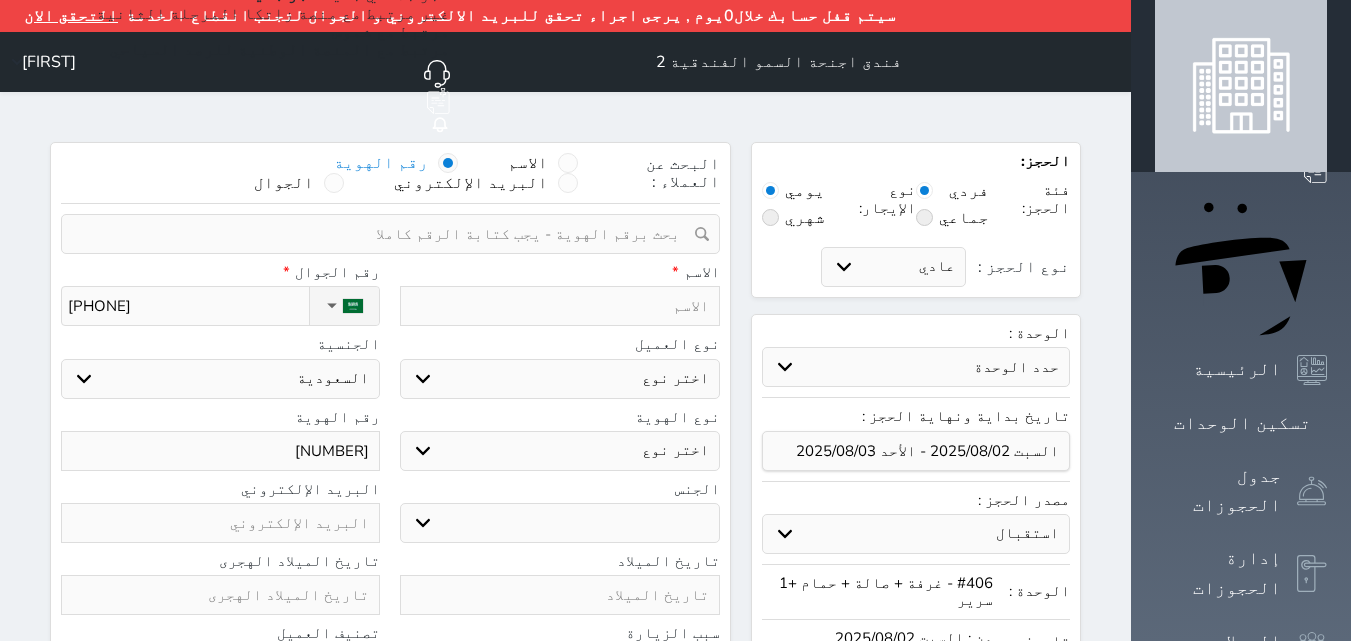 type on "[PHONE]" 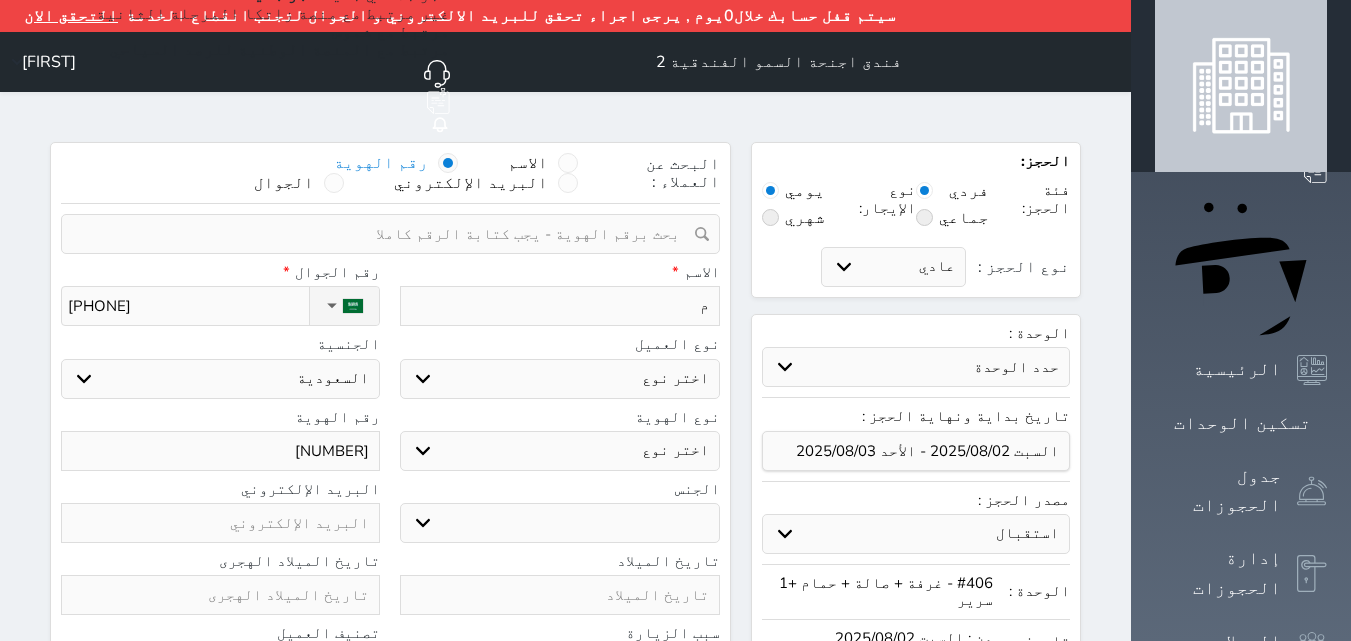 type on "ما" 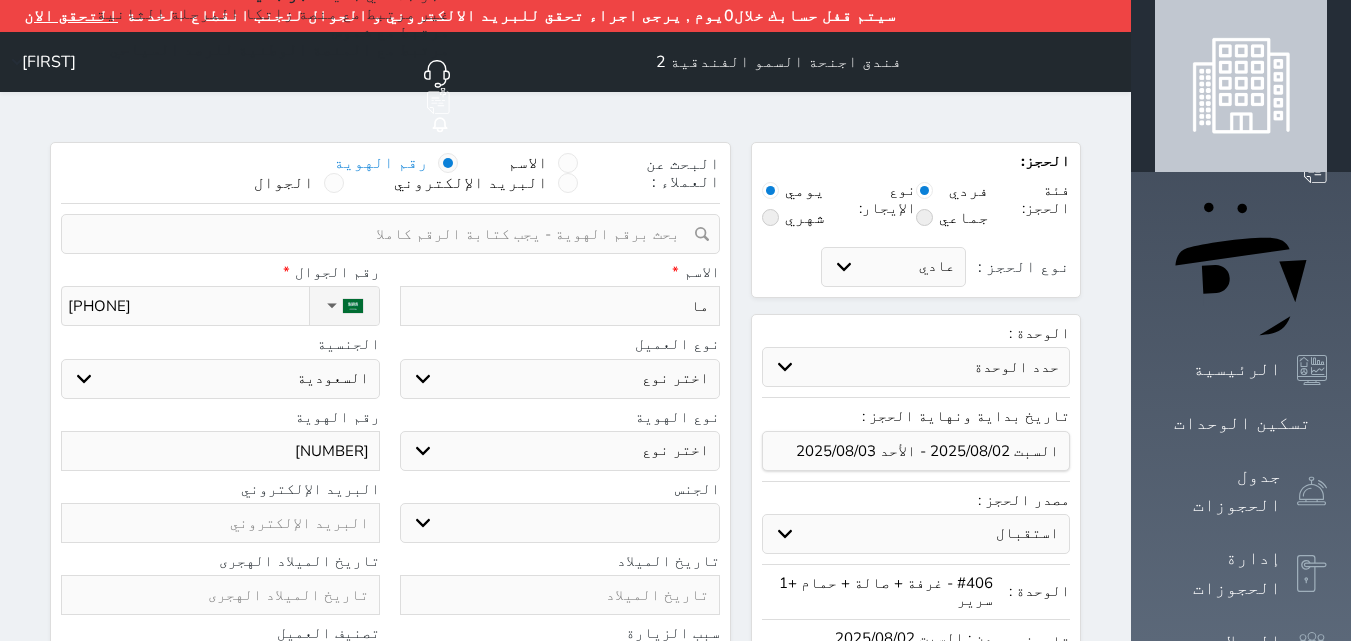 type on "ماي" 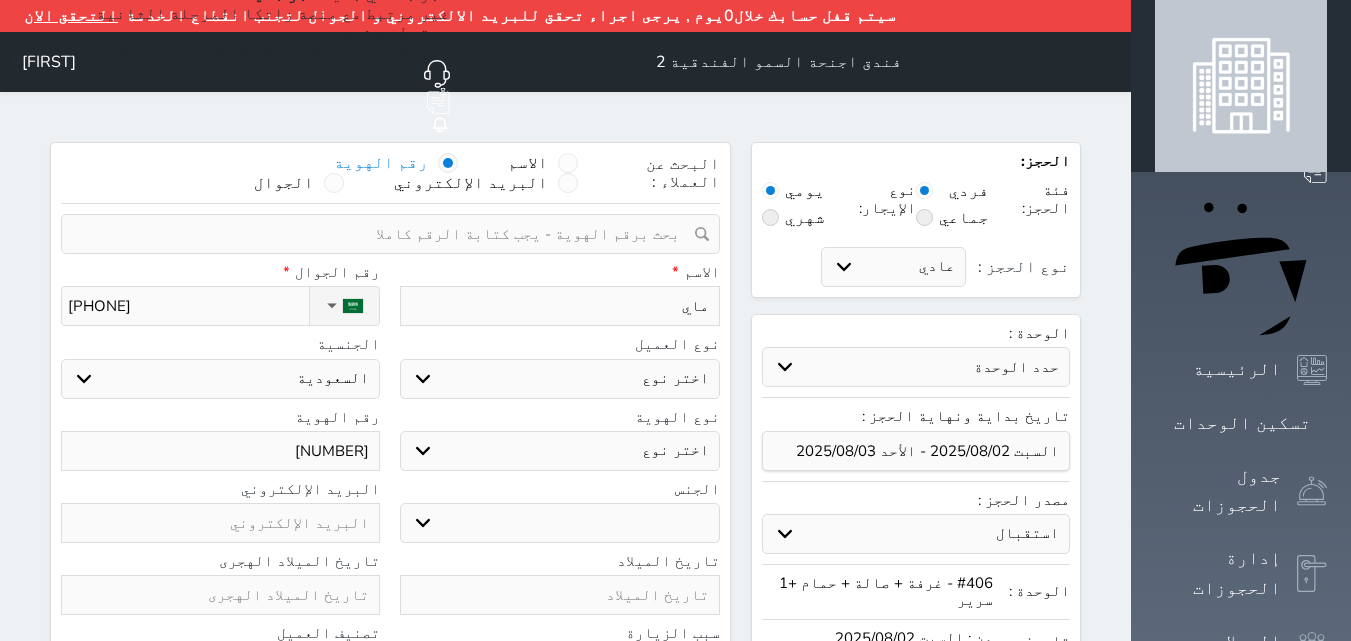 type on "[FIRST]" 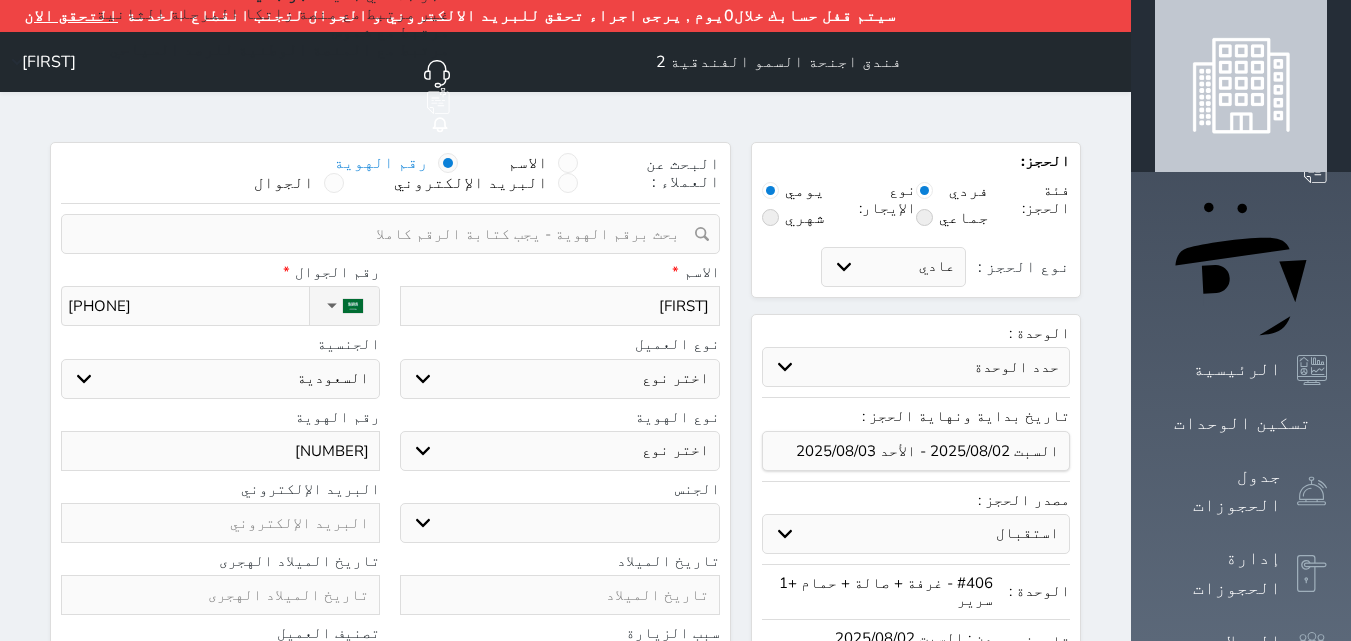 type on "[FIRST]" 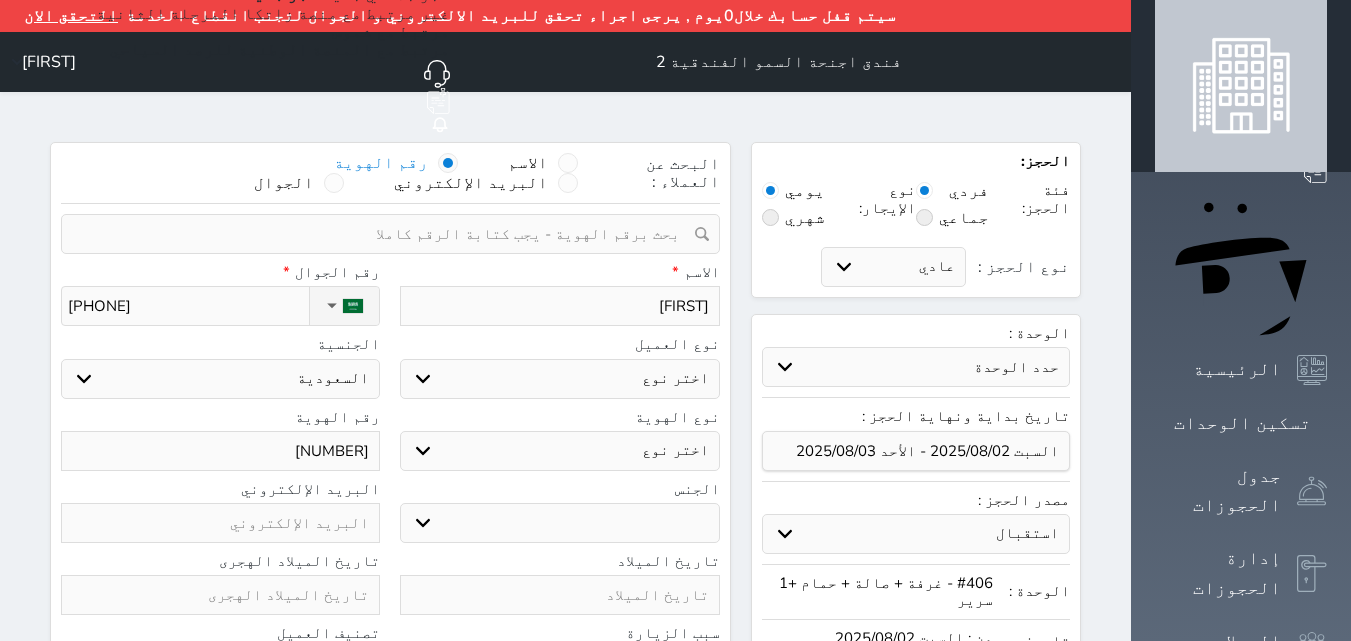 type on "[FIRST] [LAST]" 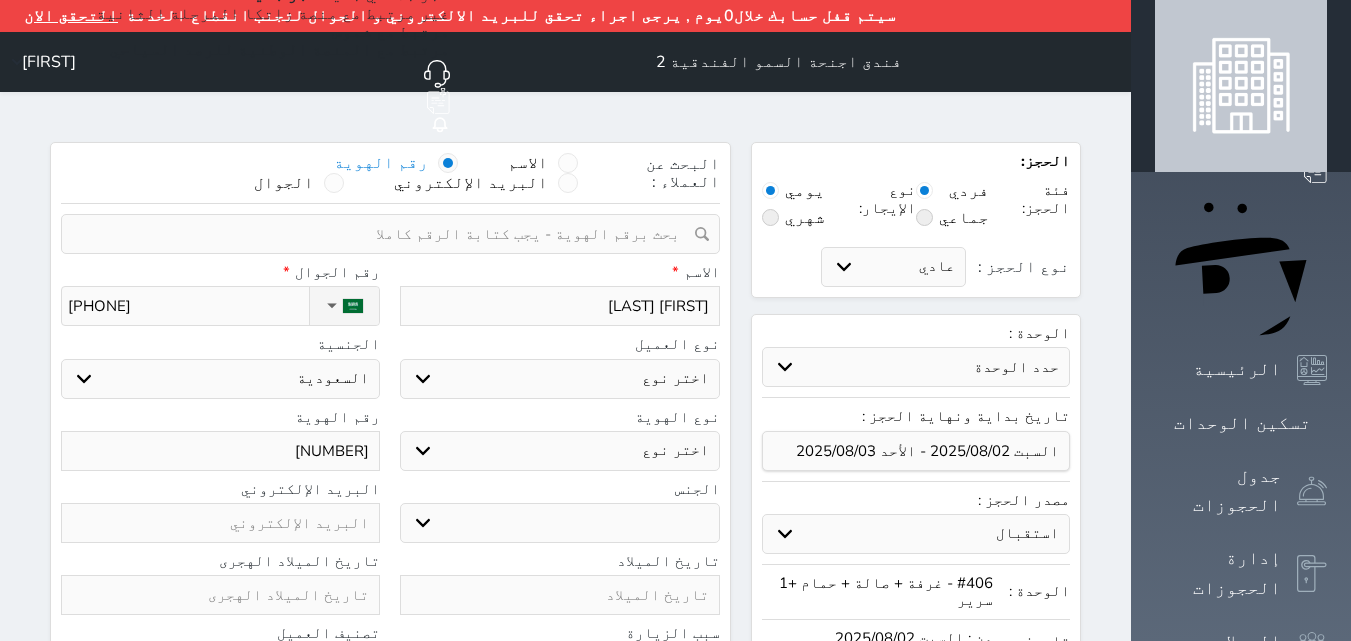 type on "[FIRST] بنت" 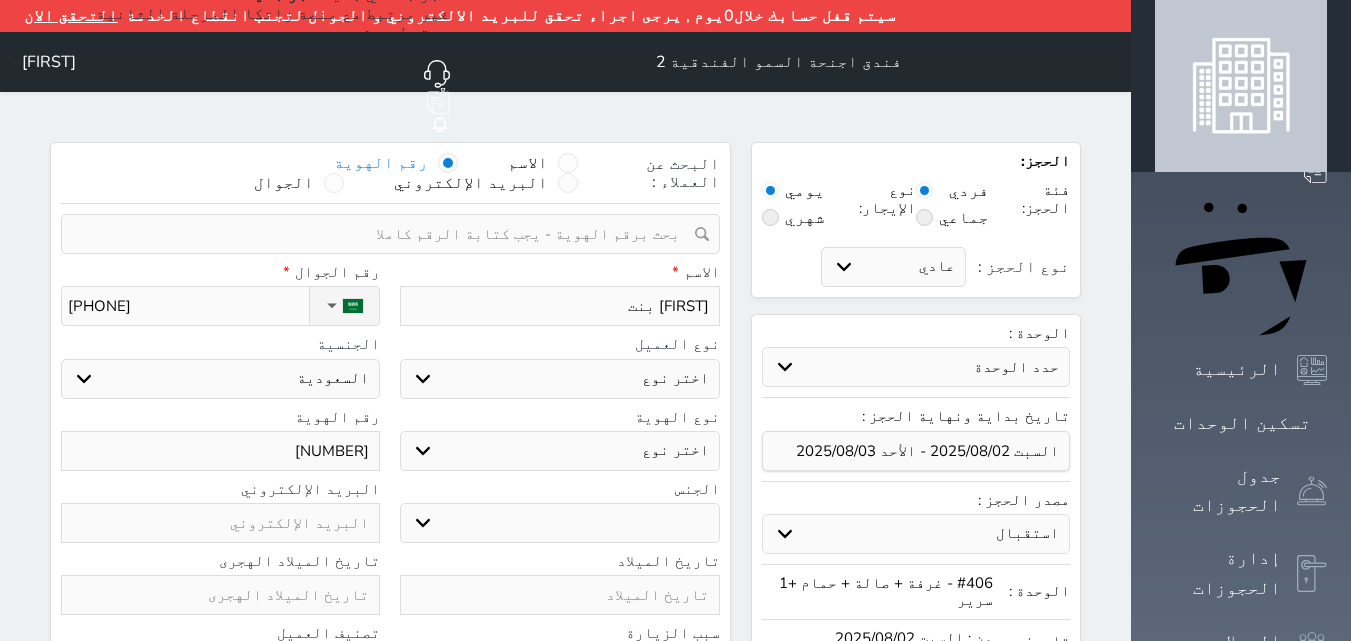 type on "[FIRST] بنت" 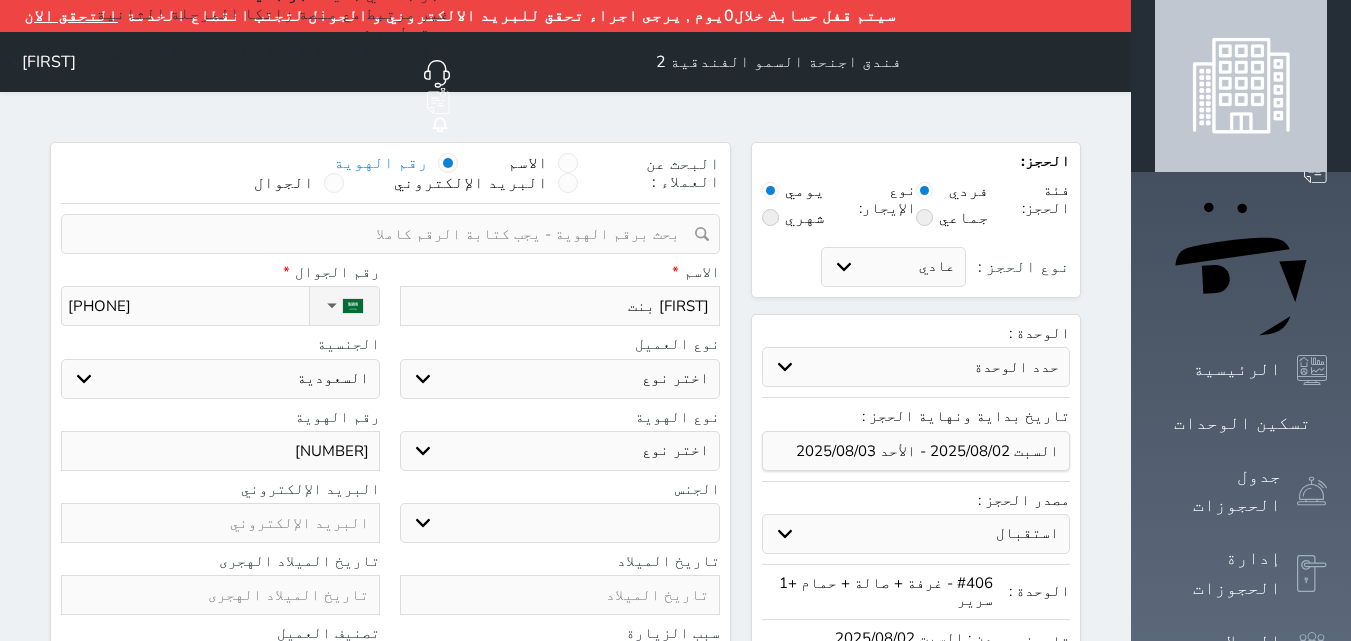 type on "[FIRST] بنت" 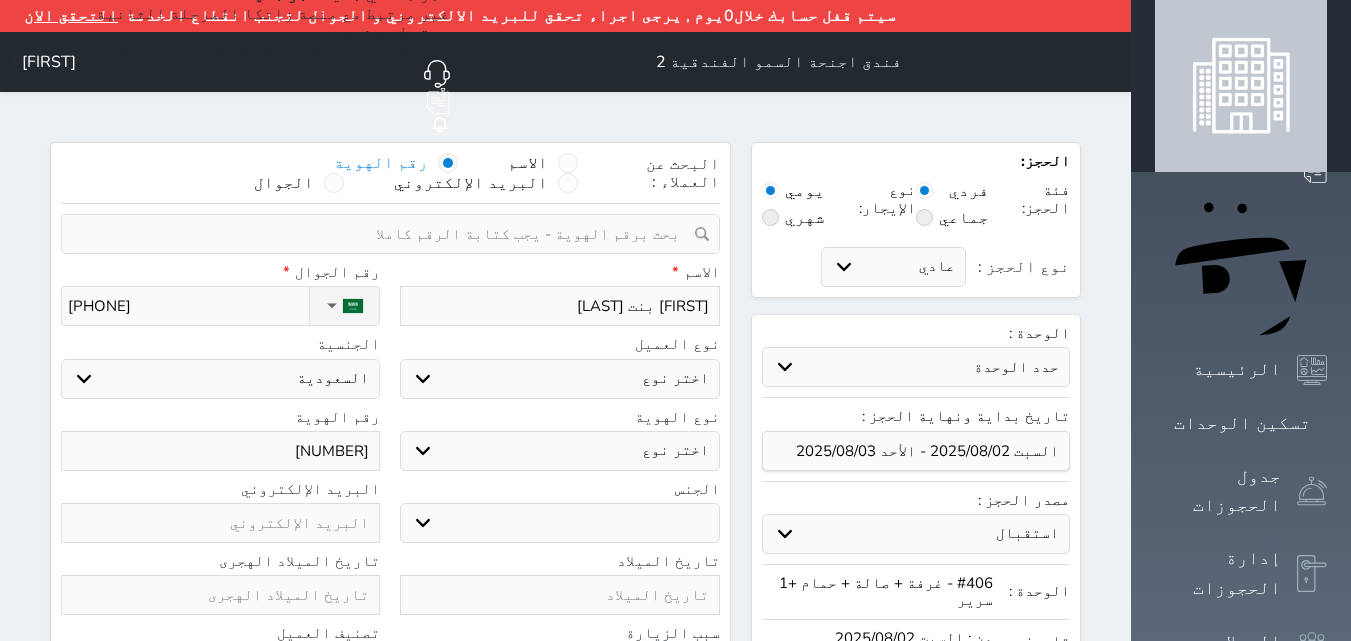 type on "[FIRST] بنت [LAST]" 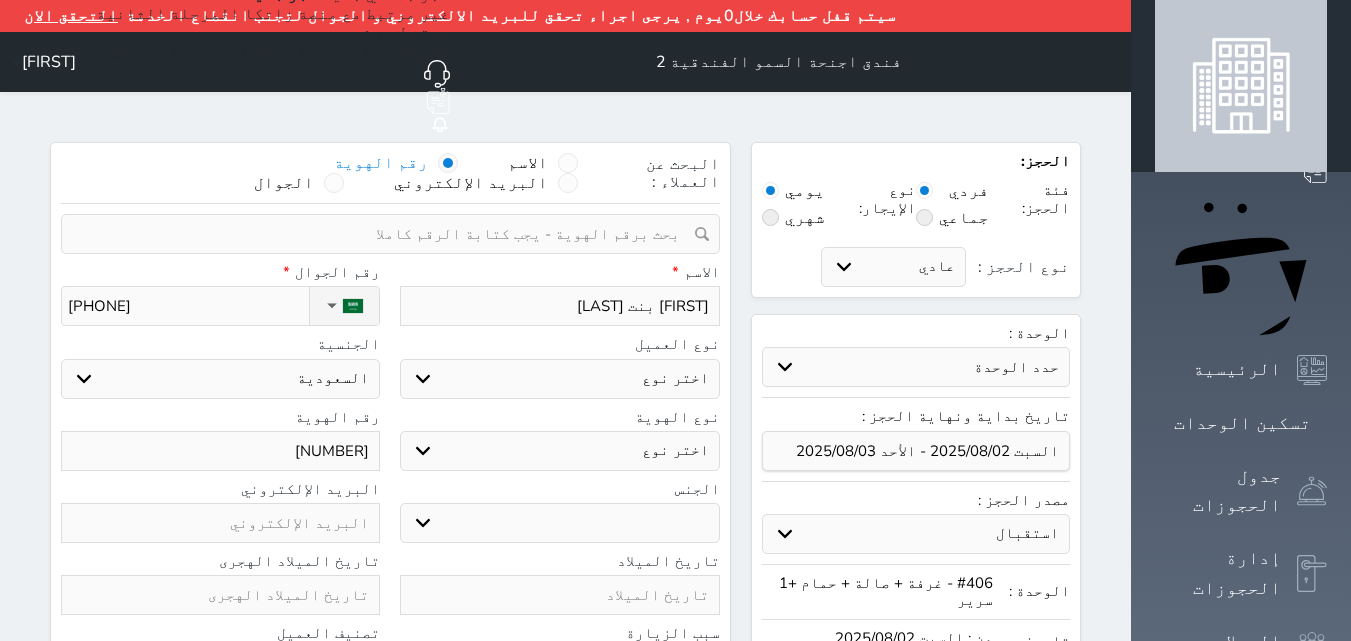 type on "[FIRST] بنت [LAST]" 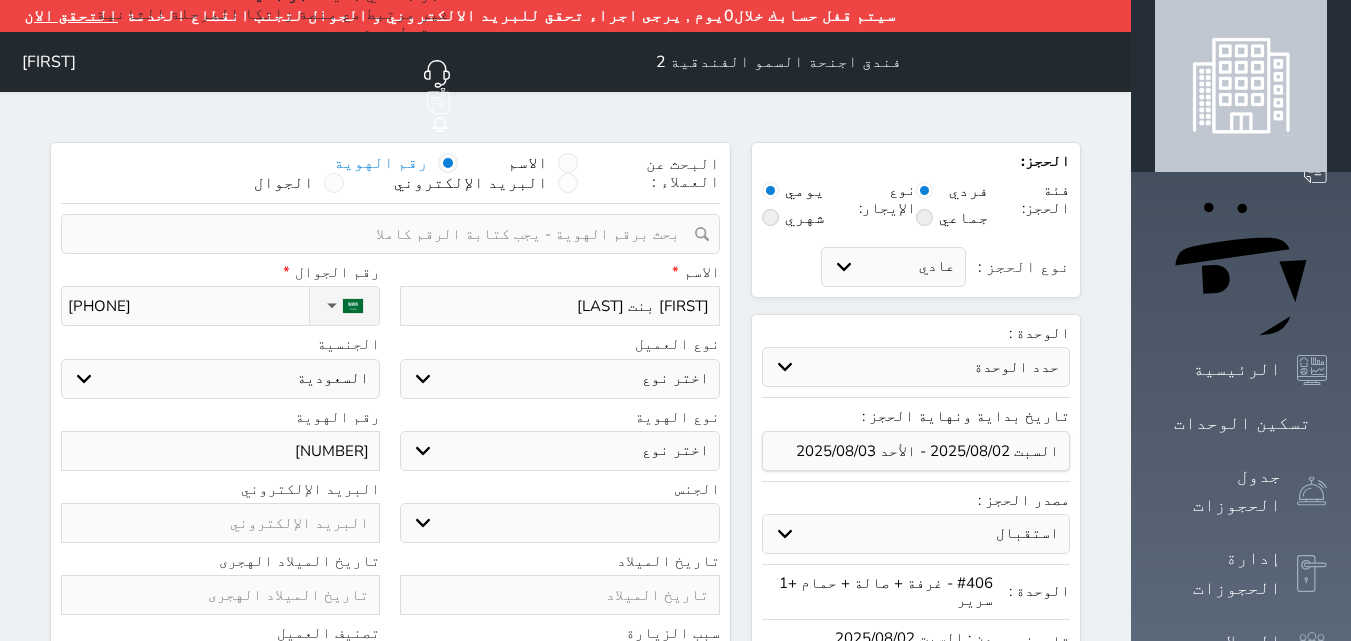 type on "[FIRST] بنت [LAST]" 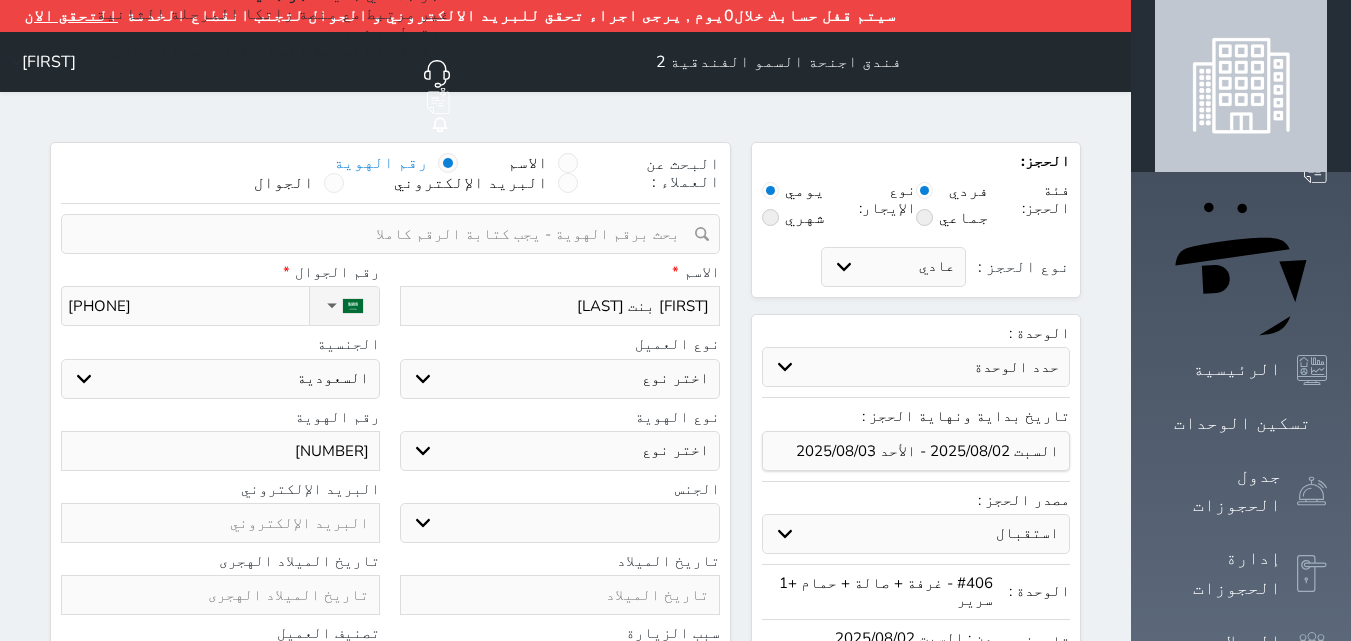 type on "[FIRST] بنت [LAST] [LAST]" 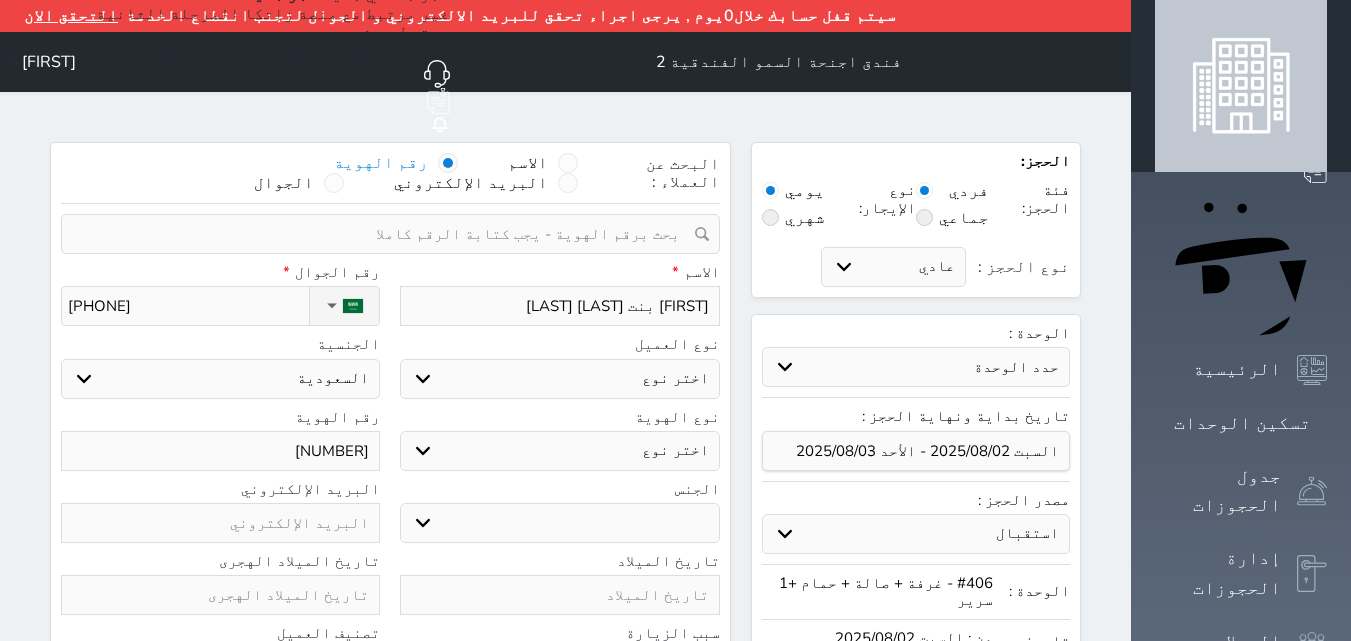 type on "[FIRST] بنت [LAST] [LAST]" 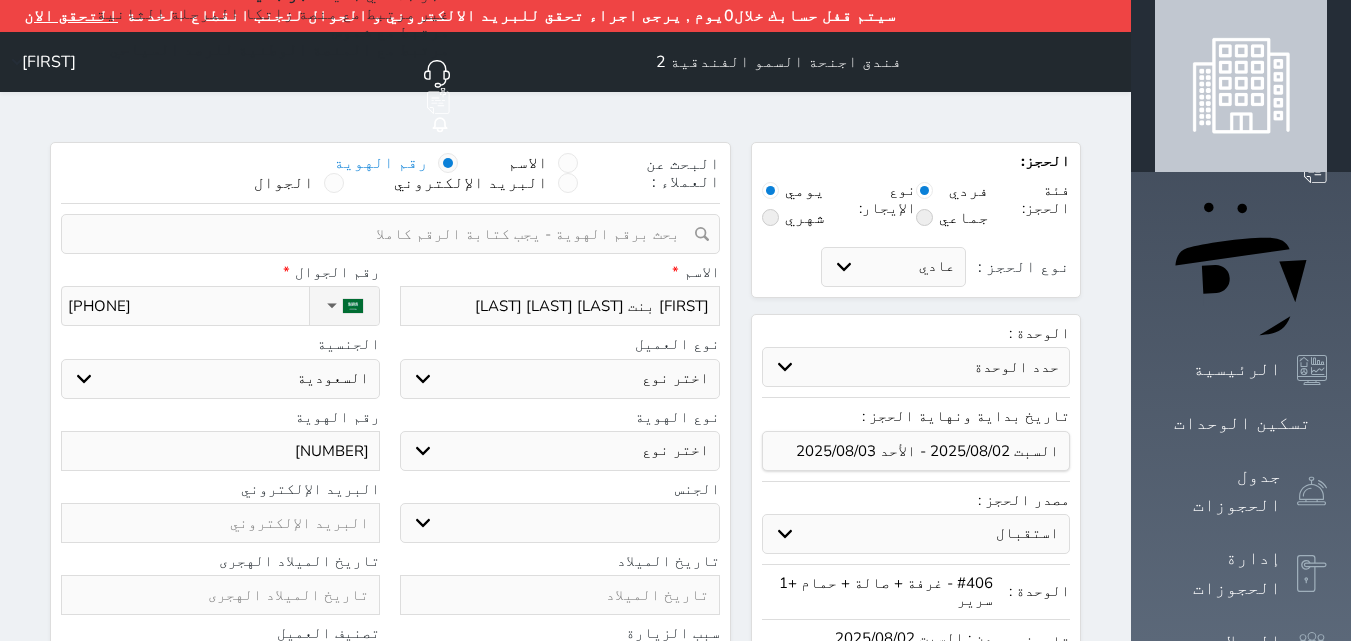 type on "[FIRST] بنت [LAST] [LAST] [LAST]" 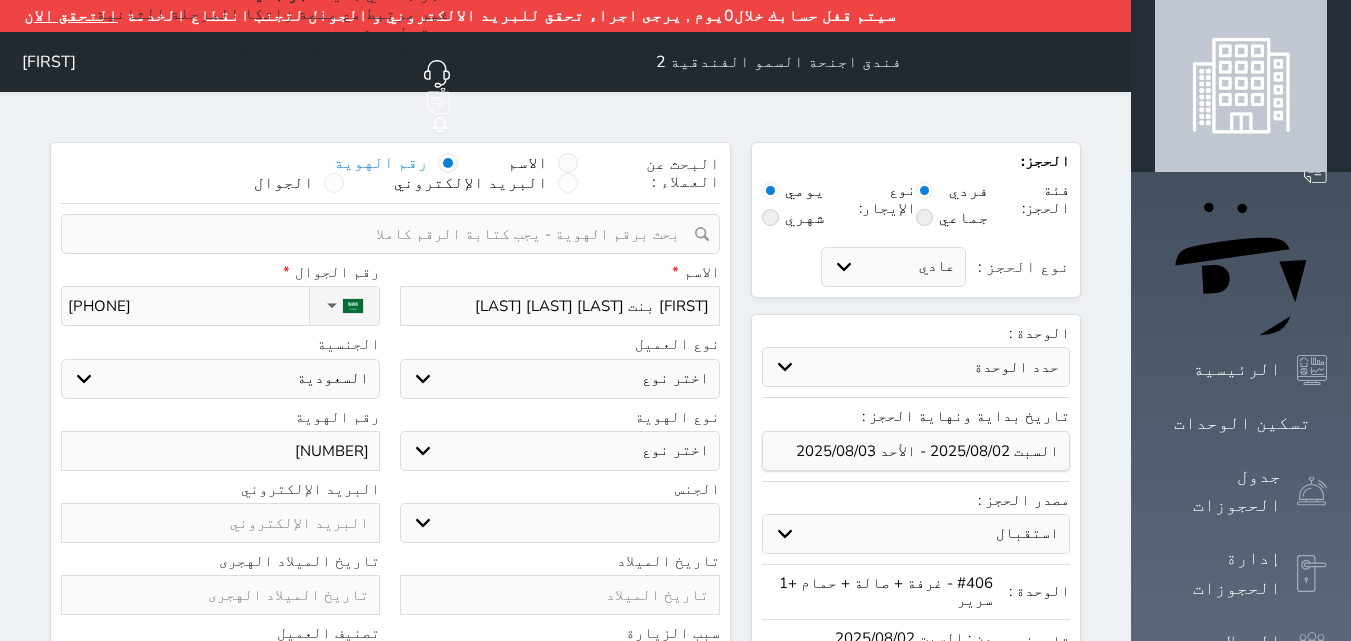 type on "[FIRST] بنت [LAST] [LAST]" 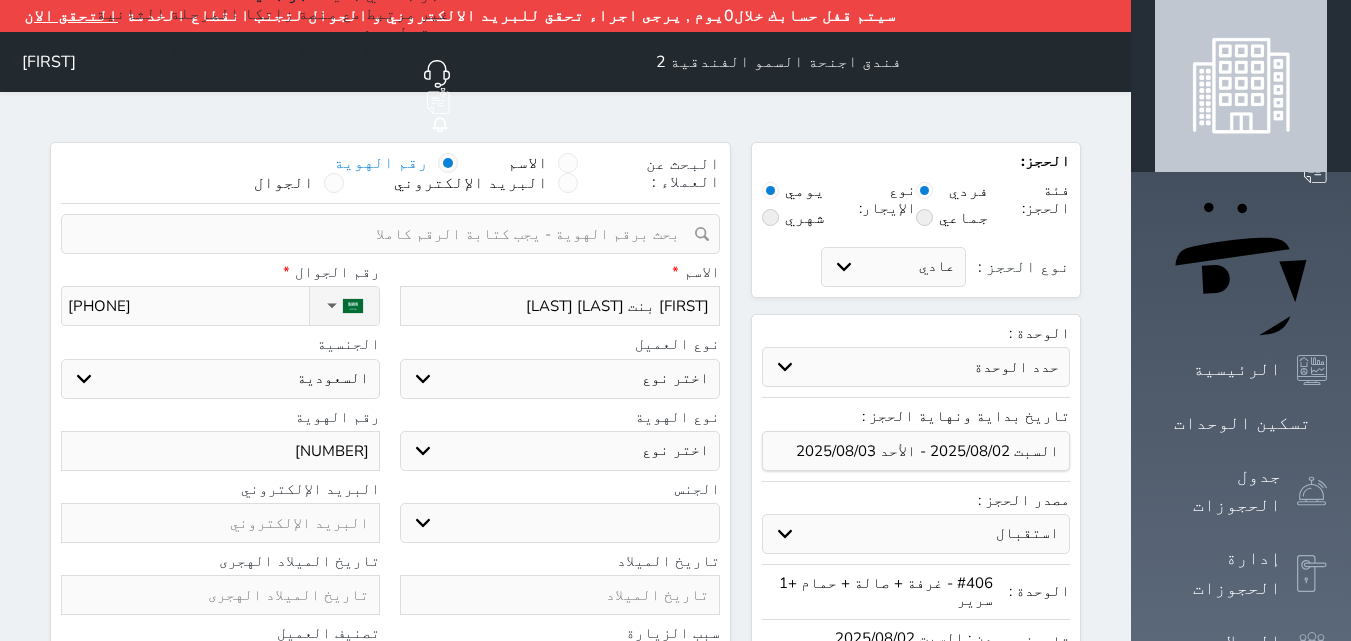 type on "[FIRST] بنت [LAST] [LAST] [LAST]" 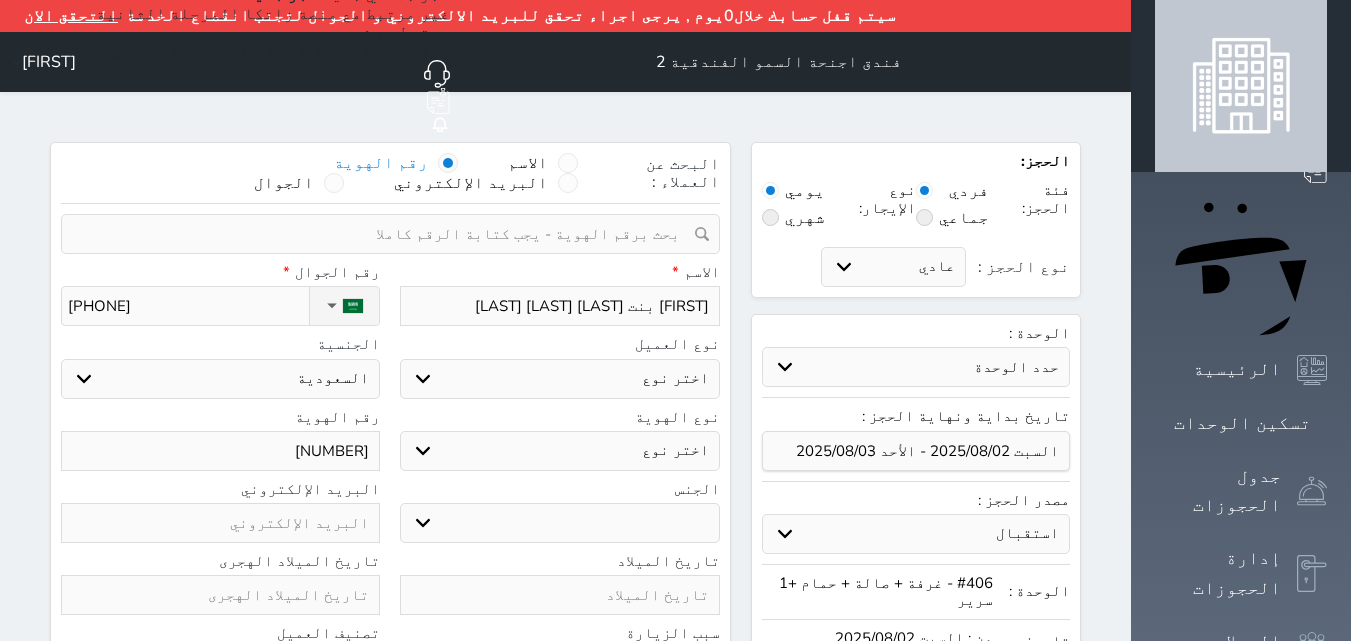 type on "[FIRST] بنت [LAST] [LAST] [LAST]" 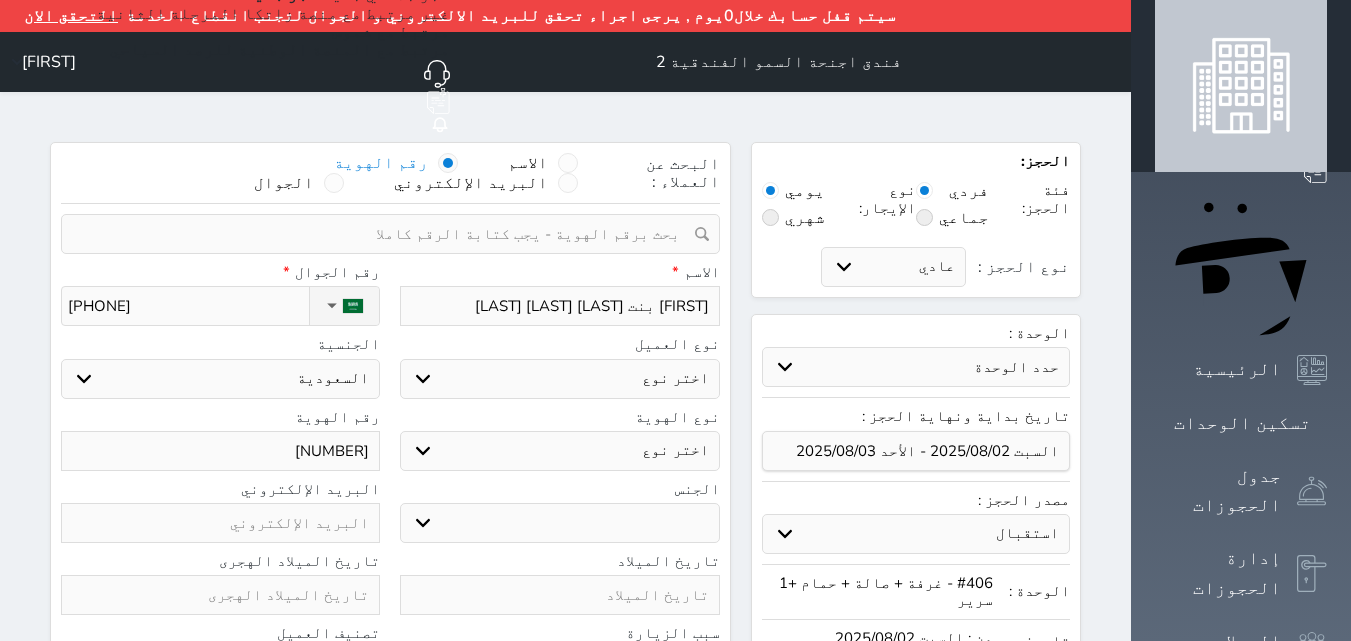 click on "اختر نوع   مواطن مواطن خليجي زائر مقيم" at bounding box center (559, 379) 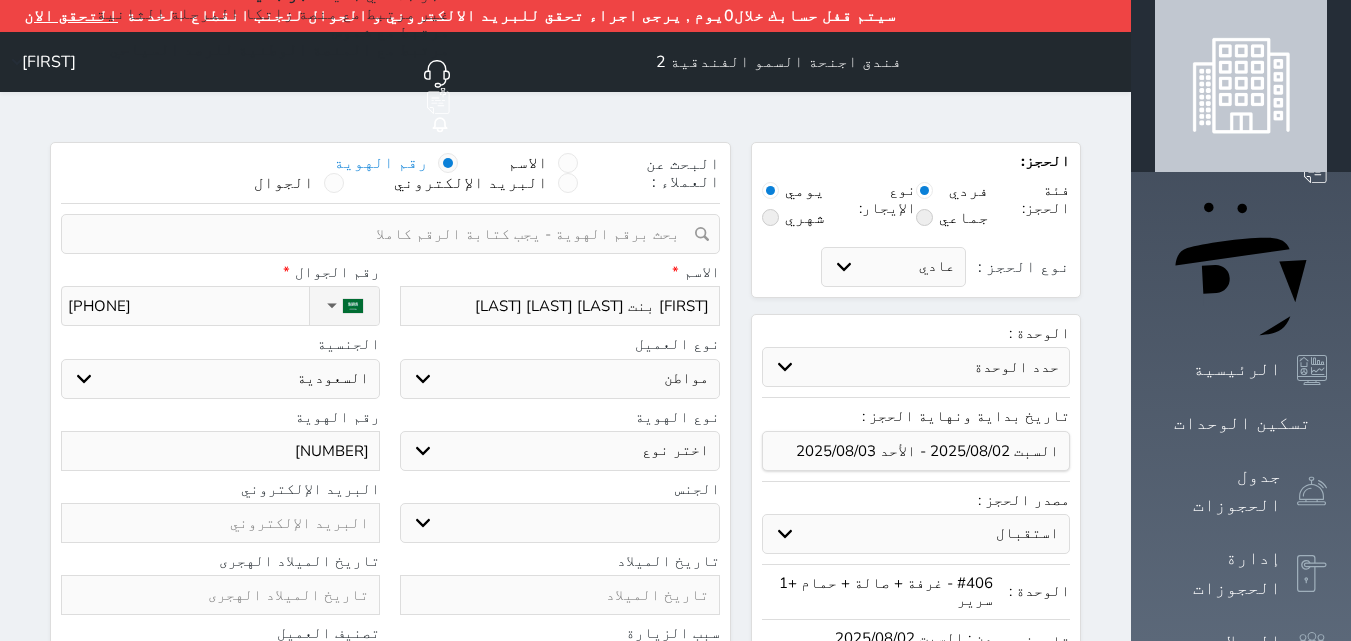 click on "اختر نوع   مواطن مواطن خليجي زائر مقيم" at bounding box center (559, 379) 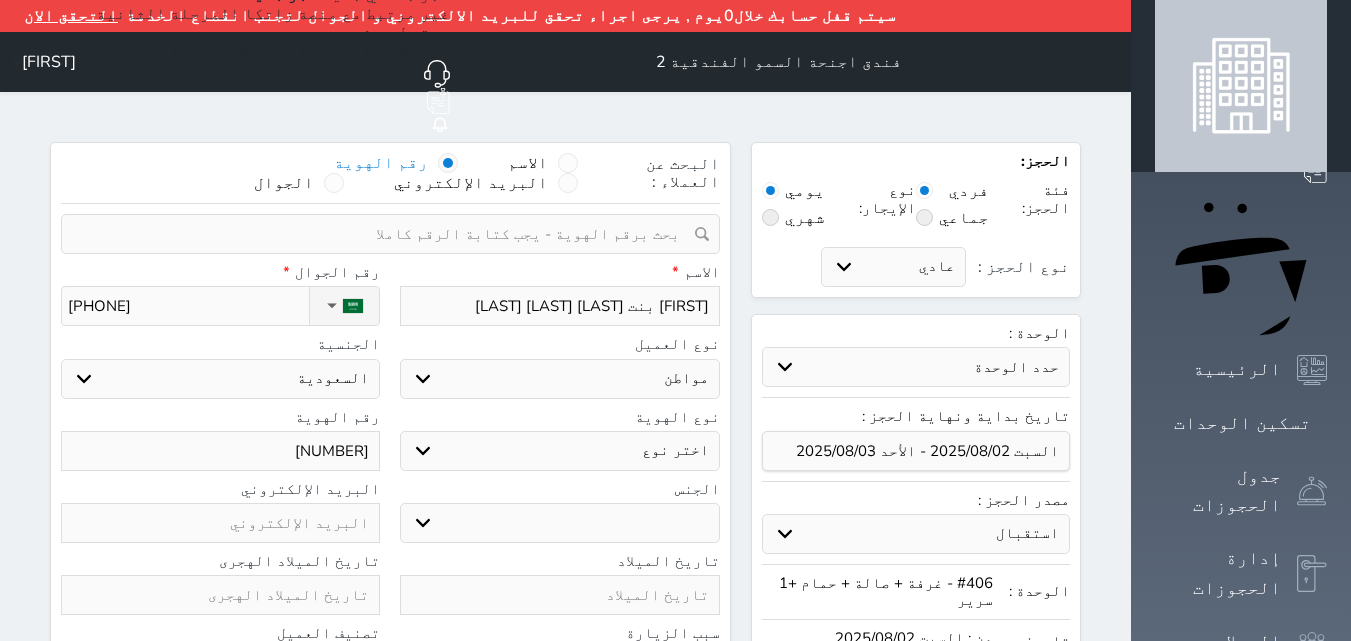 click on "اختر نوع   هوية وطنية هوية عائلية جواز السفر" at bounding box center (559, 451) 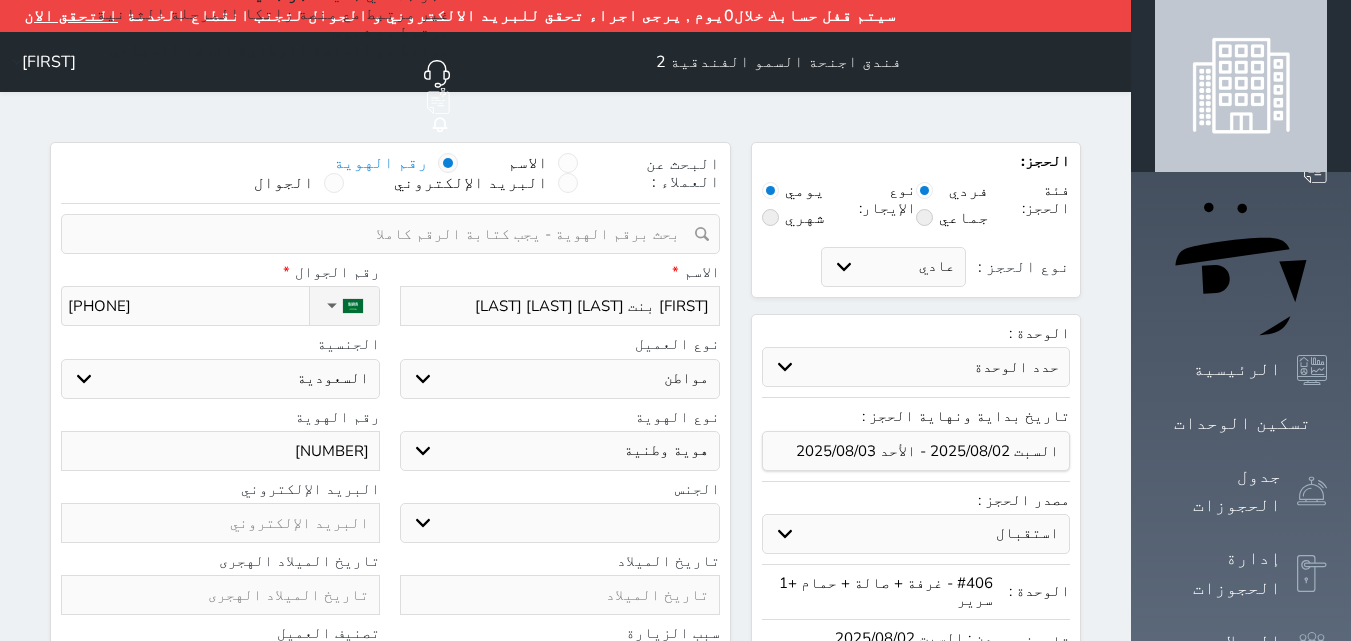 click on "اختر نوع   هوية وطنية هوية عائلية جواز السفر" at bounding box center [559, 451] 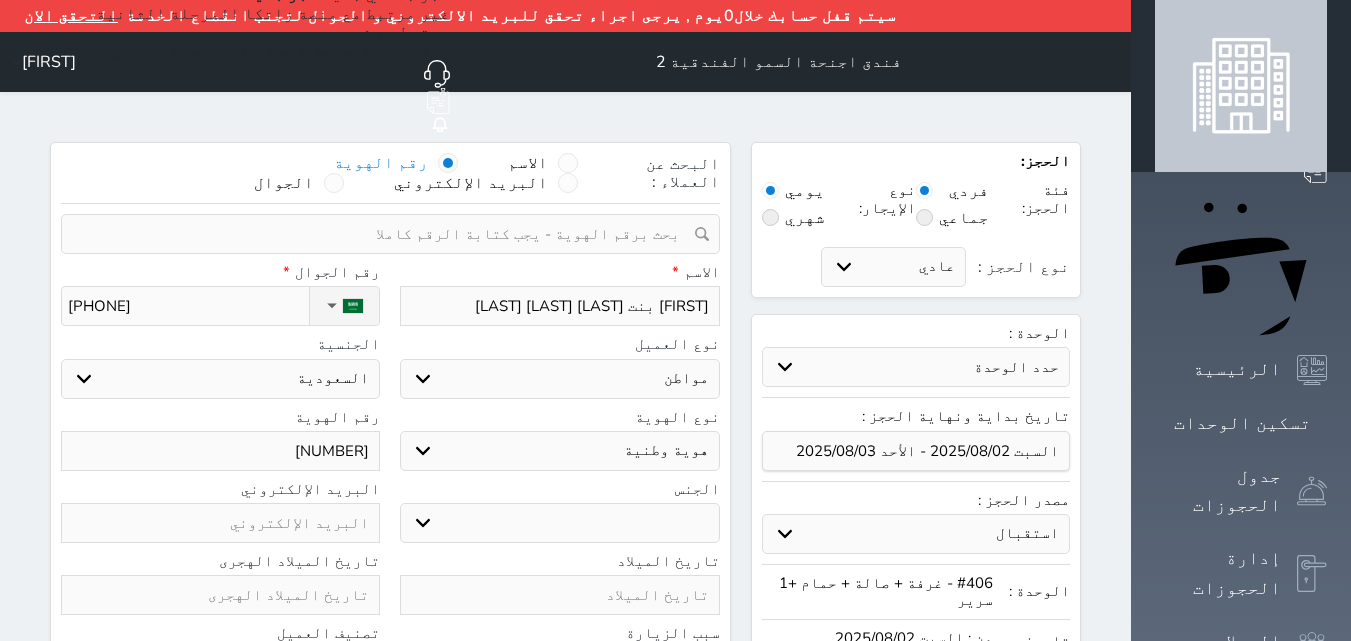 click on "ذكر   انثى" at bounding box center (559, 523) 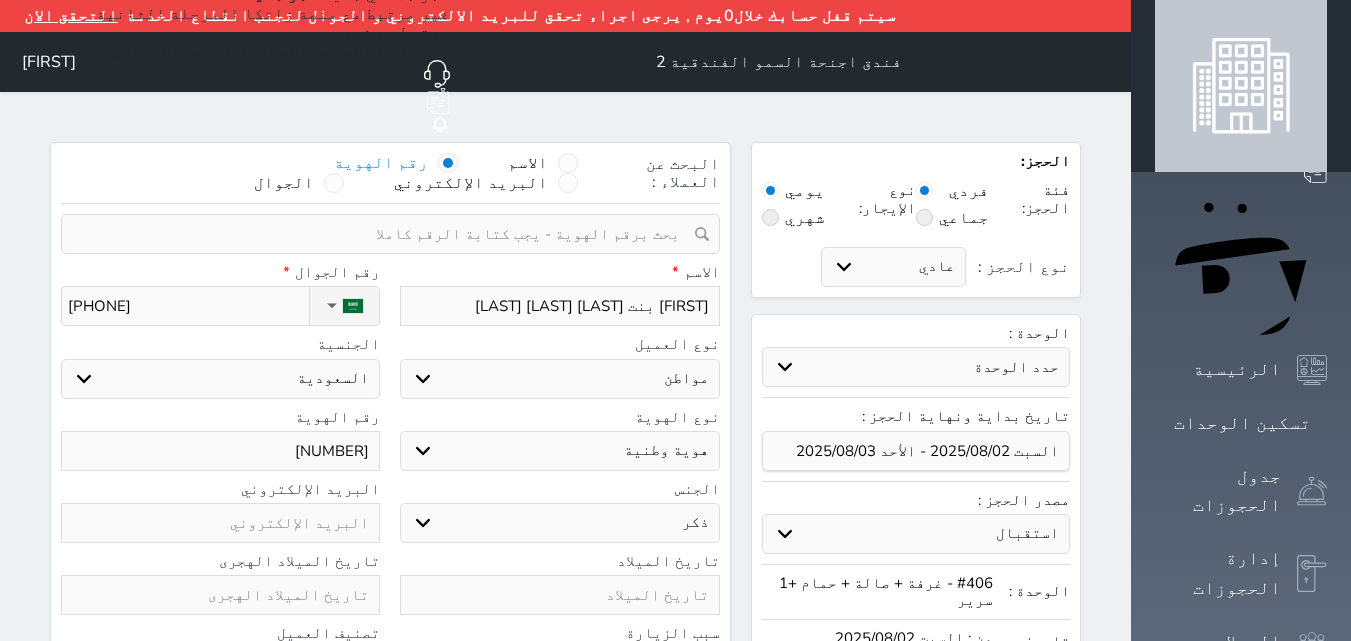 click on "ذكر   انثى" at bounding box center [559, 523] 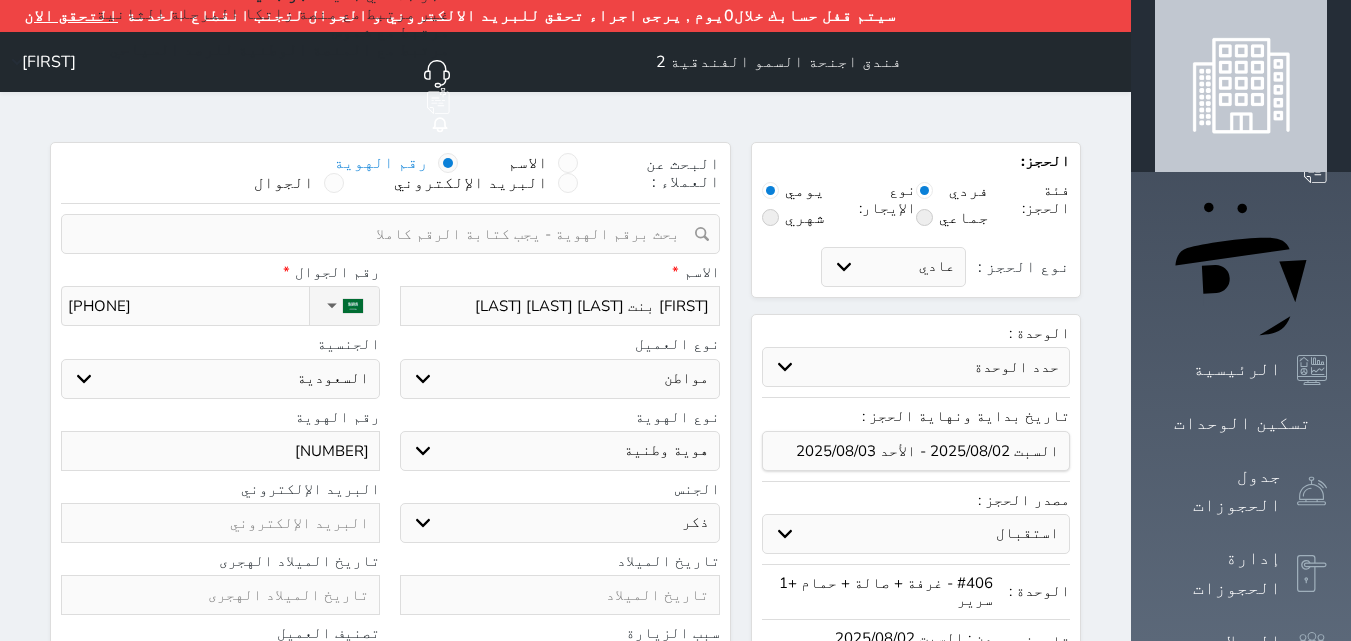 click on "ذكر   انثى" at bounding box center (559, 523) 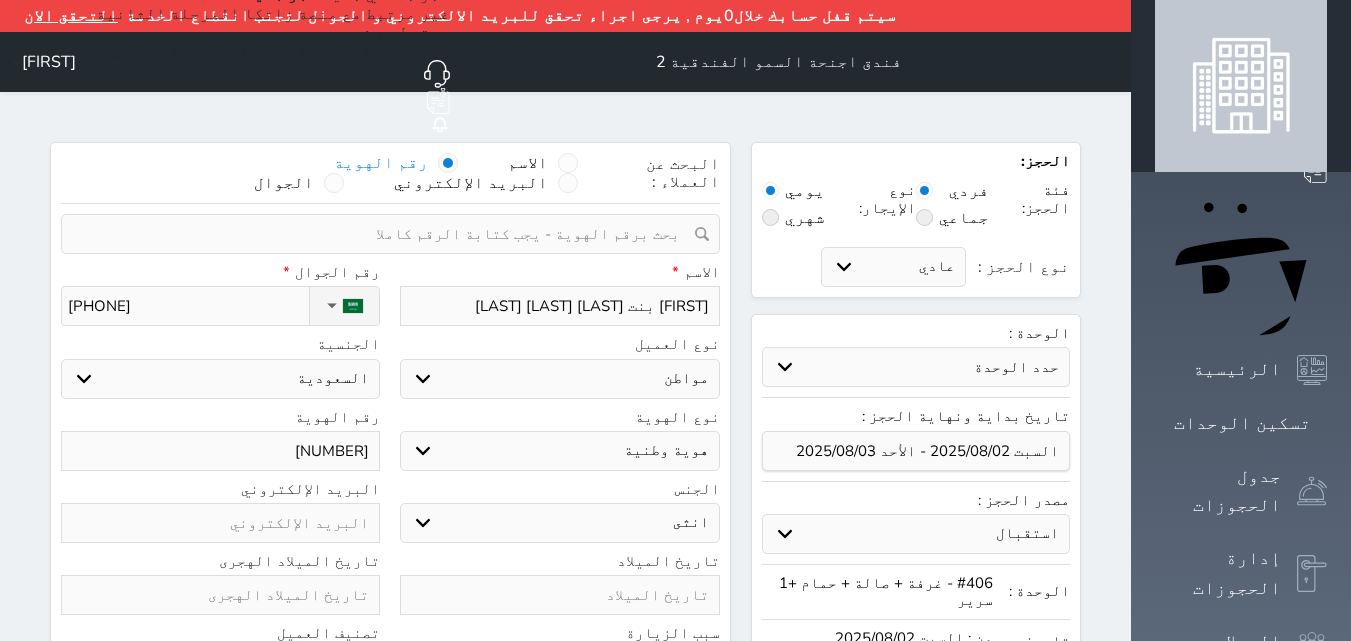 click on "ذكر   انثى" at bounding box center (559, 523) 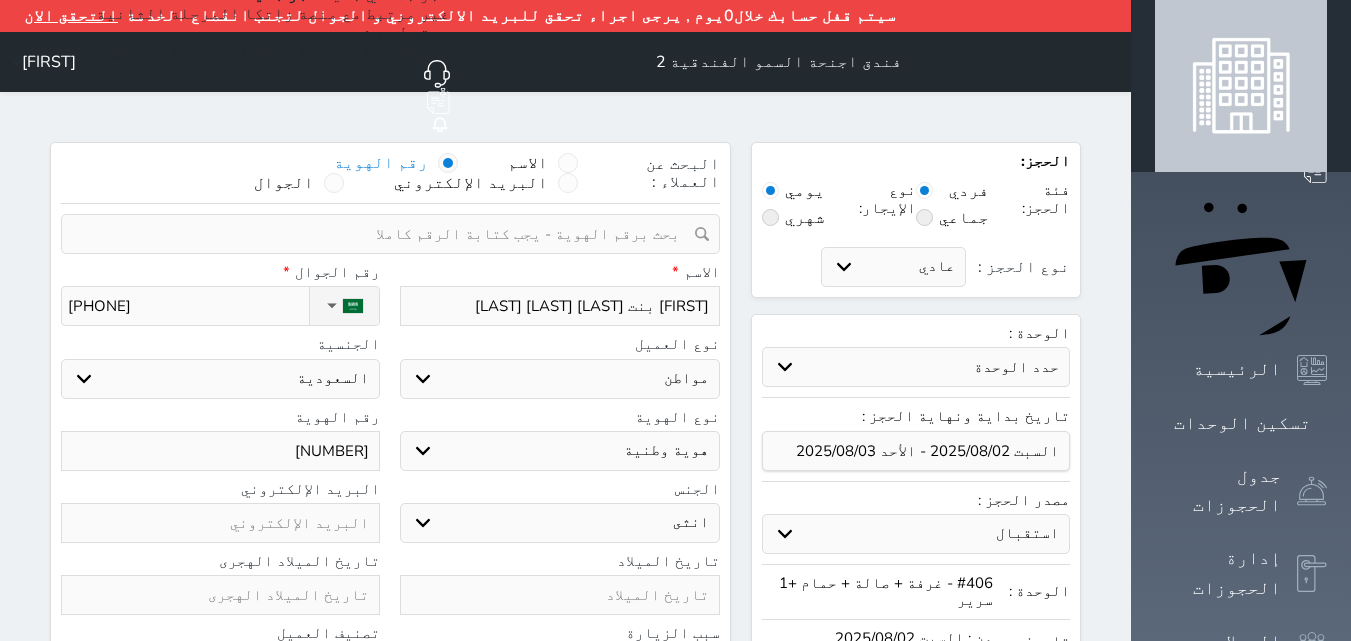 scroll, scrollTop: 200, scrollLeft: 0, axis: vertical 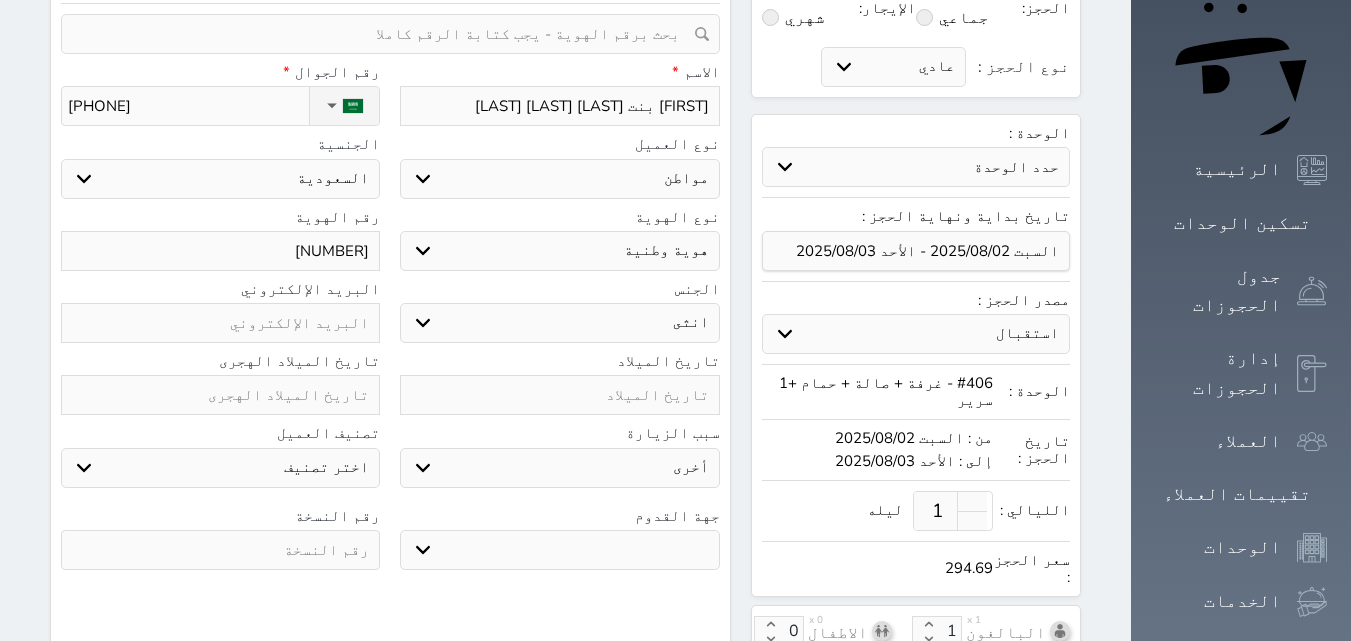click on "جو بحر ارض" at bounding box center [559, 550] 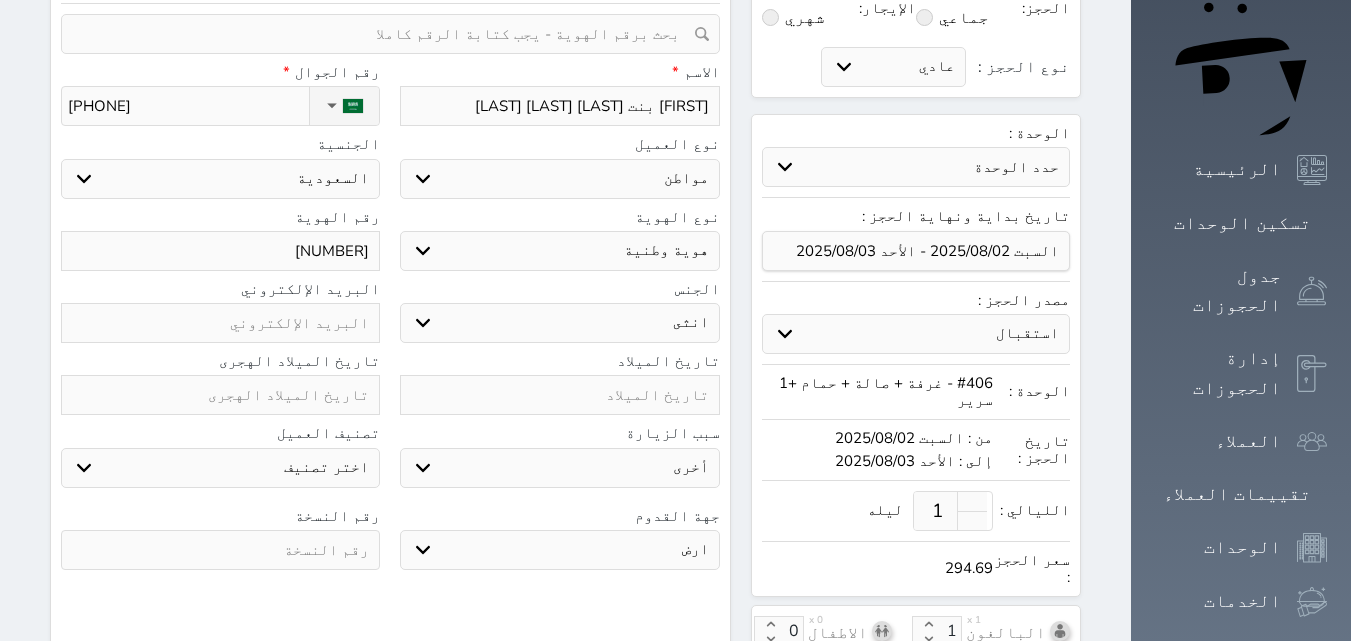 click on "جو بحر ارض" at bounding box center [559, 550] 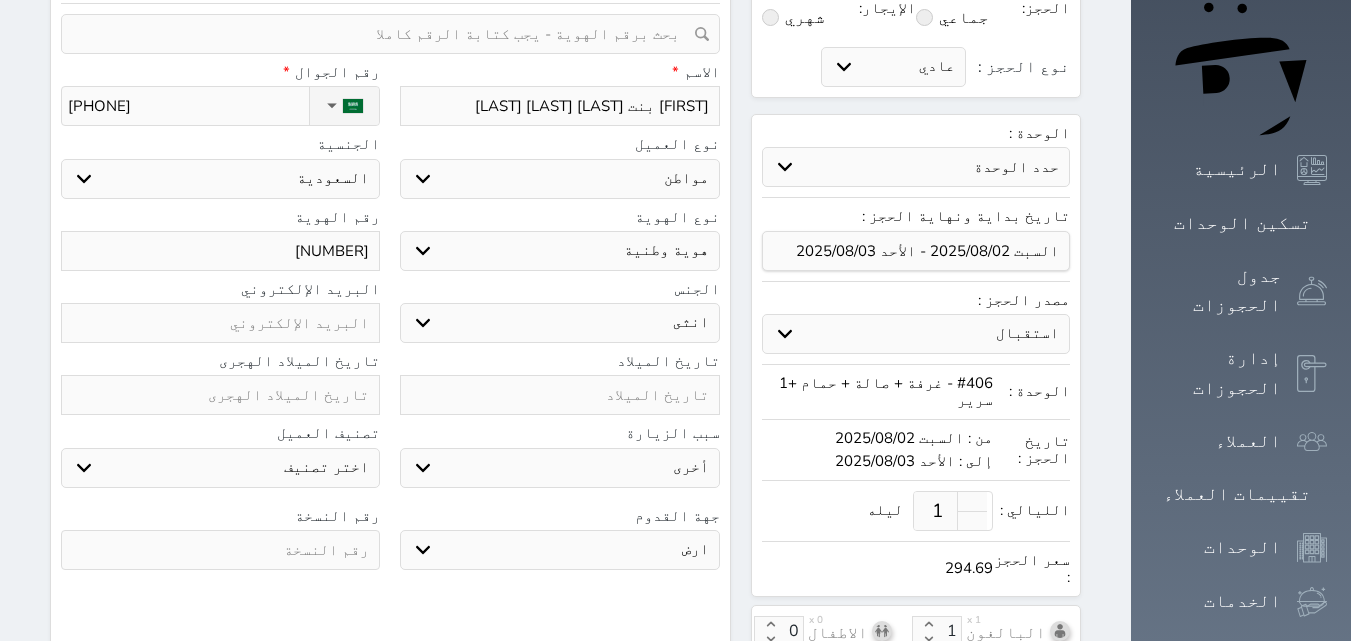 click at bounding box center [220, 550] 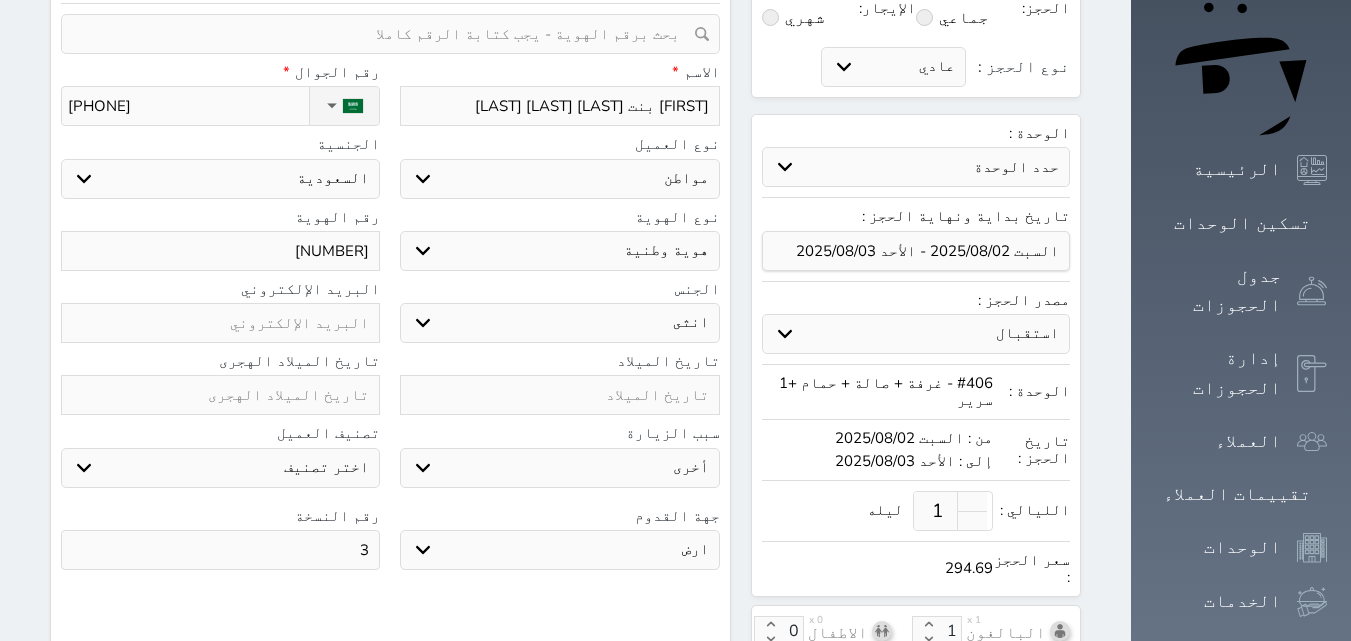 click at bounding box center [220, 395] 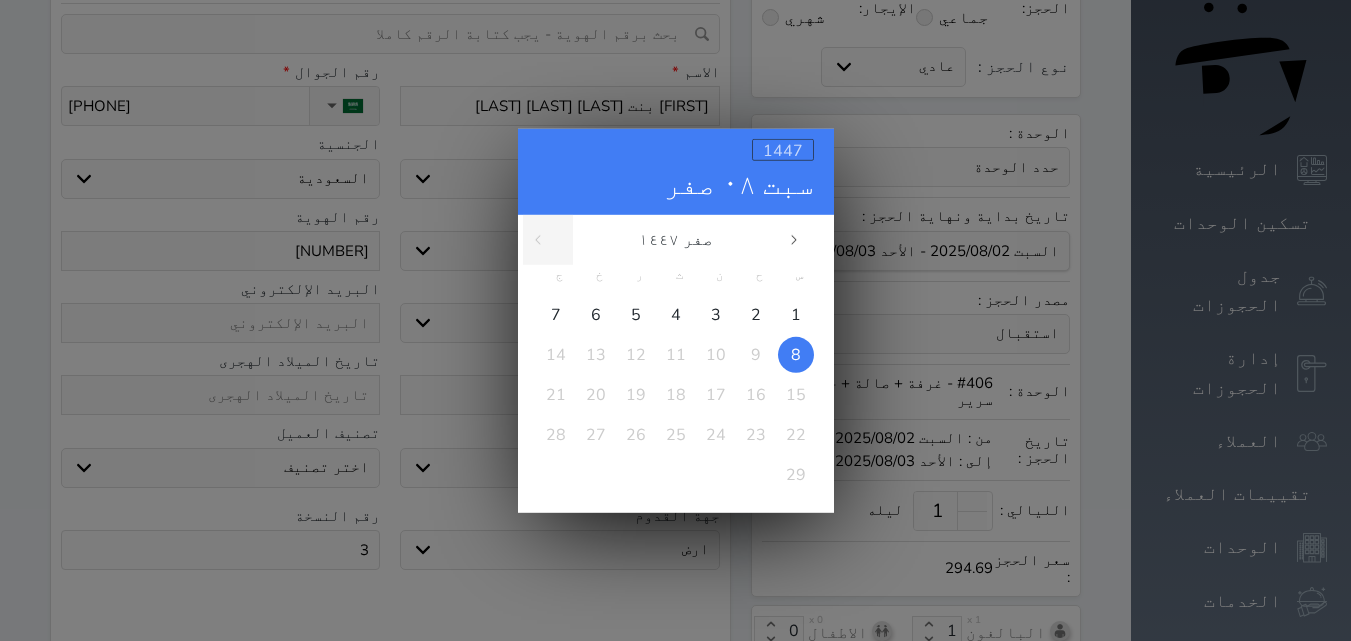 click on "1447" at bounding box center (783, 150) 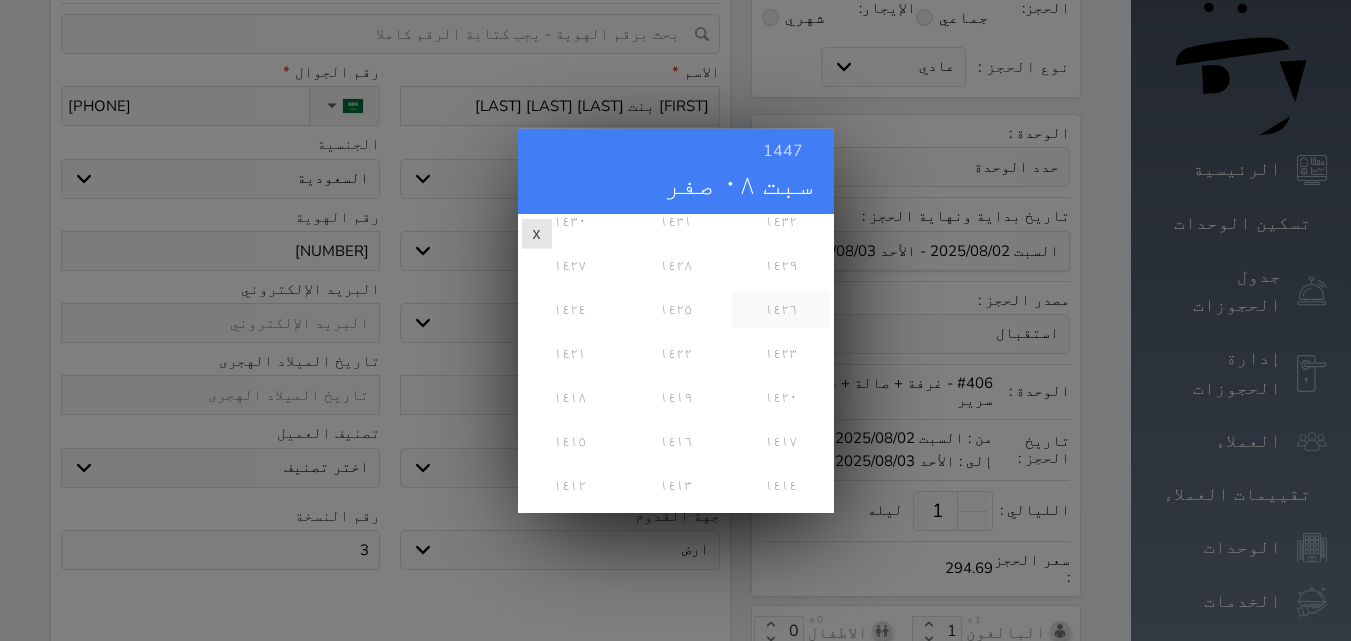scroll, scrollTop: 300, scrollLeft: 0, axis: vertical 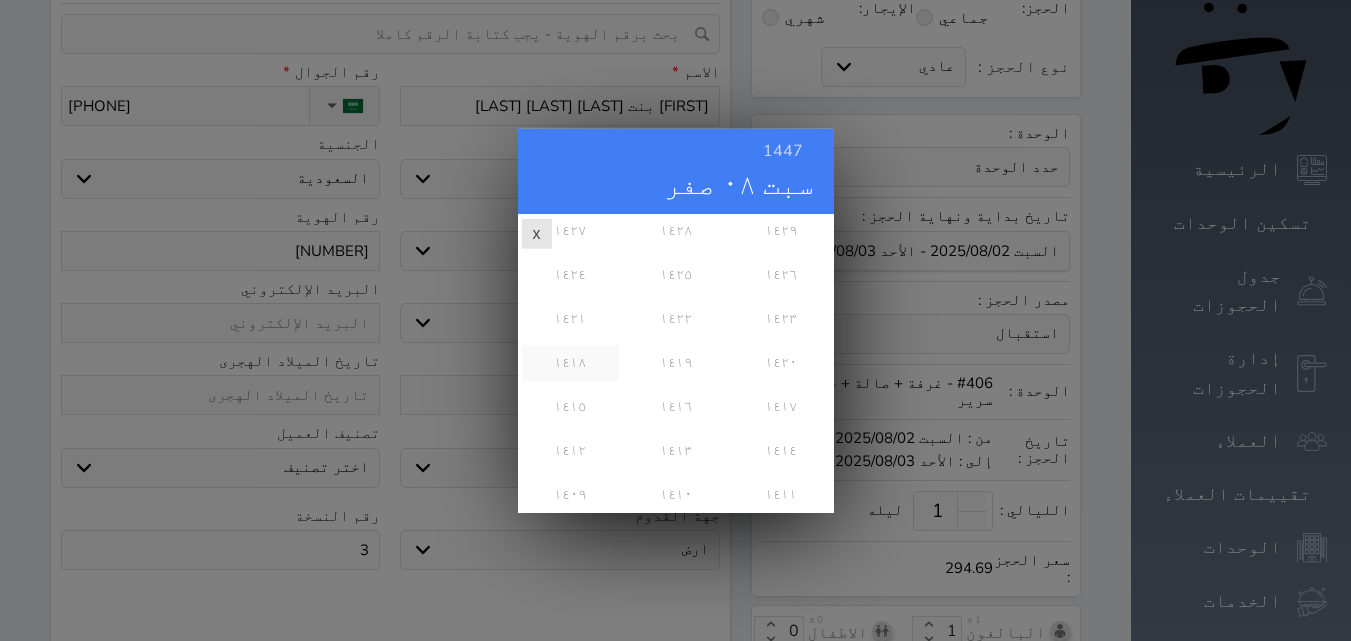 click on "١٤١٨" at bounding box center (570, 362) 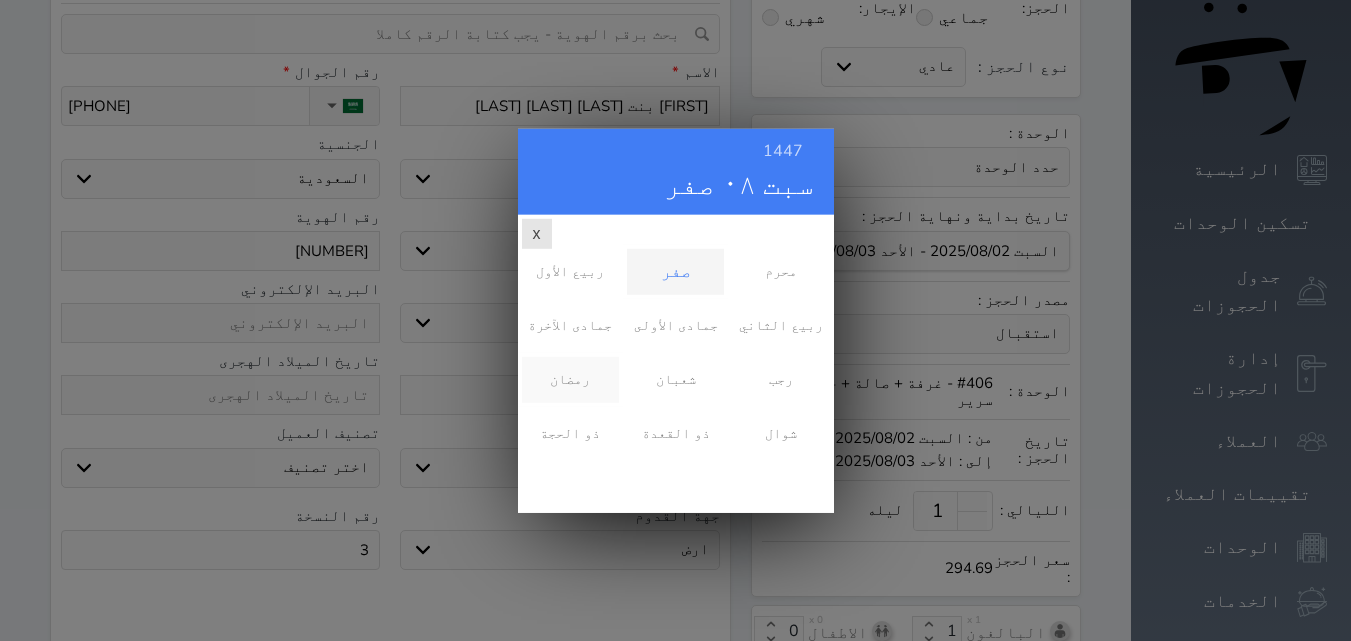 scroll, scrollTop: 0, scrollLeft: 0, axis: both 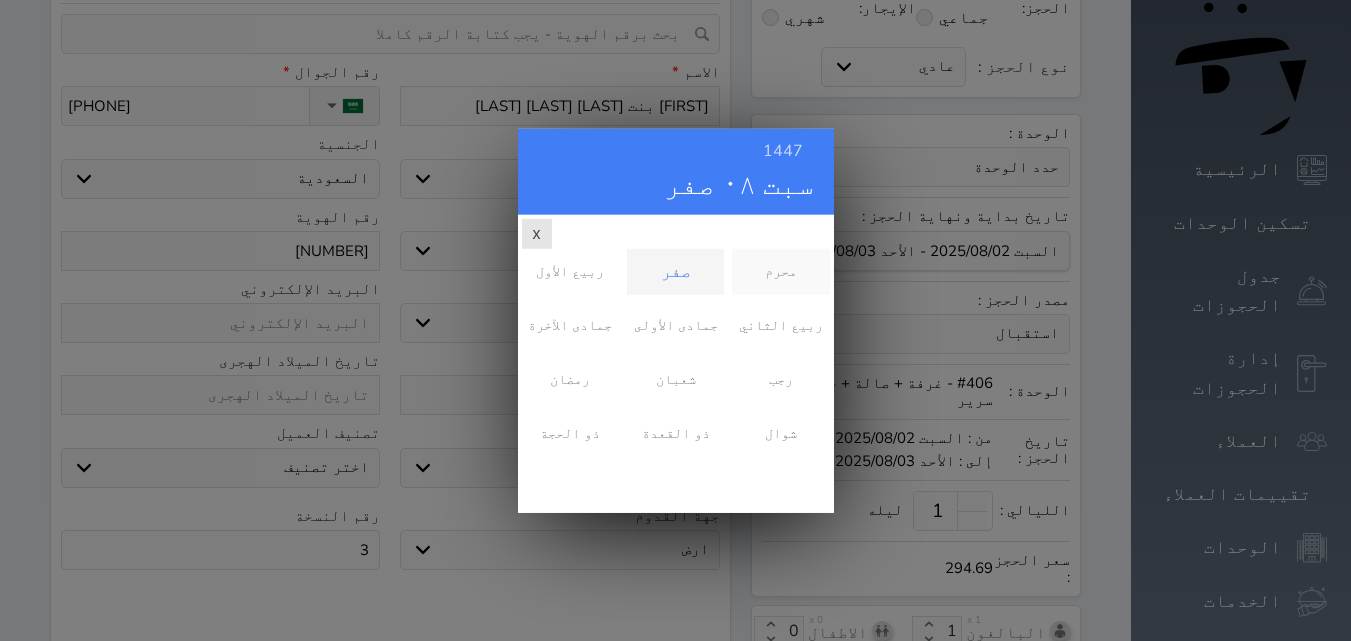 click on "محرم" at bounding box center (780, 271) 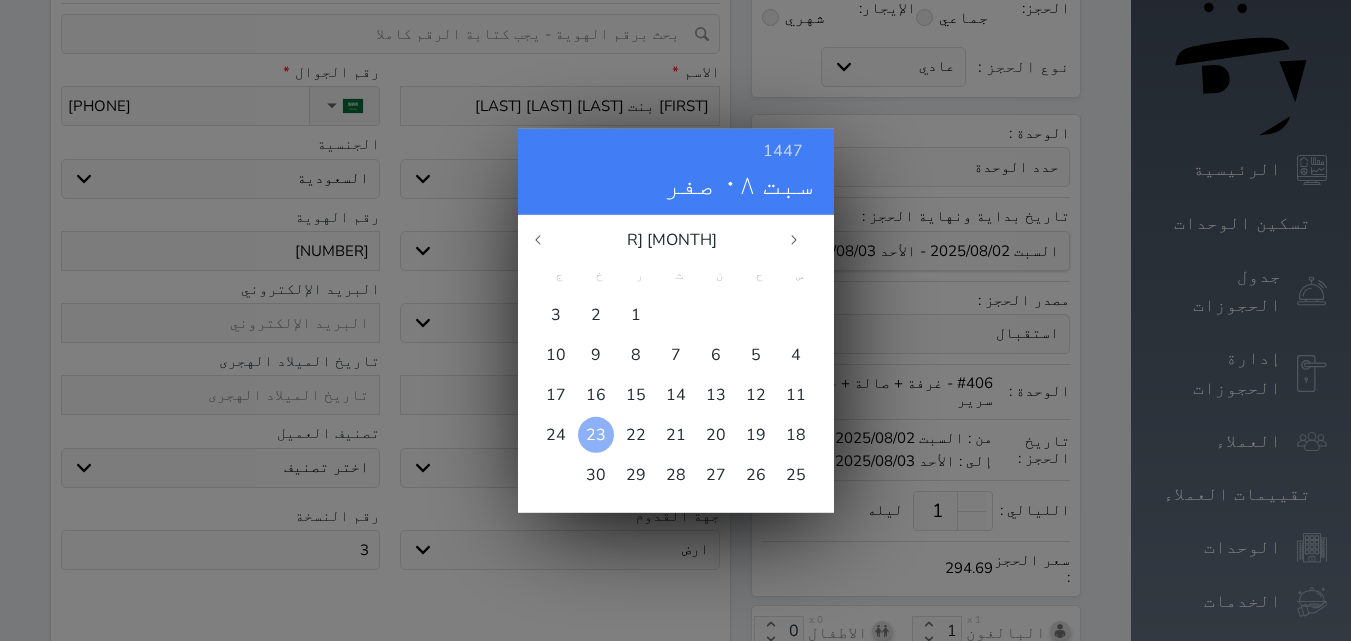 click at bounding box center [596, 434] 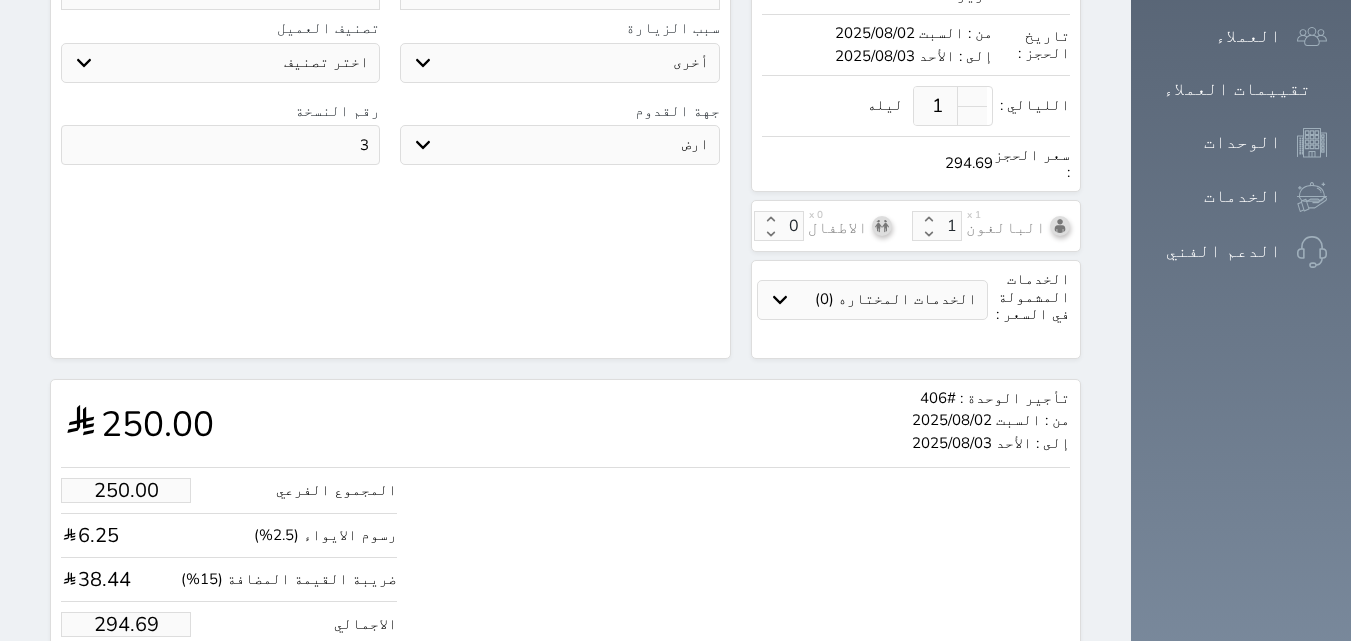 scroll, scrollTop: 618, scrollLeft: 0, axis: vertical 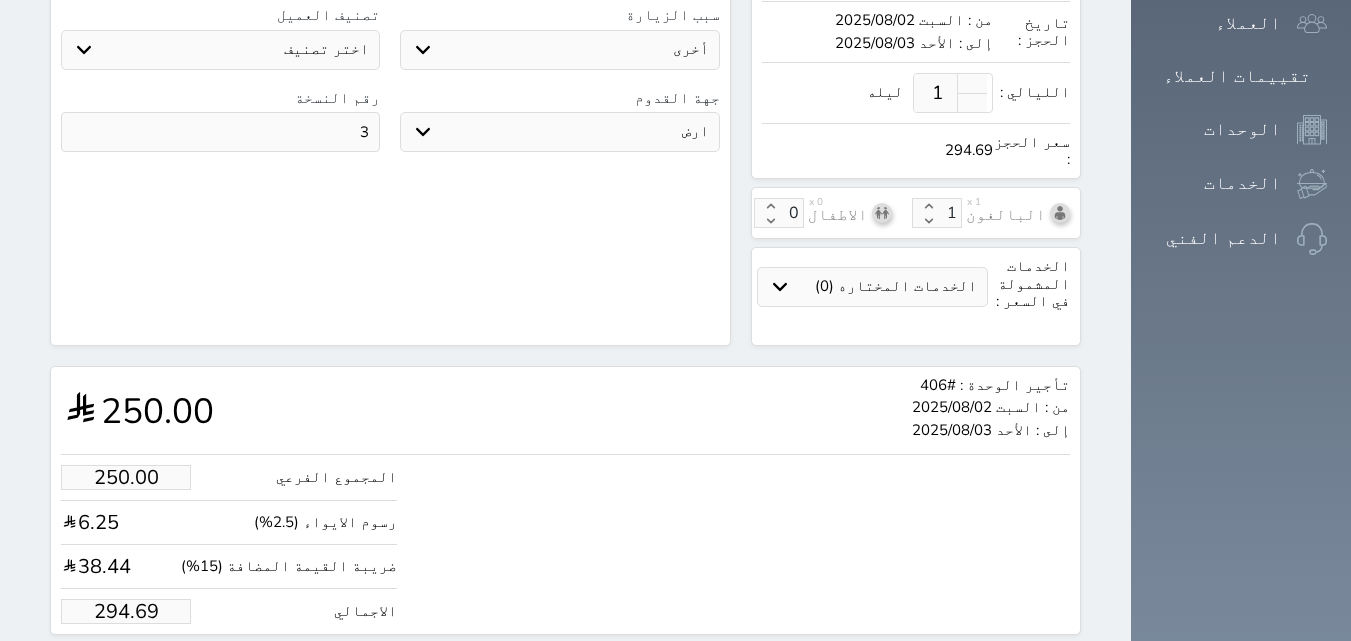drag, startPoint x: 137, startPoint y: 545, endPoint x: 0, endPoint y: 546, distance: 137.00365 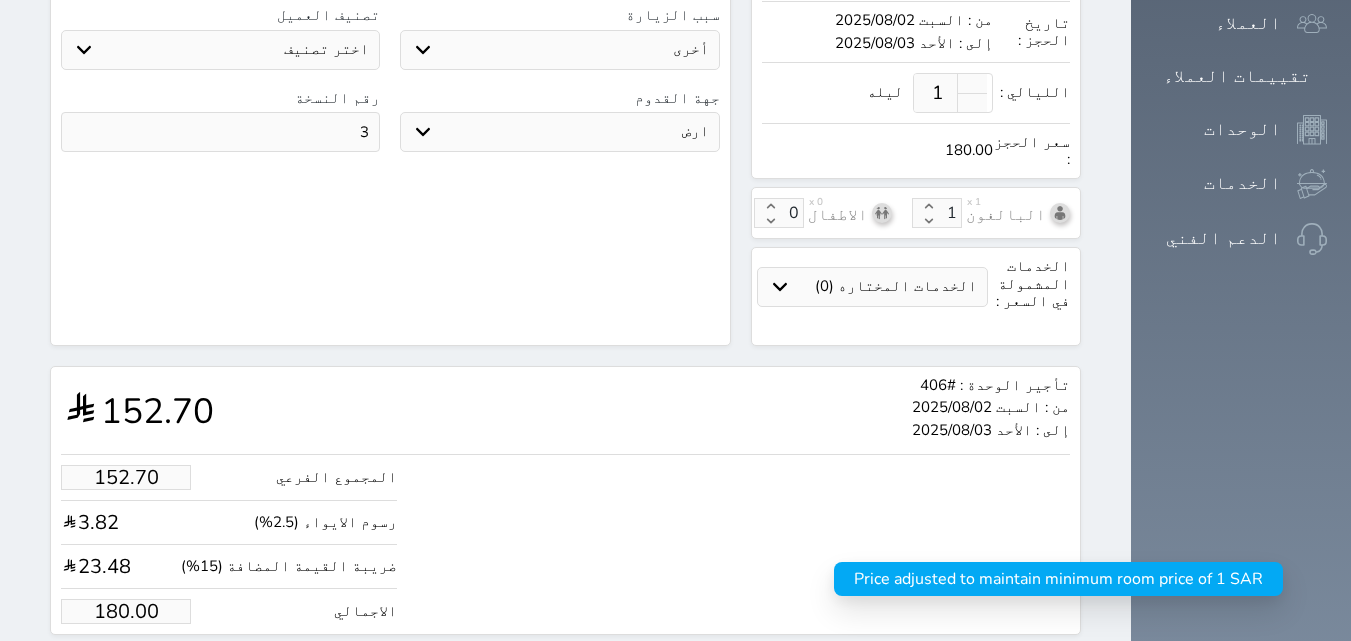click on "حجز" at bounding box center (149, 672) 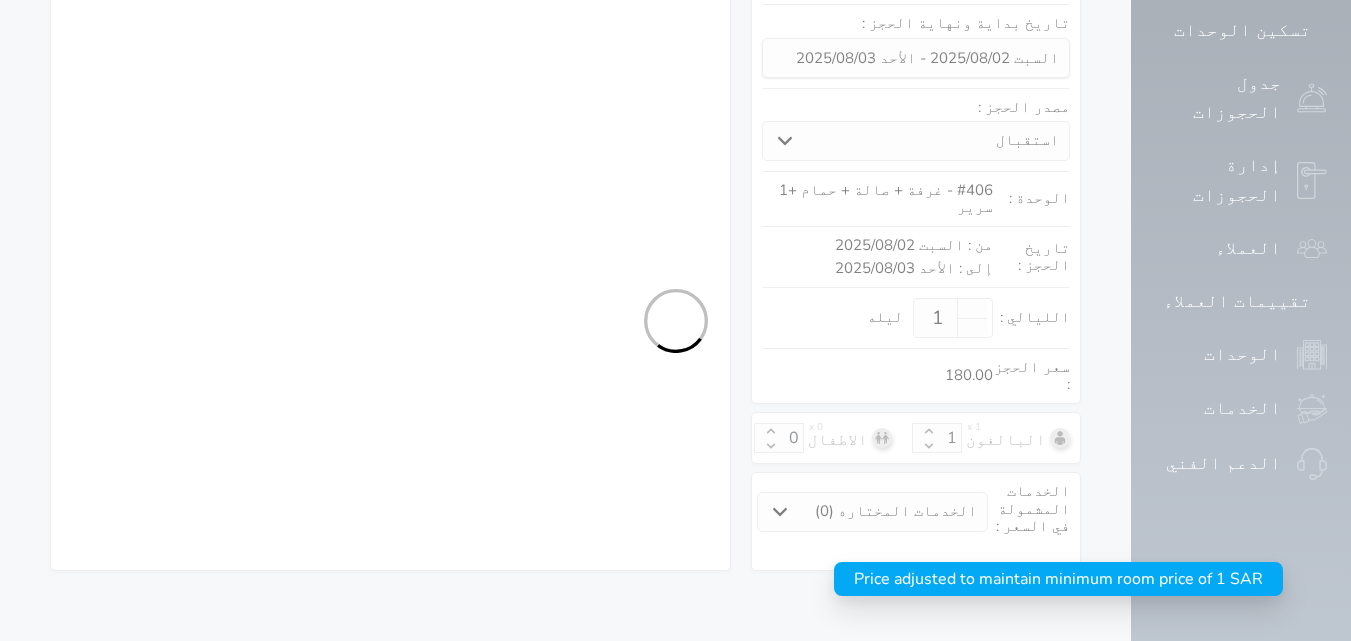 scroll, scrollTop: 295, scrollLeft: 0, axis: vertical 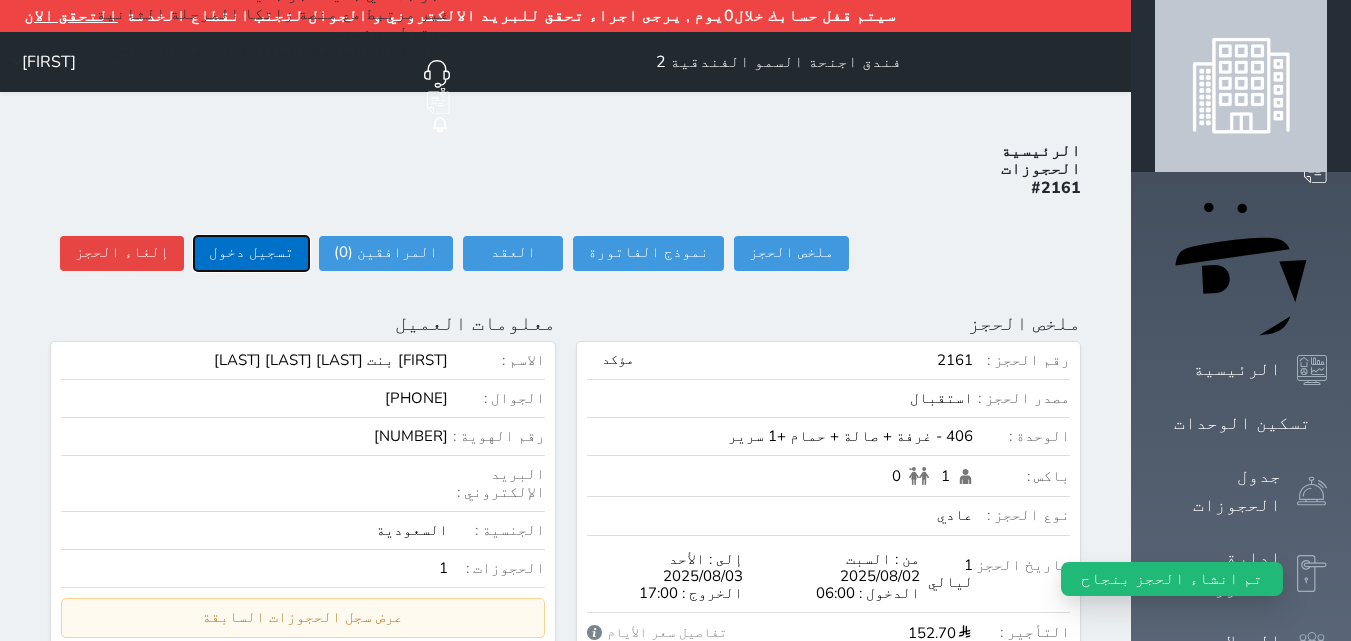 click on "تسجيل دخول" at bounding box center [251, 253] 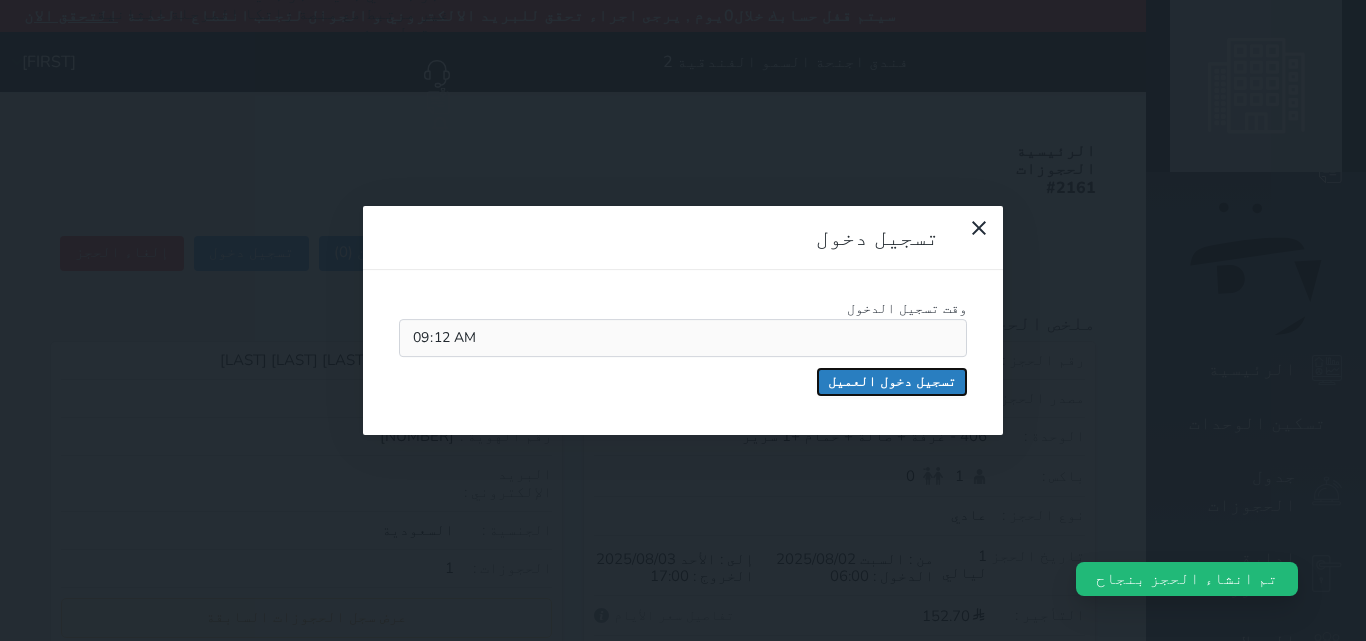 click on "تسجيل دخول العميل" at bounding box center [892, 382] 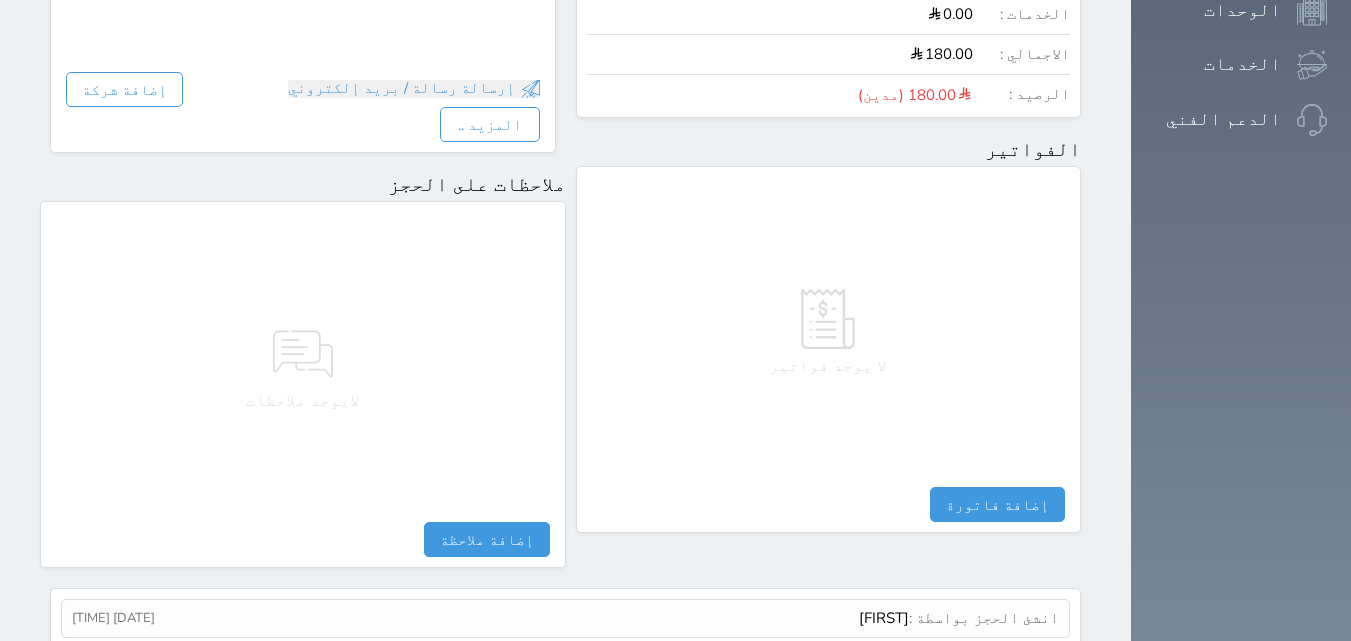 scroll, scrollTop: 756, scrollLeft: 0, axis: vertical 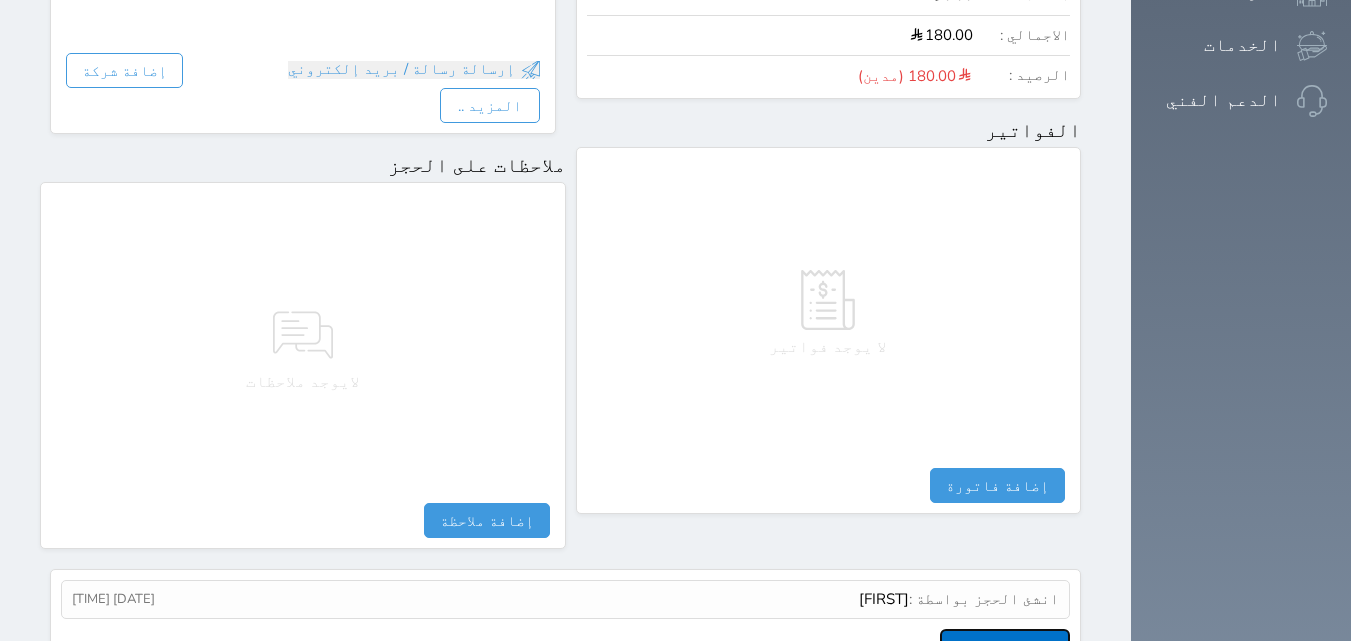 click on "عرض سجل شموس" at bounding box center [1005, 646] 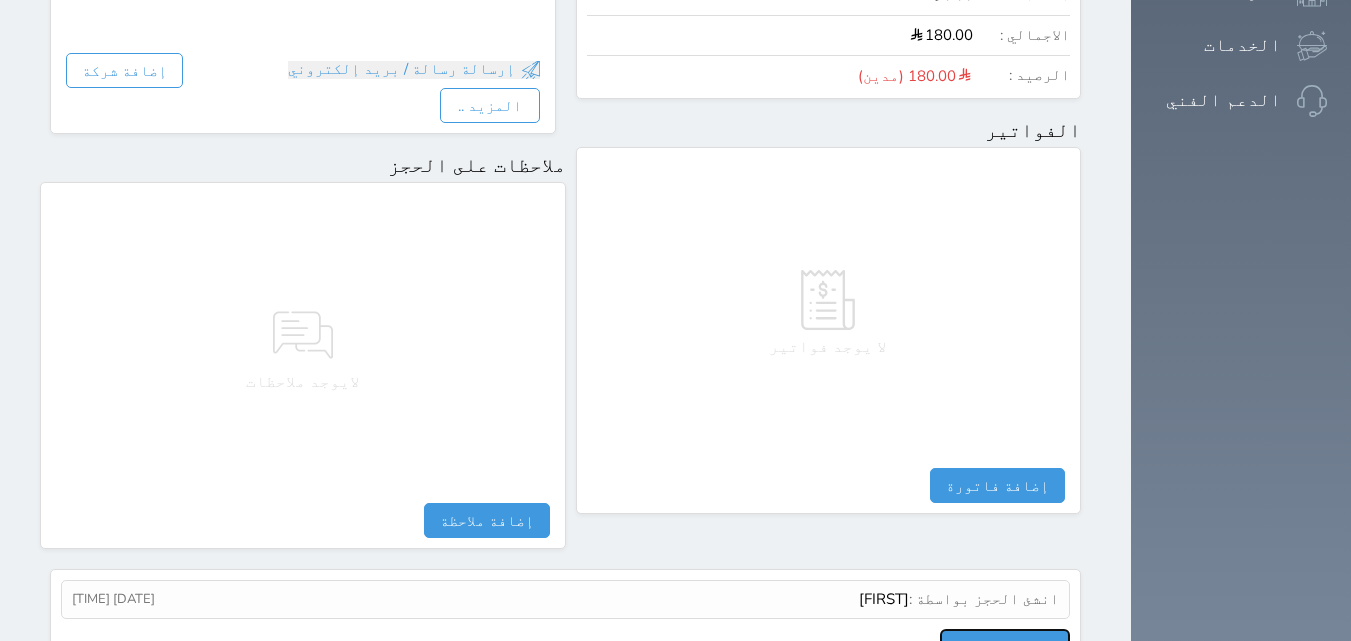 scroll, scrollTop: 156, scrollLeft: 0, axis: vertical 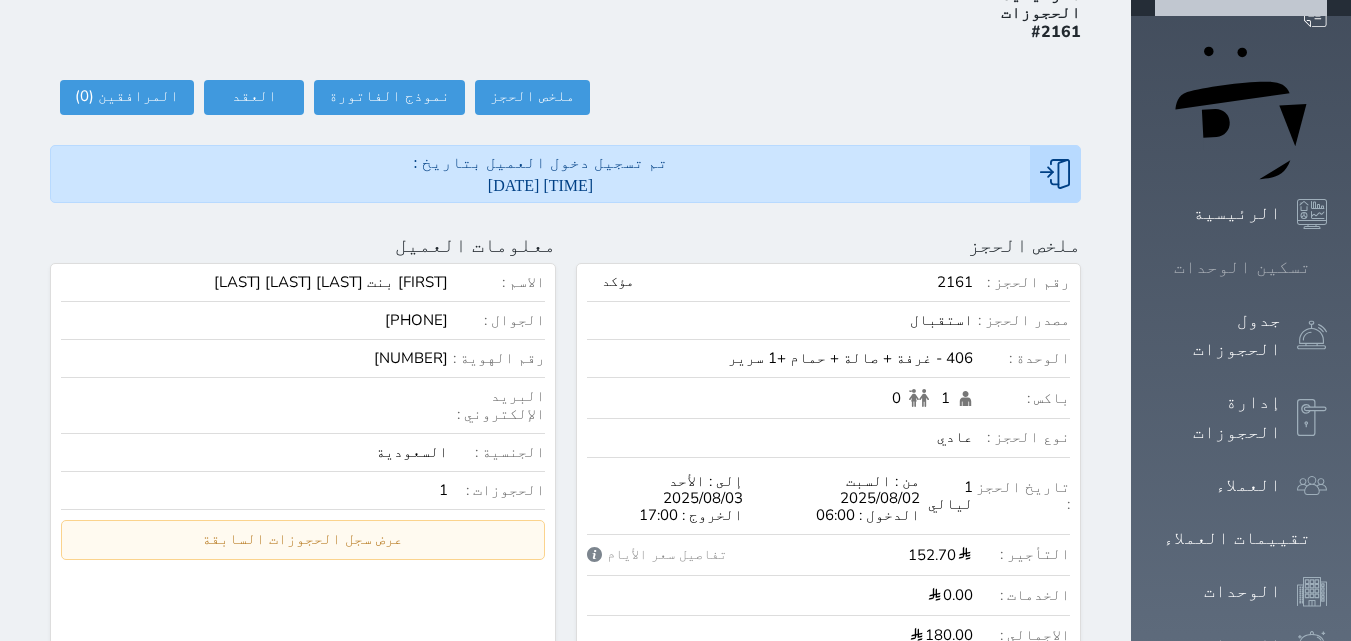 click on "تسكين الوحدات" at bounding box center (1242, 267) 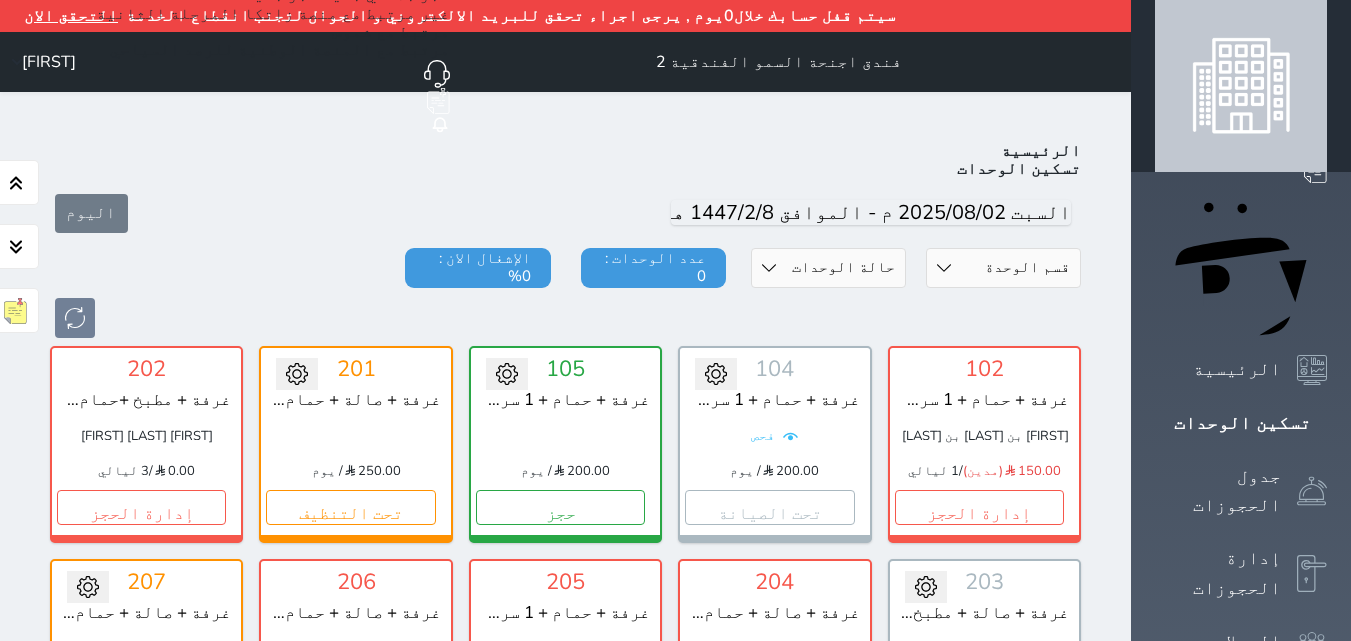 scroll, scrollTop: 110, scrollLeft: 0, axis: vertical 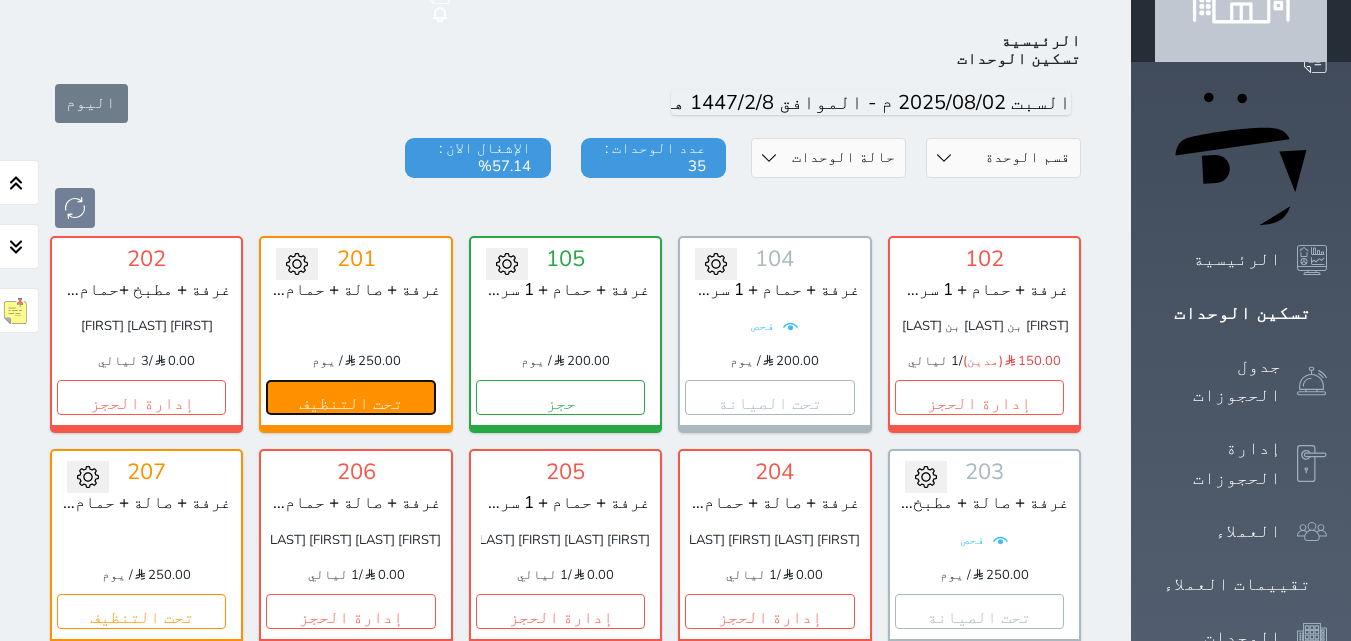 click on "تحت التنظيف" at bounding box center [350, 397] 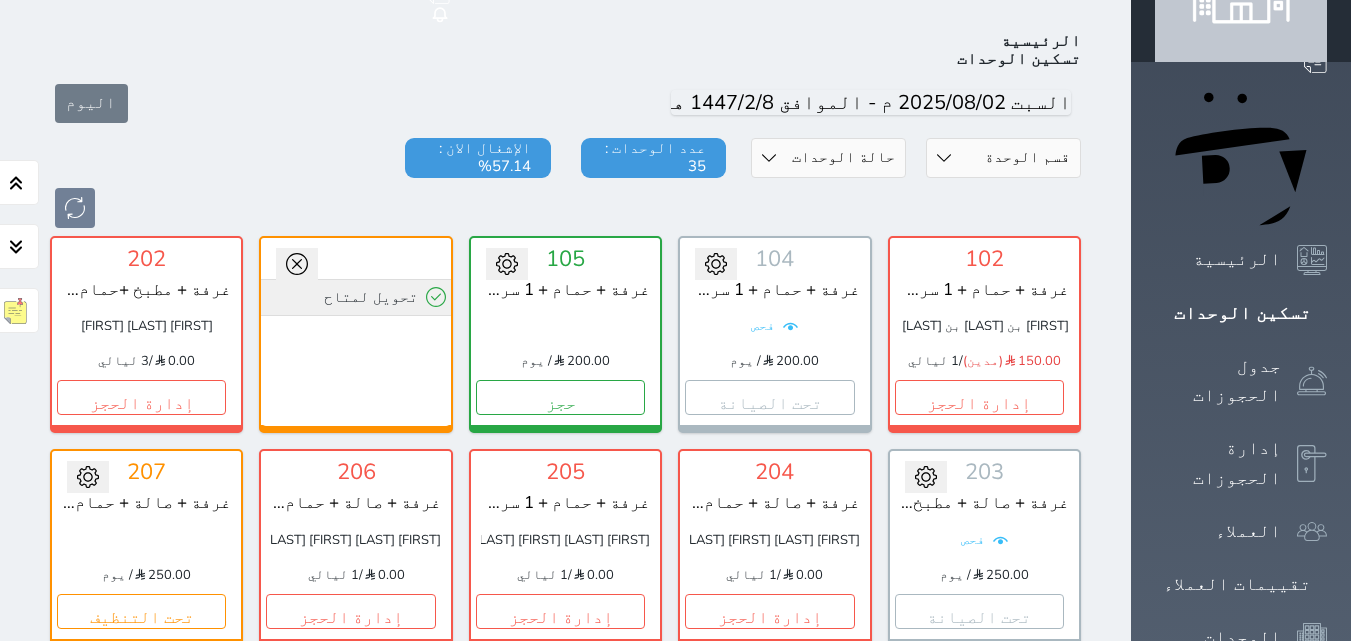 click on "تحويل لمتاح" at bounding box center (355, 297) 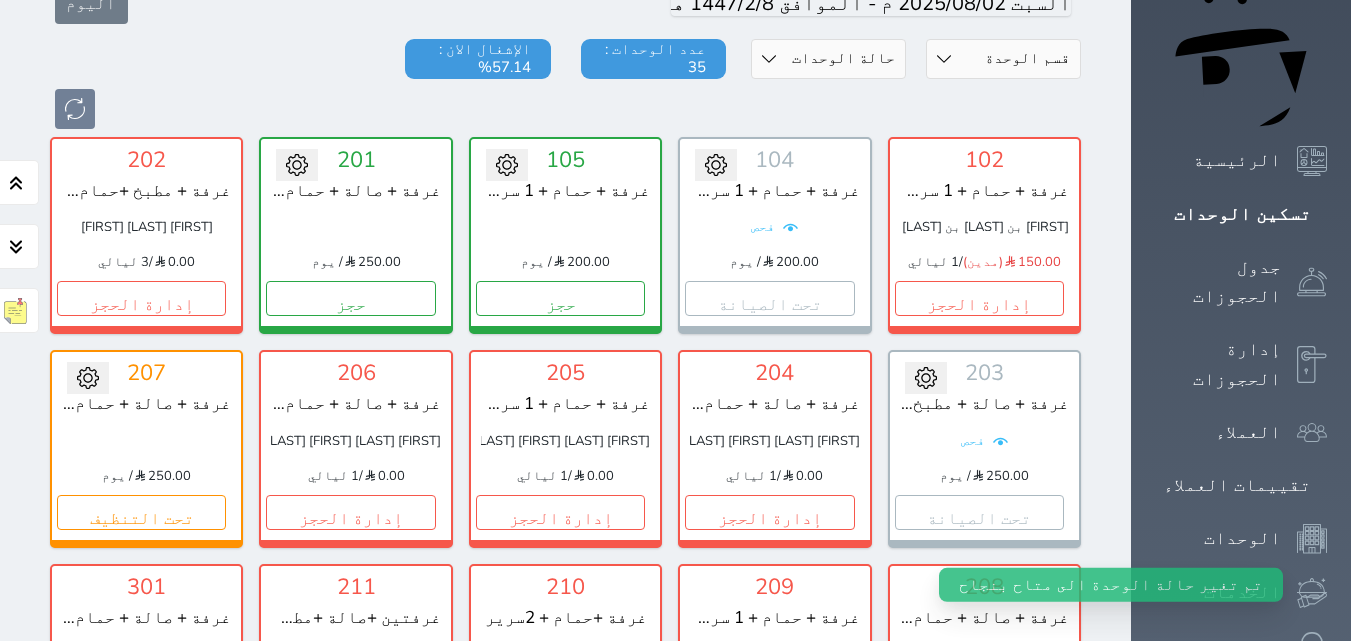 scroll, scrollTop: 310, scrollLeft: 0, axis: vertical 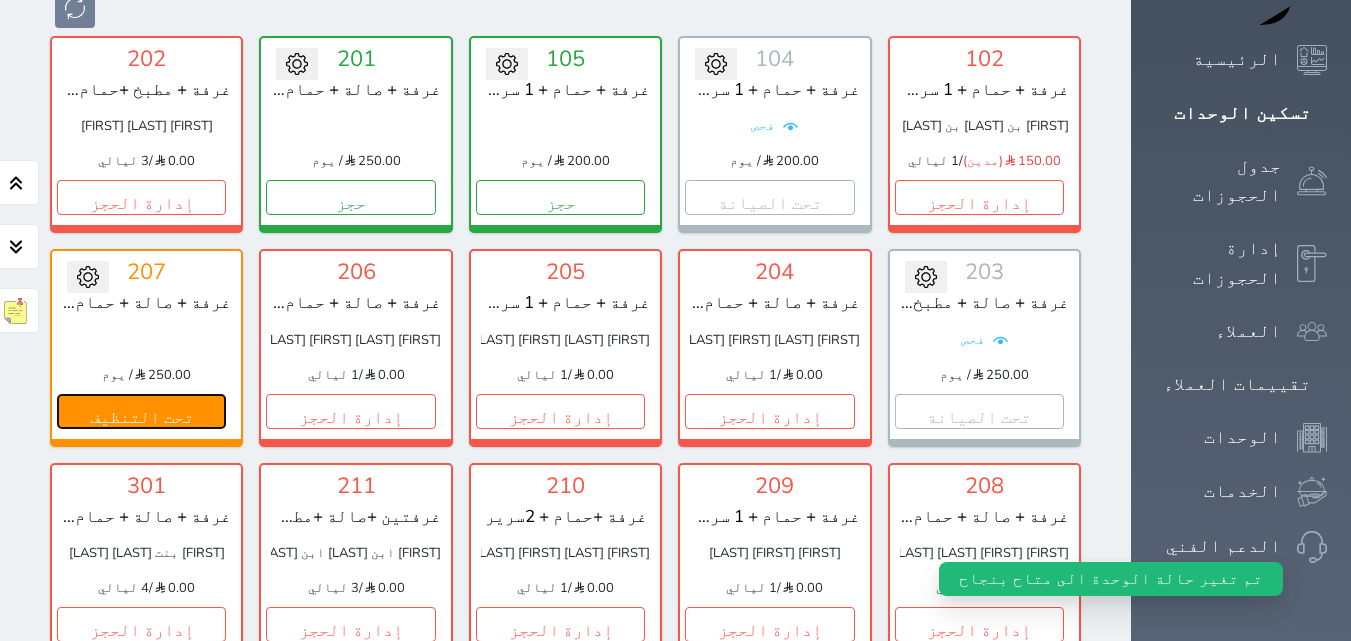 click on "تحت التنظيف" at bounding box center [141, 411] 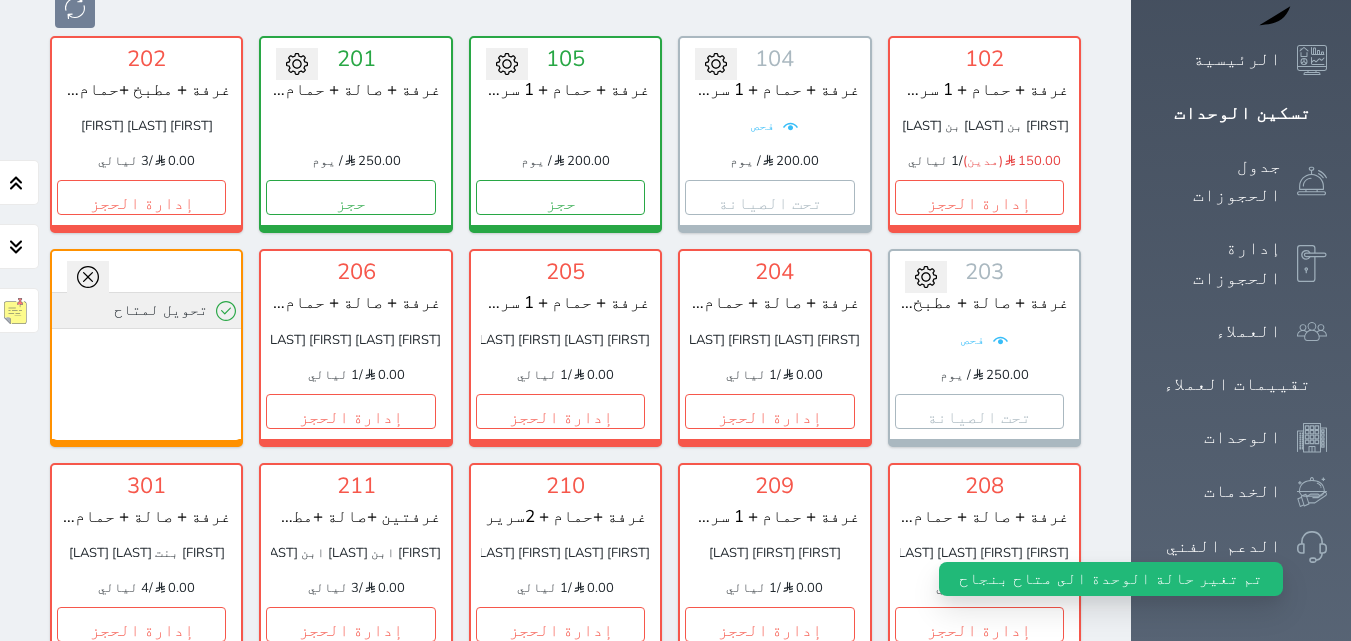 click on "تحويل لمتاح" at bounding box center [146, 310] 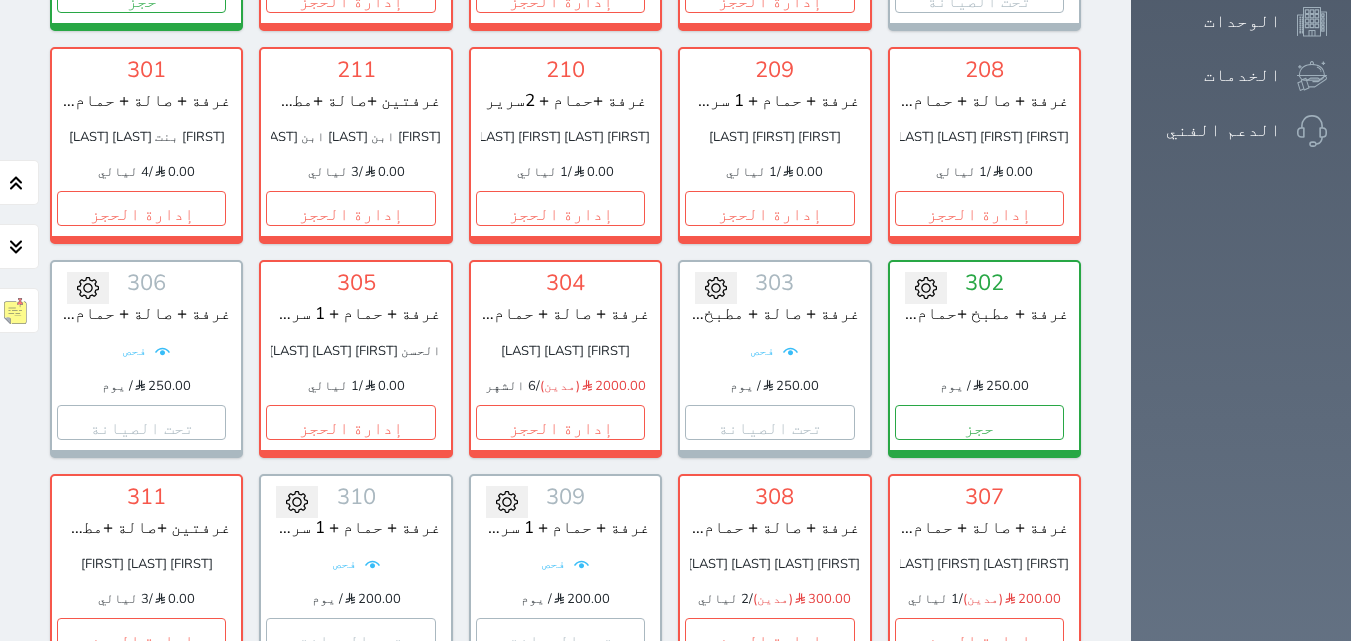 scroll, scrollTop: 710, scrollLeft: 0, axis: vertical 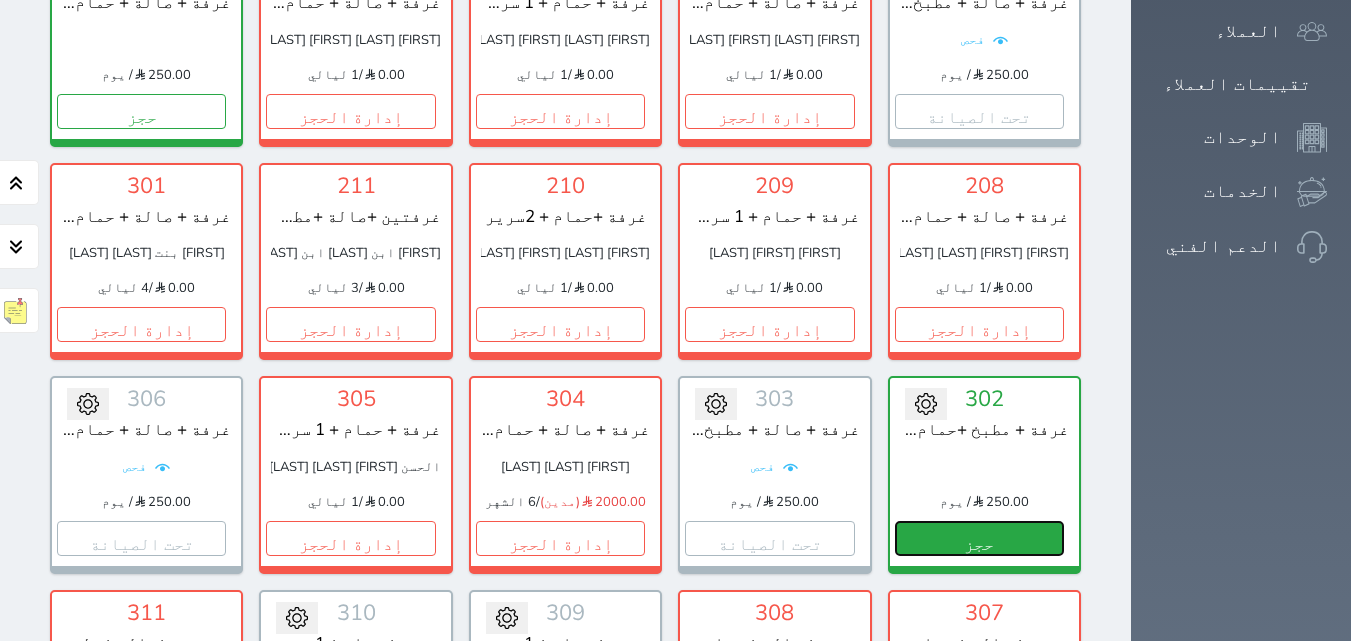 click on "حجز" at bounding box center [979, 538] 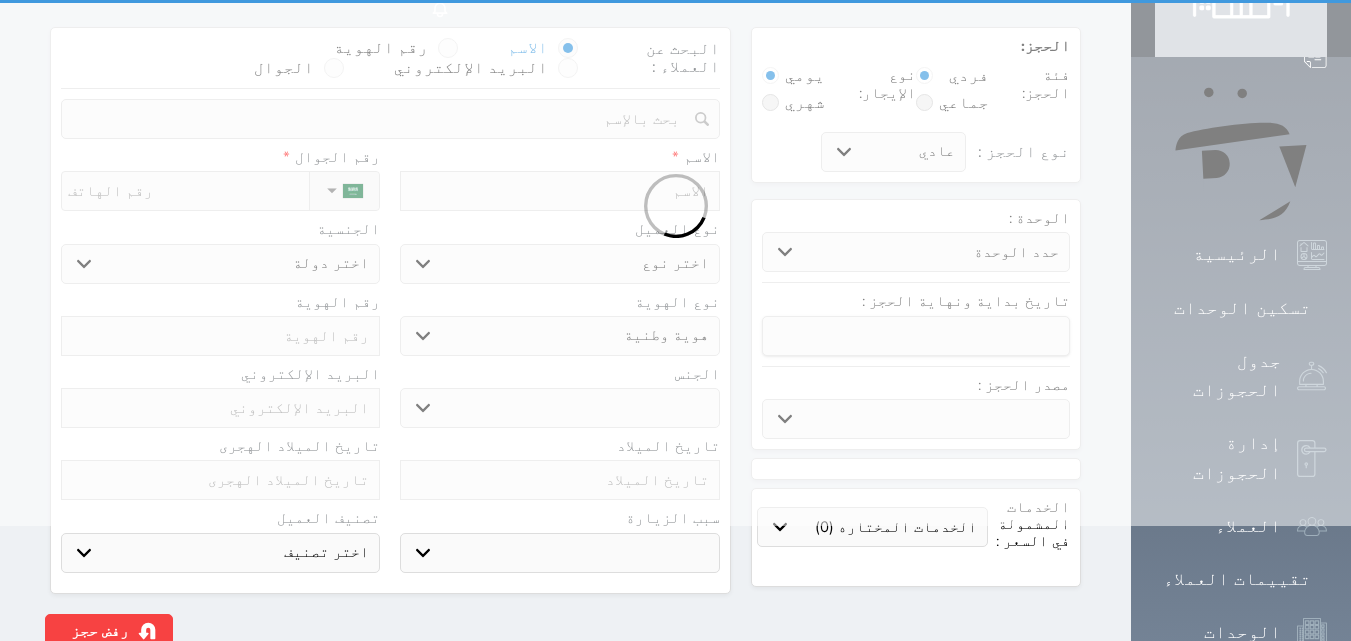 scroll, scrollTop: 0, scrollLeft: 0, axis: both 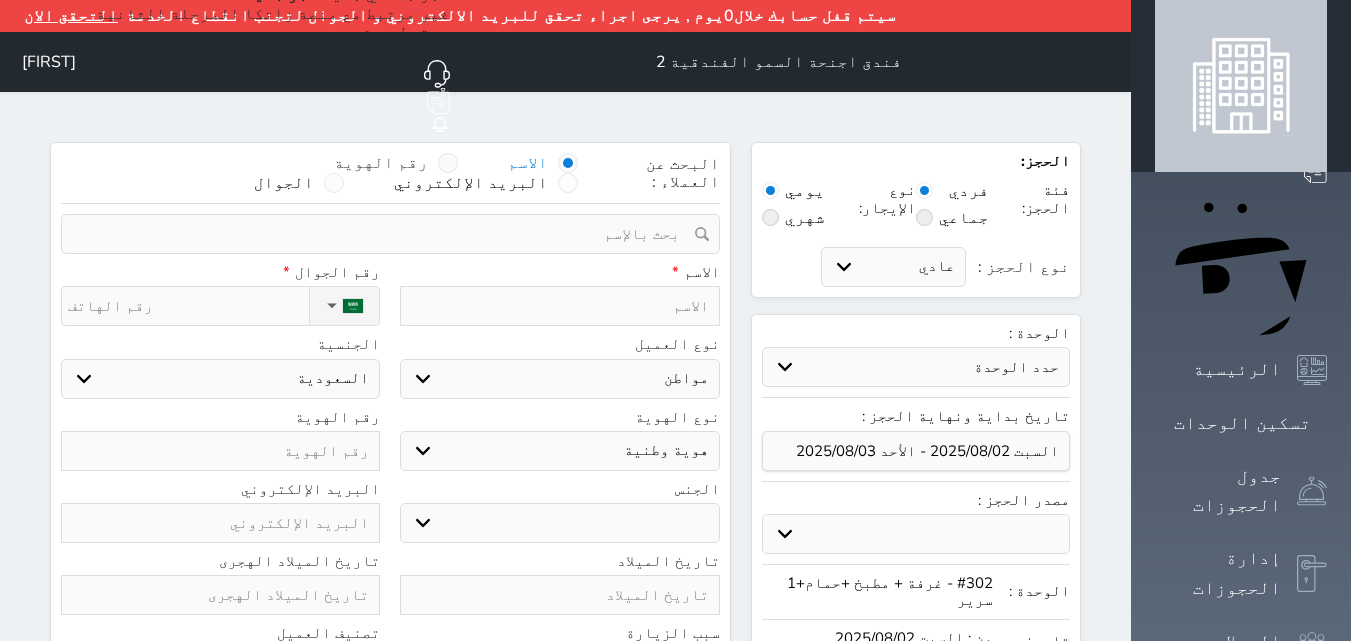 click at bounding box center (448, 163) 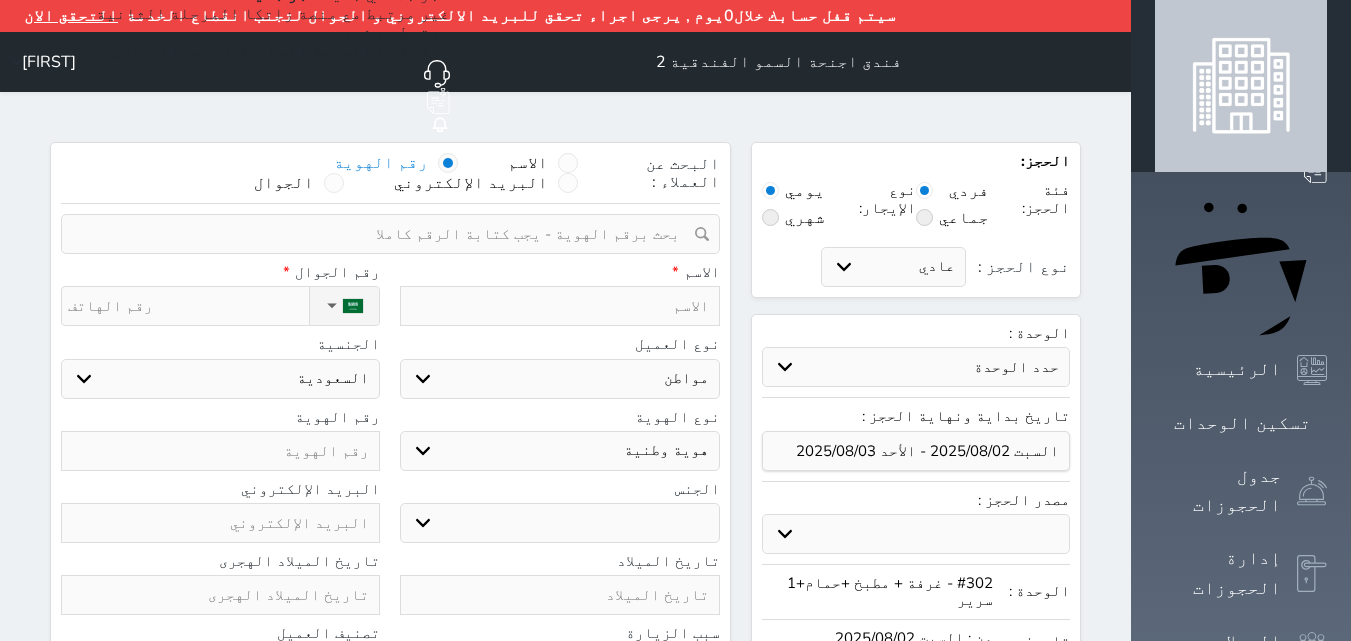 click at bounding box center (383, 234) 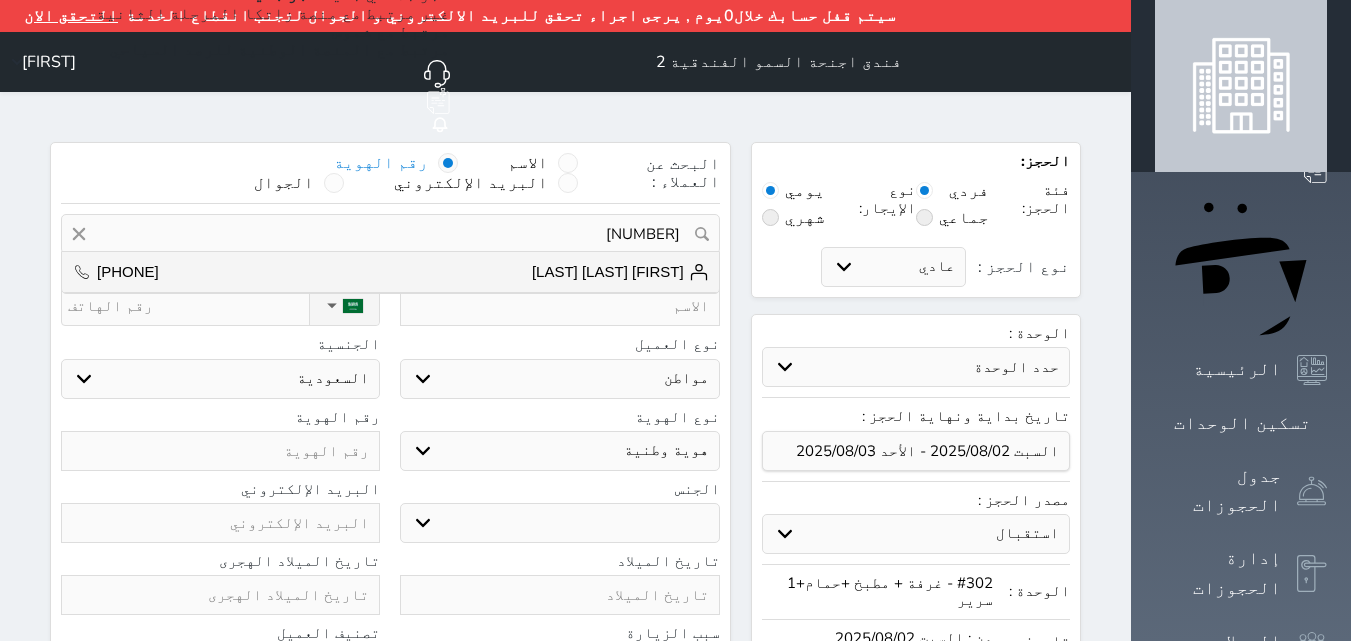 click on "[FIRST] [LAST] [LAST]" at bounding box center (620, 272) 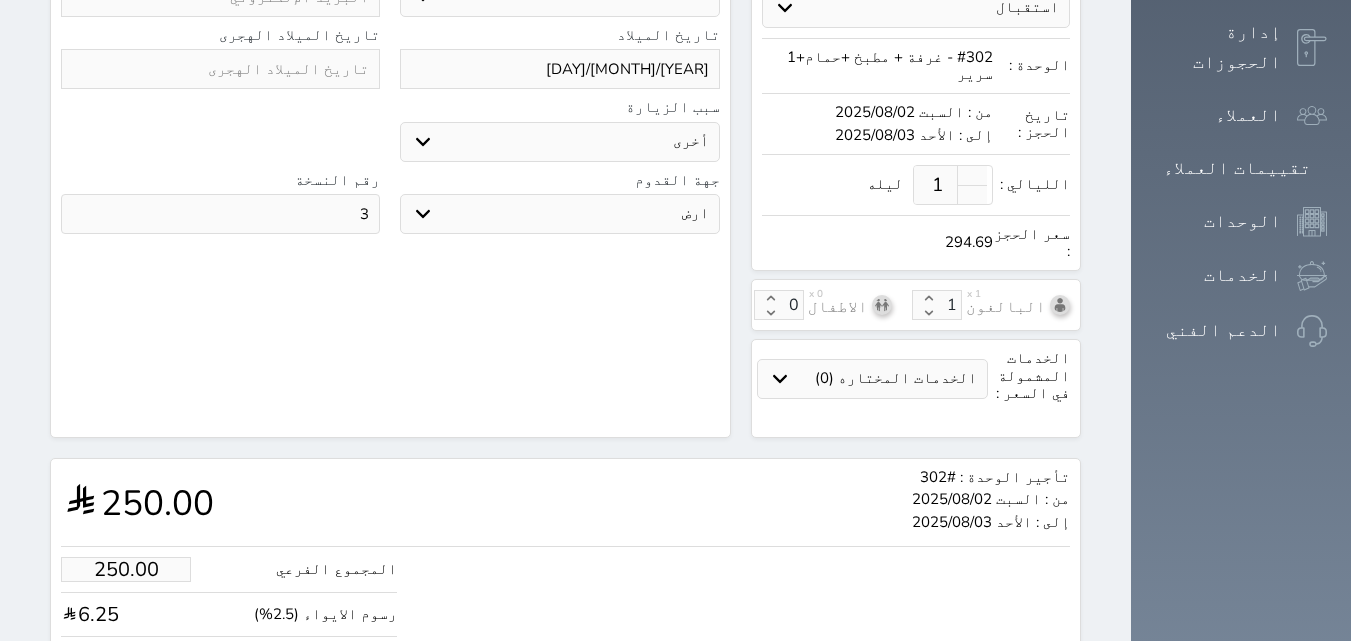 scroll, scrollTop: 618, scrollLeft: 0, axis: vertical 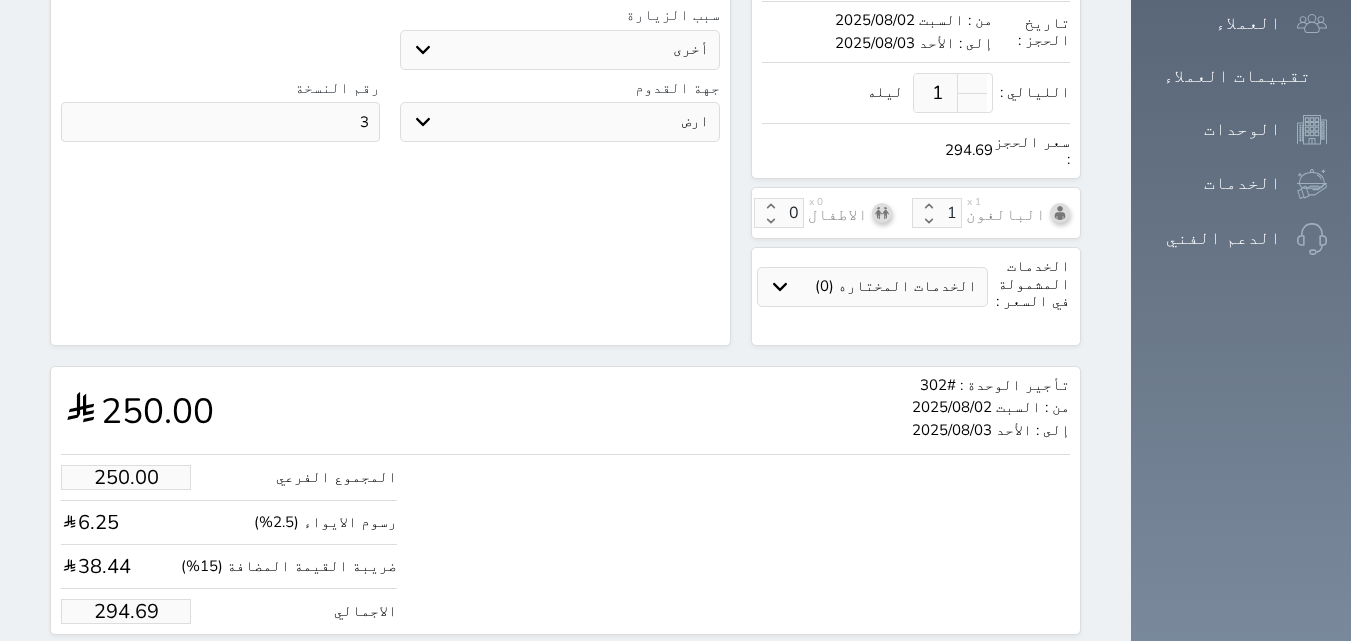 click on "294.69" at bounding box center (126, 611) 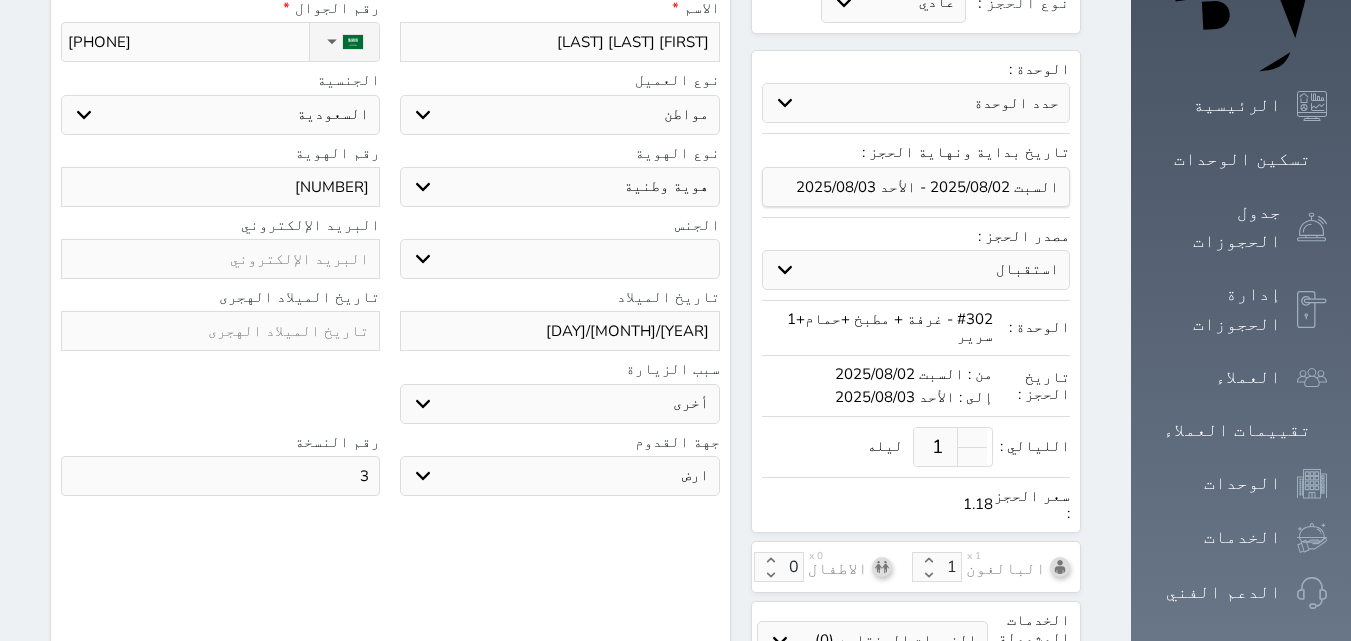 scroll, scrollTop: 618, scrollLeft: 0, axis: vertical 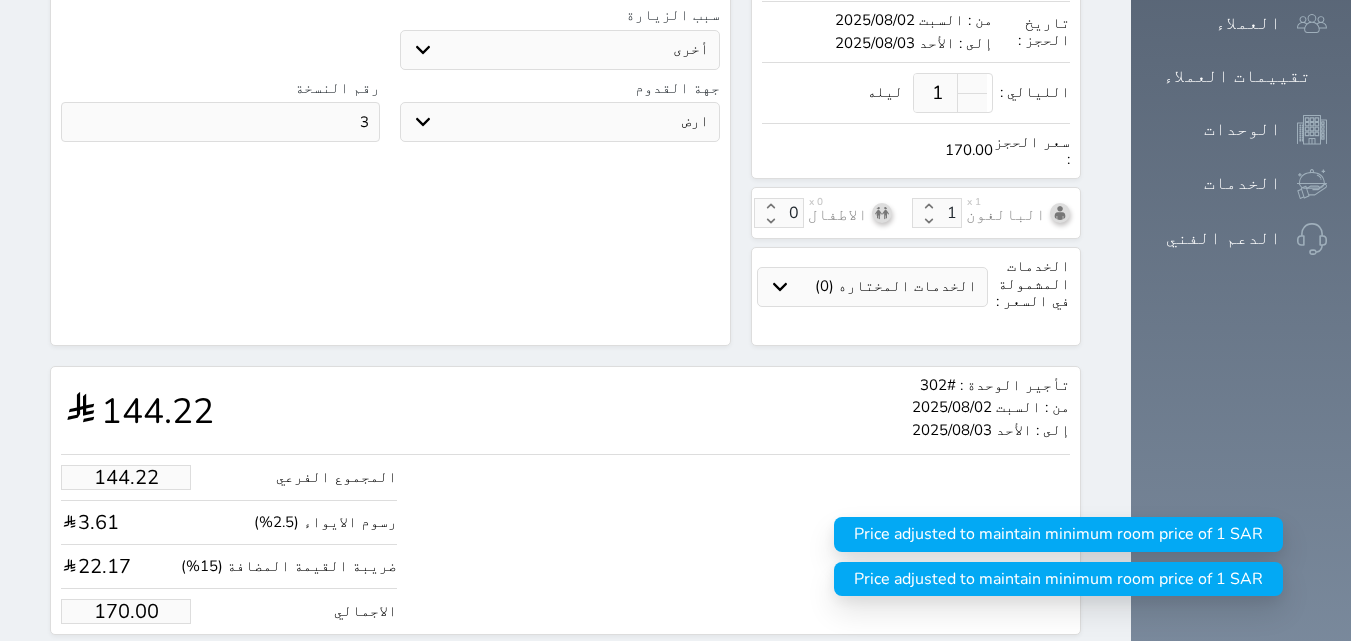 click on "حجز" at bounding box center [149, 672] 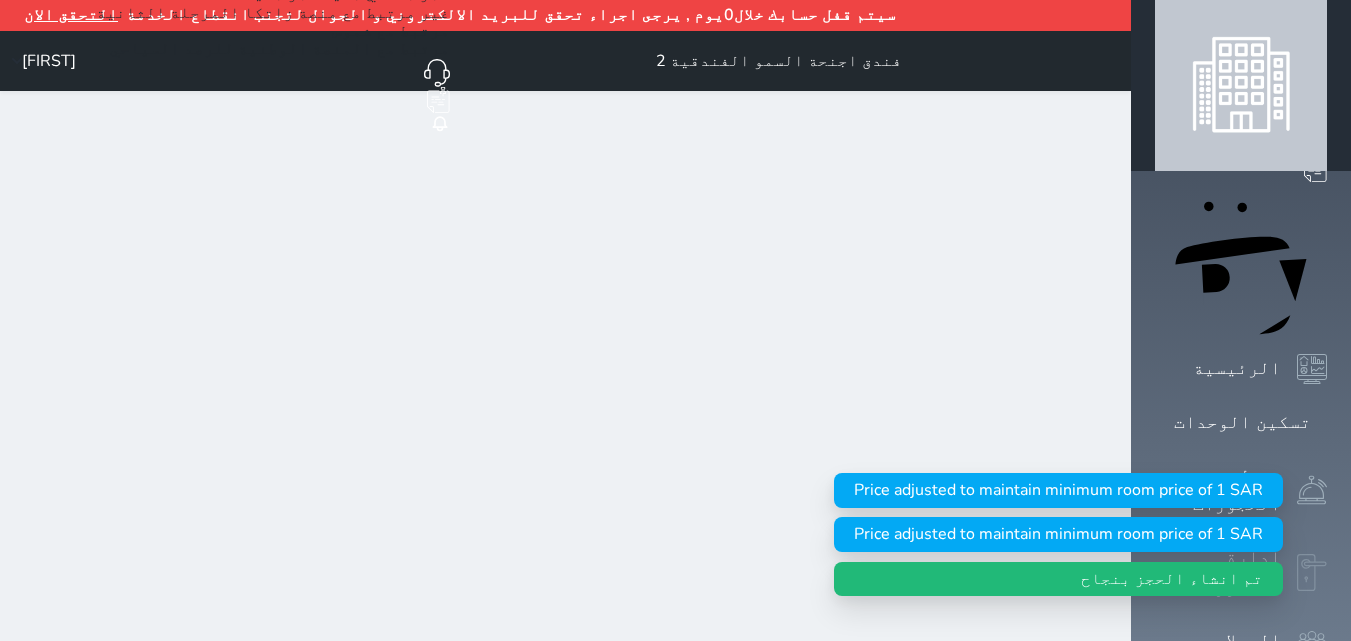 scroll, scrollTop: 0, scrollLeft: 0, axis: both 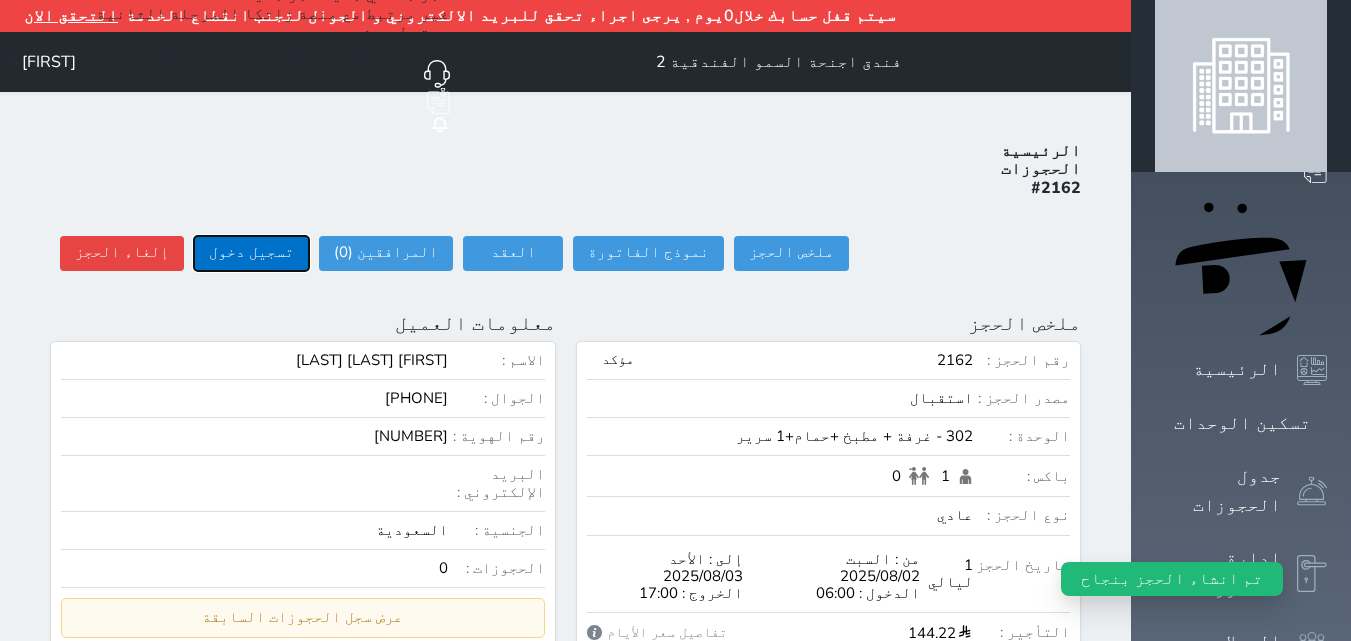 click on "تسجيل دخول" at bounding box center [251, 253] 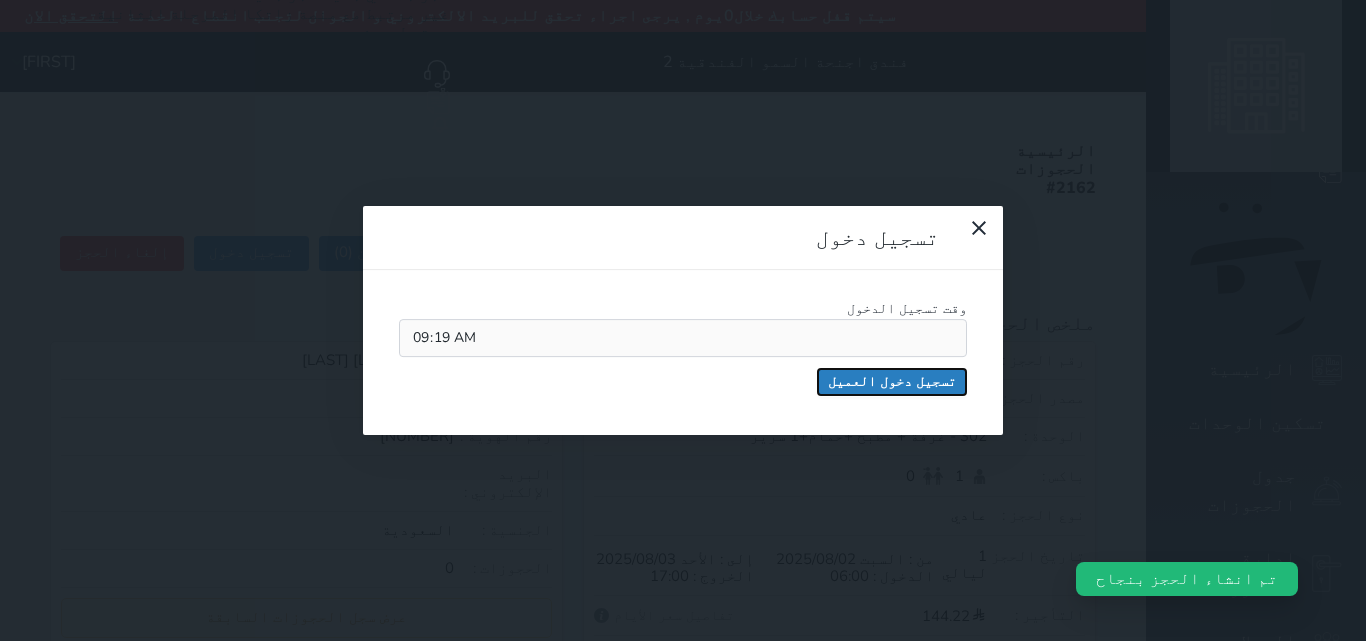 click on "تسجيل دخول العميل" at bounding box center [892, 382] 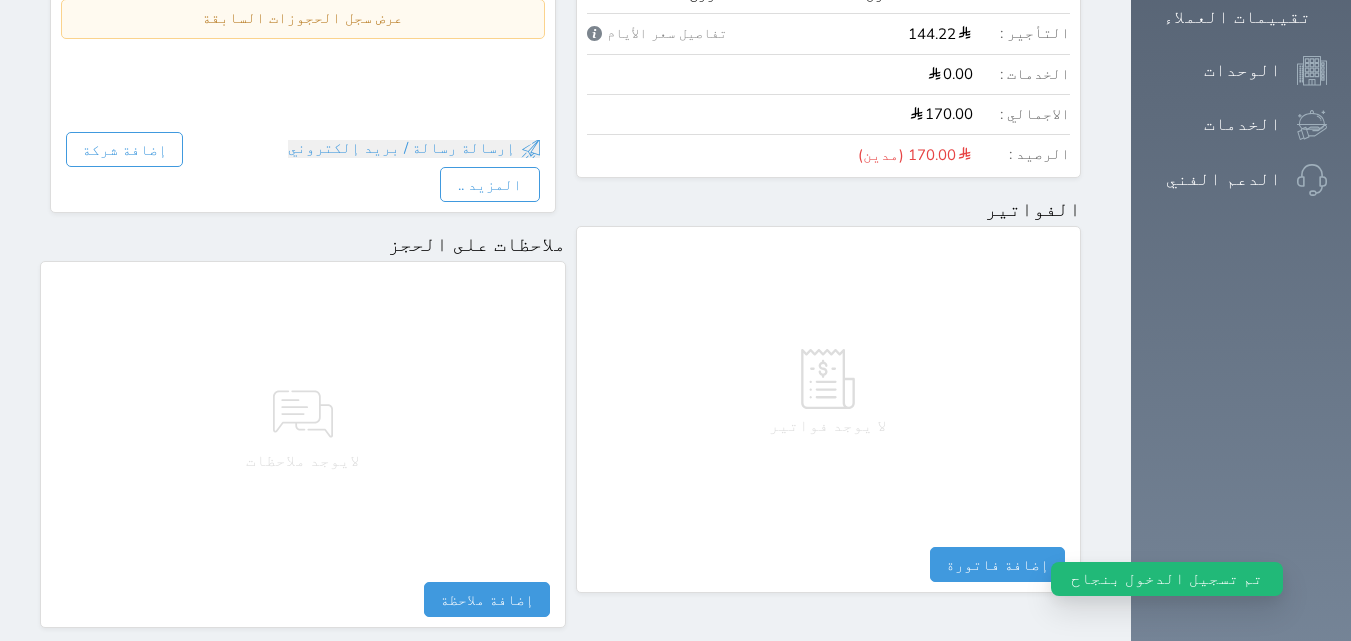 scroll, scrollTop: 756, scrollLeft: 0, axis: vertical 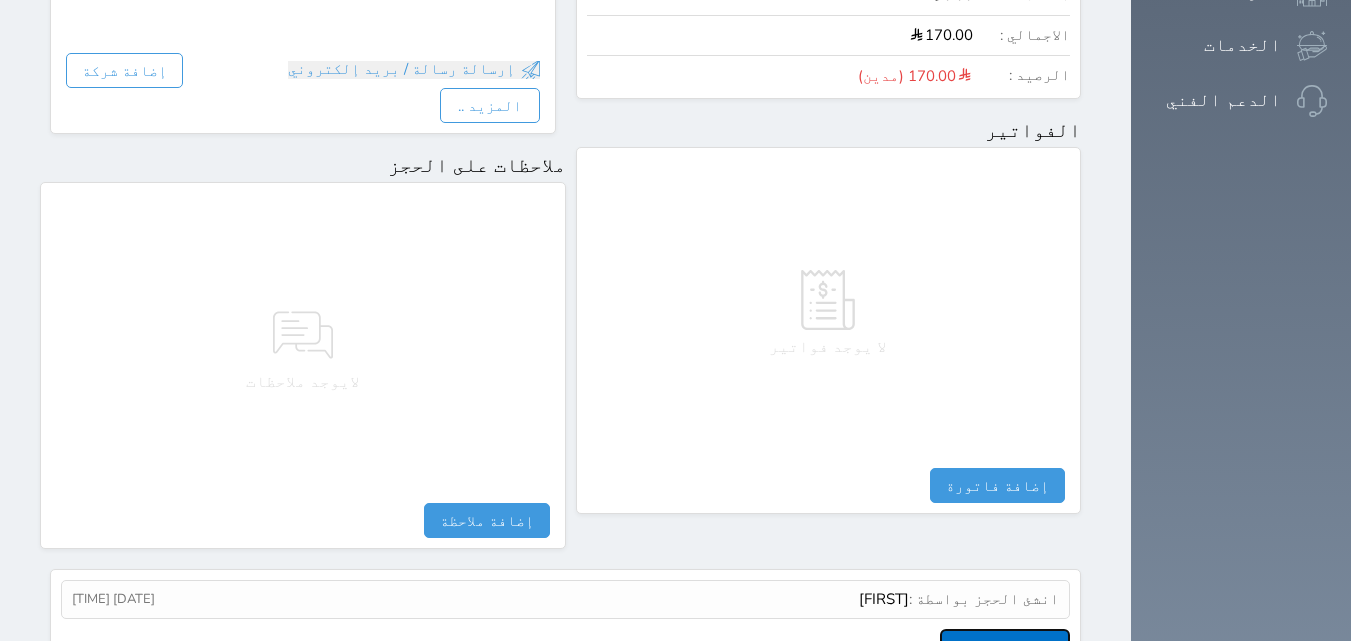 click on "عرض سجل شموس" at bounding box center [1005, 646] 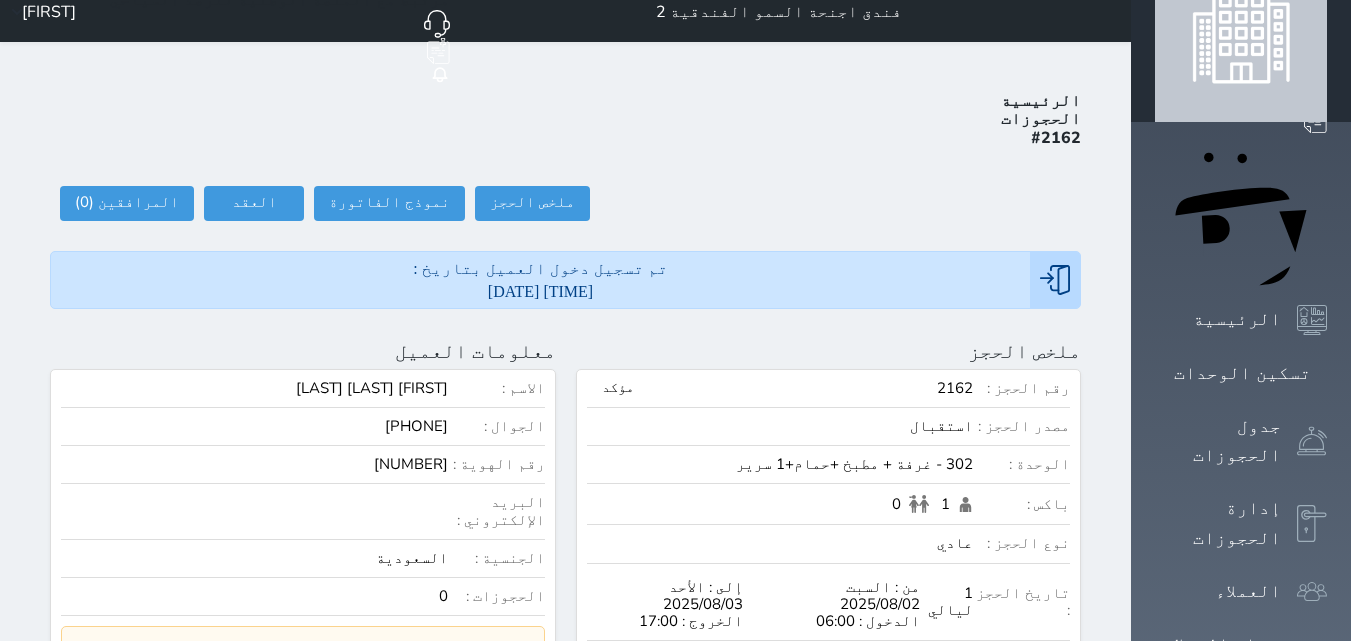 scroll, scrollTop: 0, scrollLeft: 0, axis: both 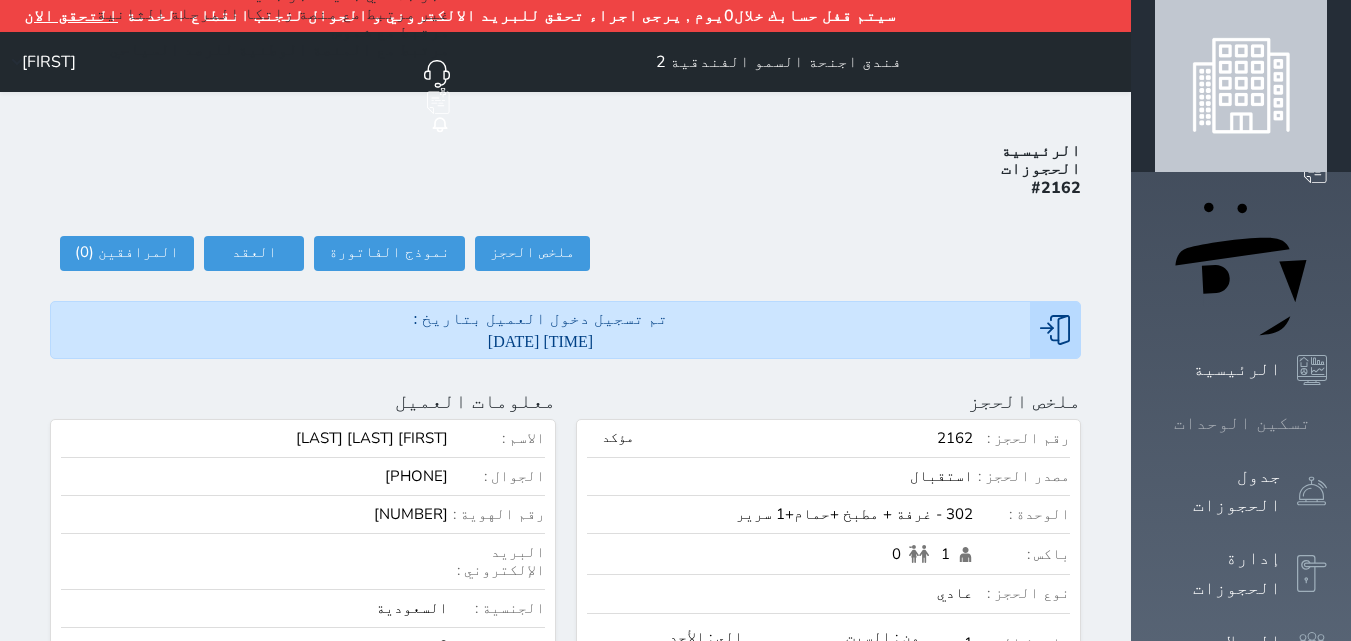 click on "تسكين الوحدات" at bounding box center (1242, 423) 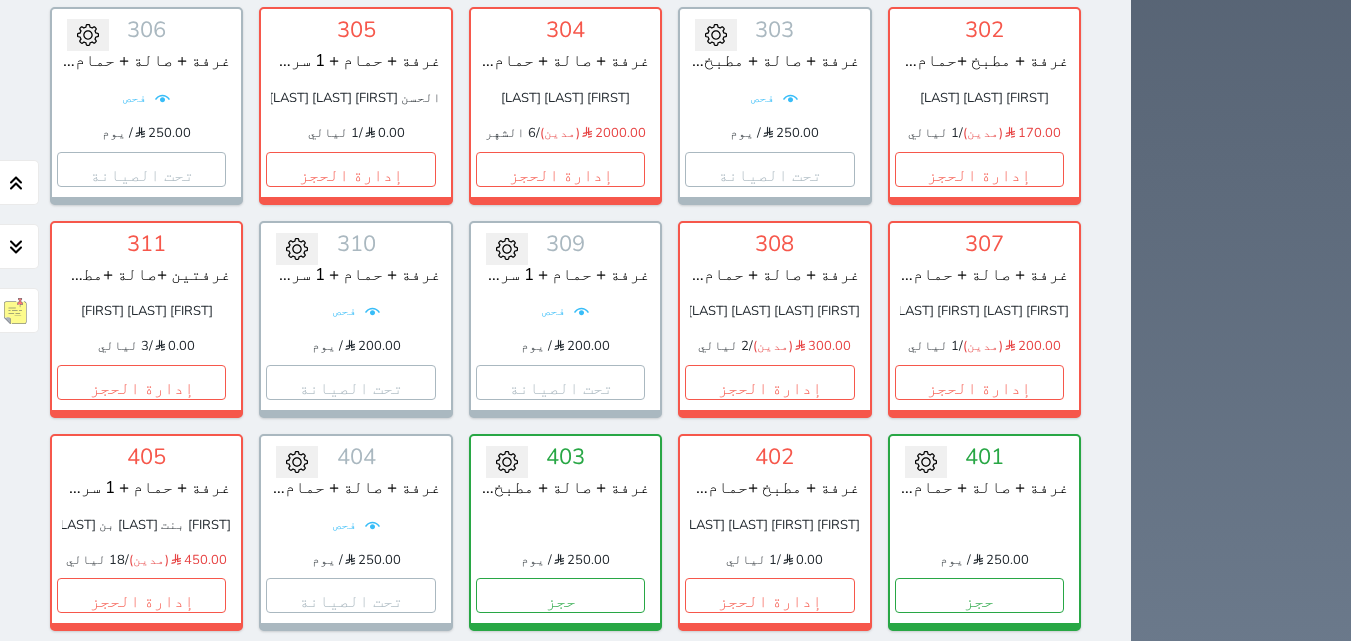 scroll, scrollTop: 1010, scrollLeft: 0, axis: vertical 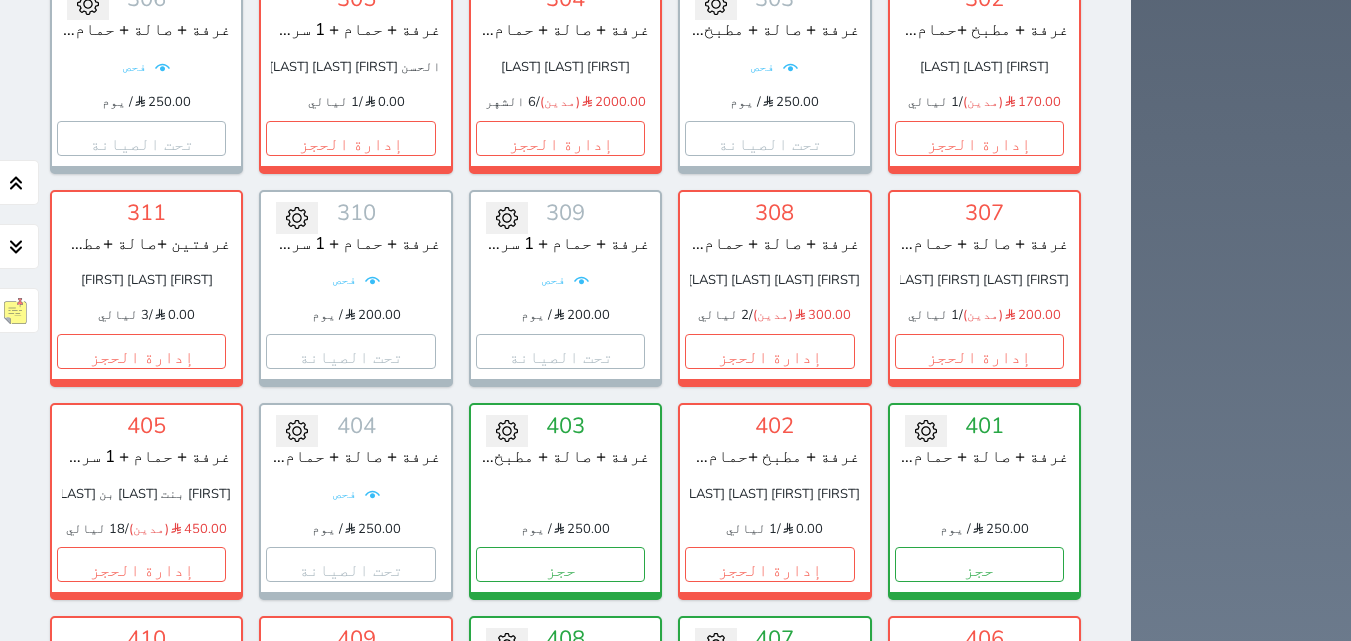 click on "حجز" at bounding box center [560, 778] 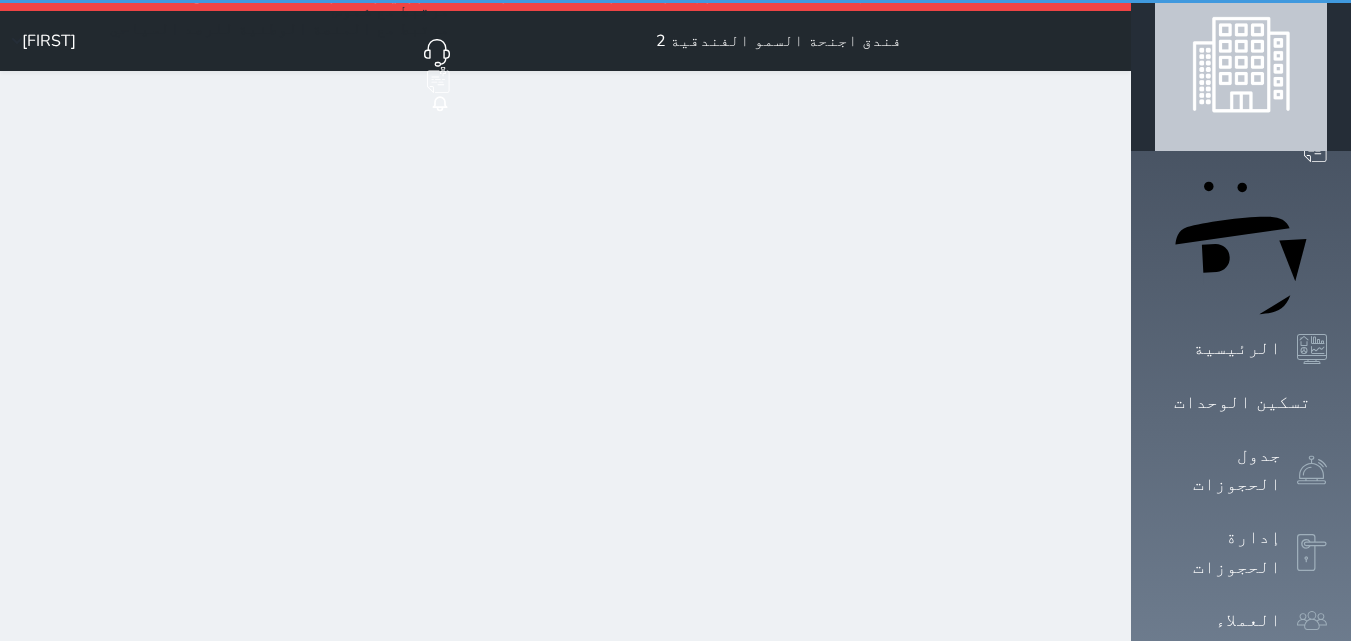 scroll, scrollTop: 0, scrollLeft: 0, axis: both 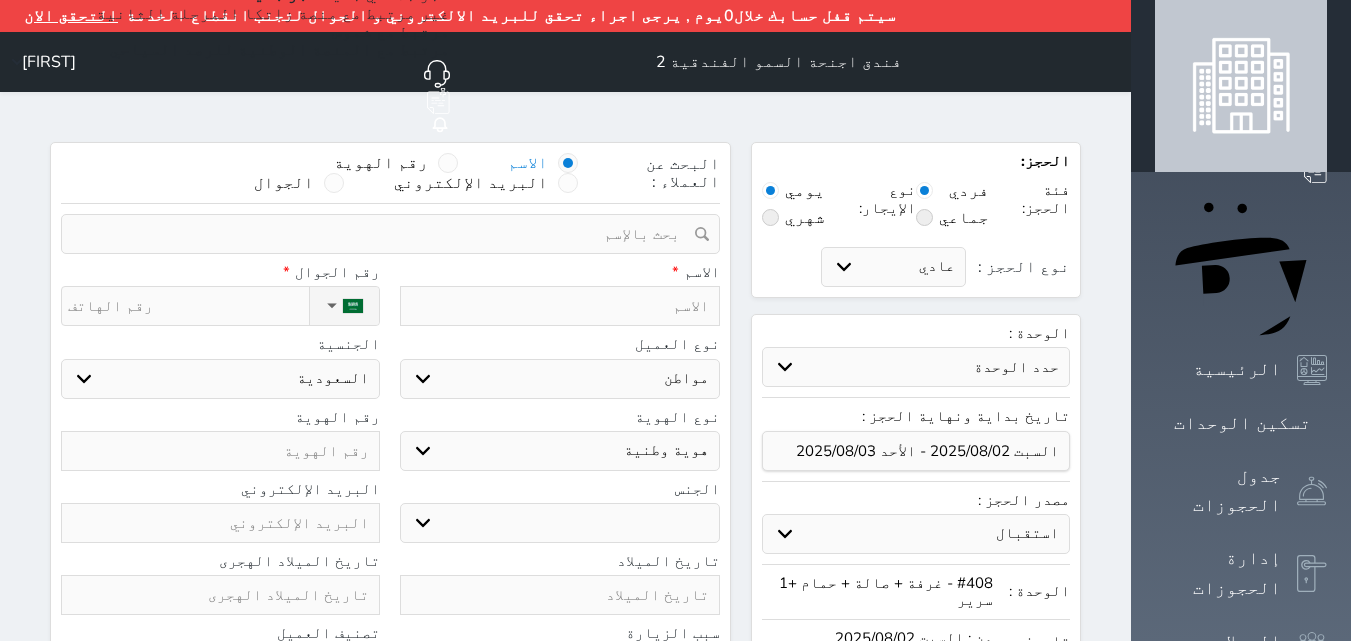 click at bounding box center [448, 163] 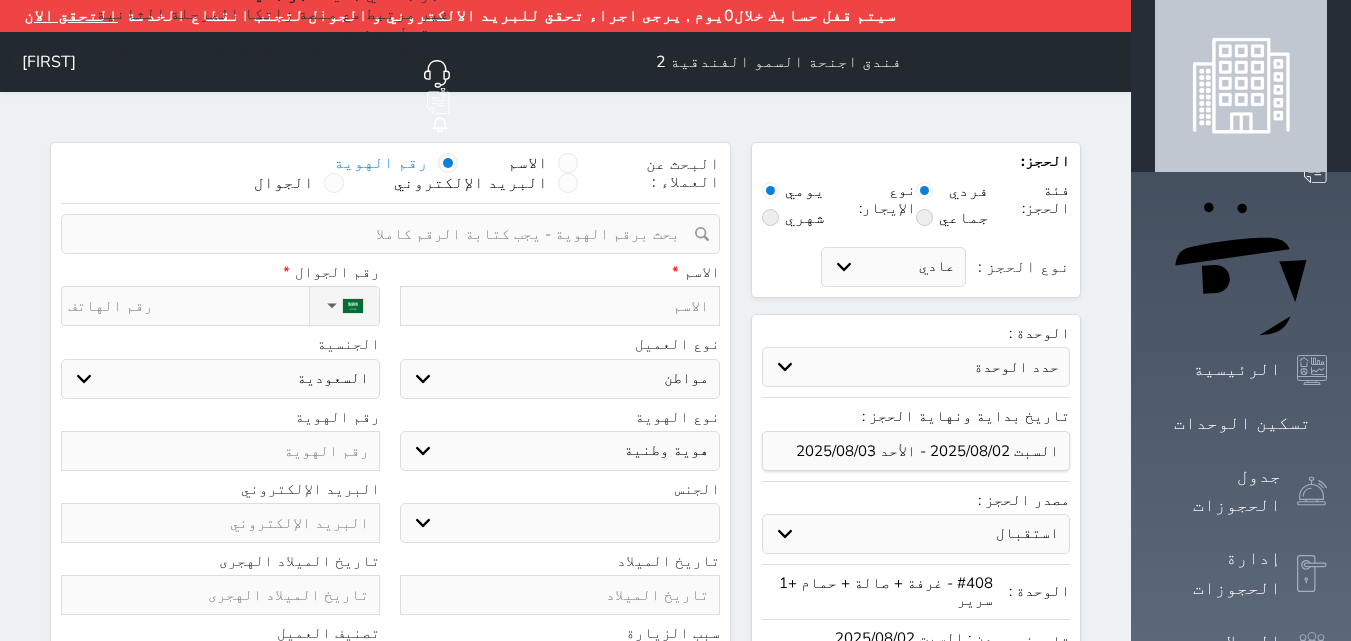 click at bounding box center (383, 234) 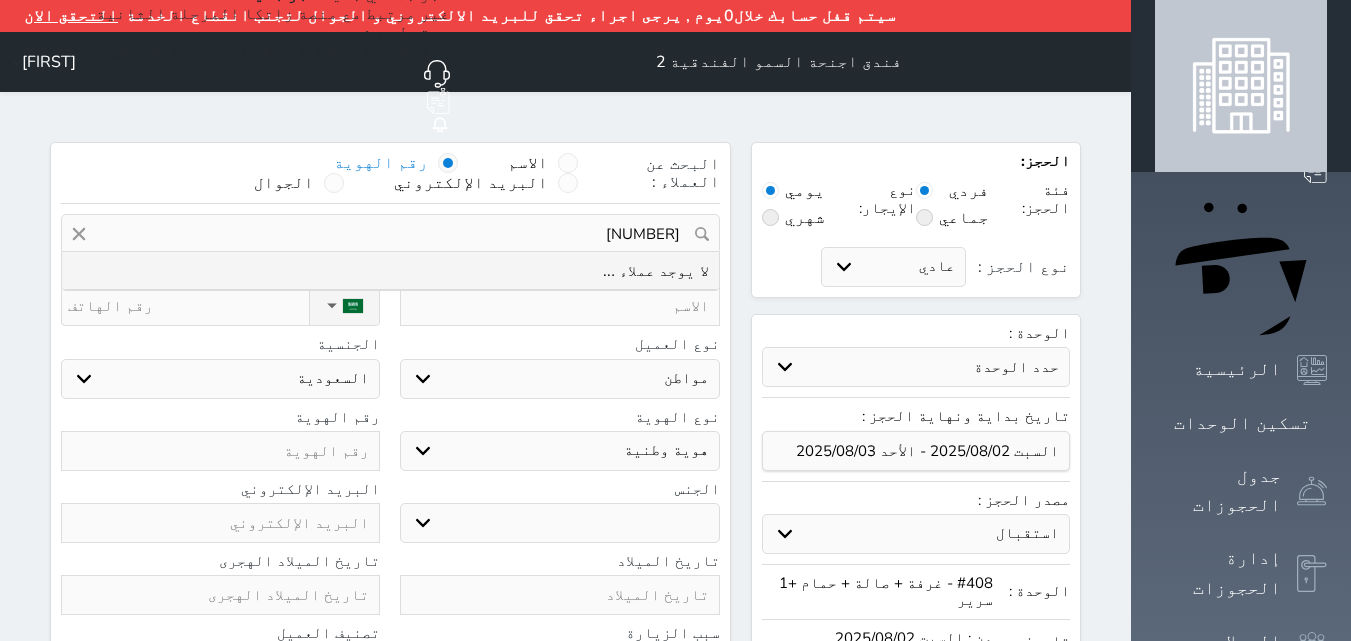 click on "[NUMBER]" at bounding box center (390, 234) 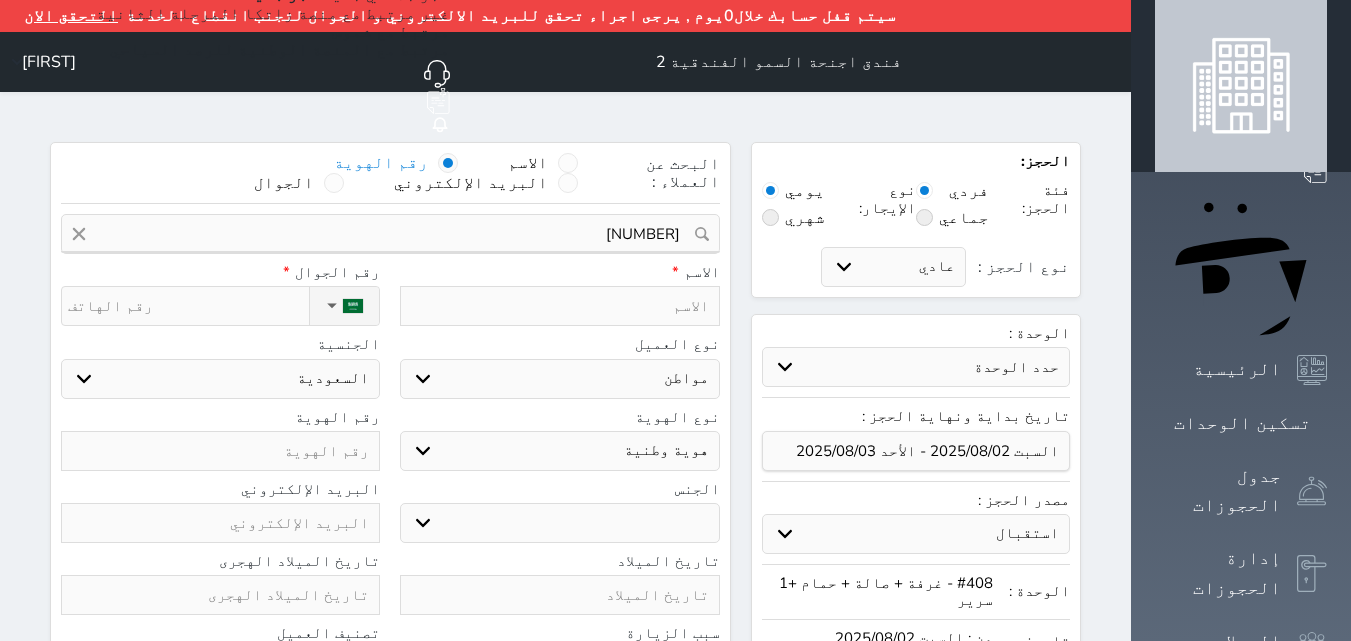click at bounding box center [220, 451] 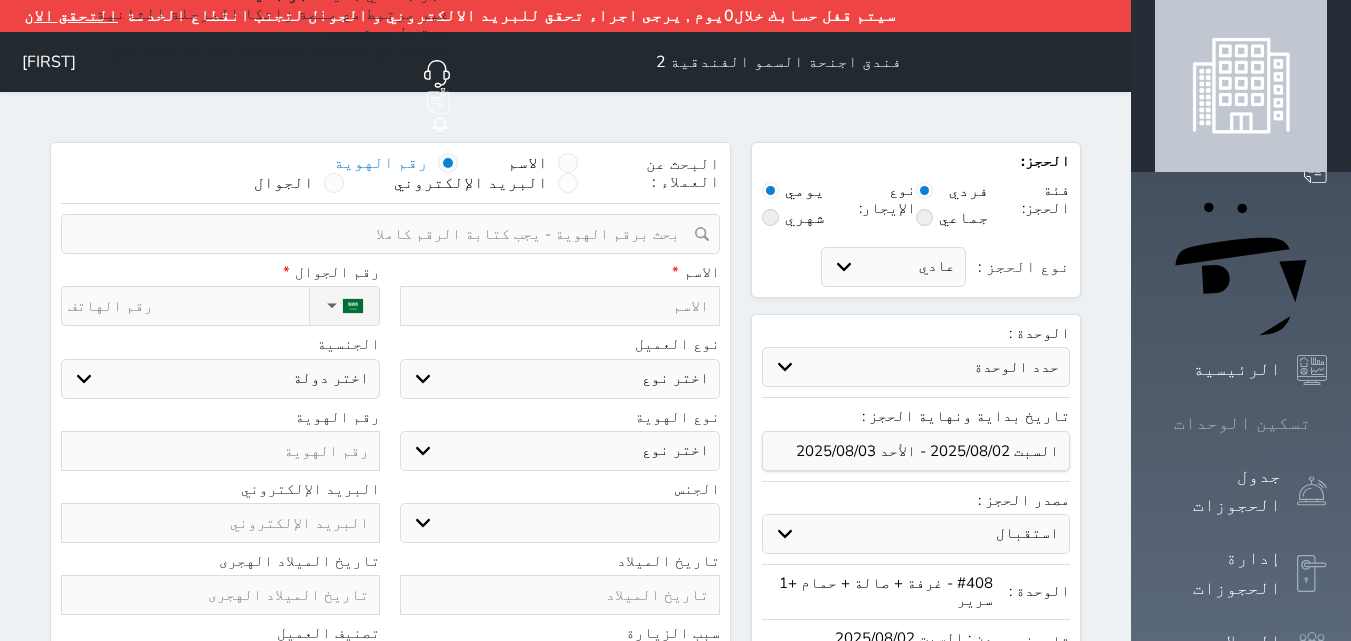 click 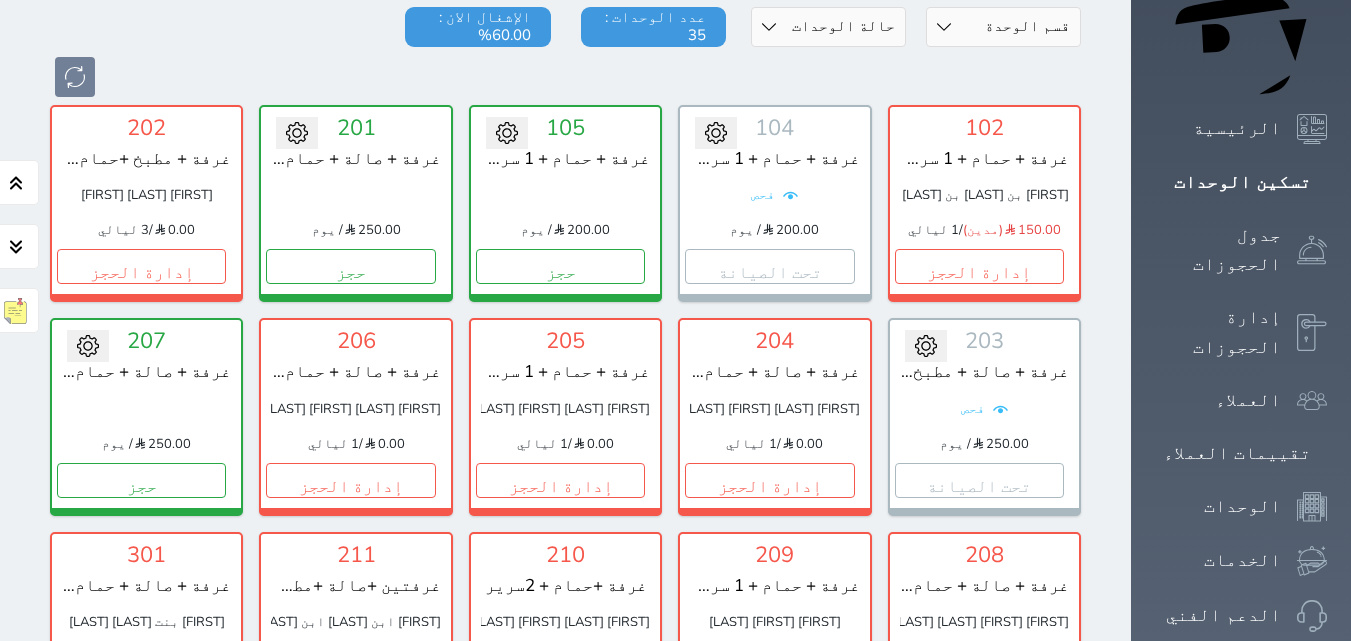 scroll, scrollTop: 210, scrollLeft: 0, axis: vertical 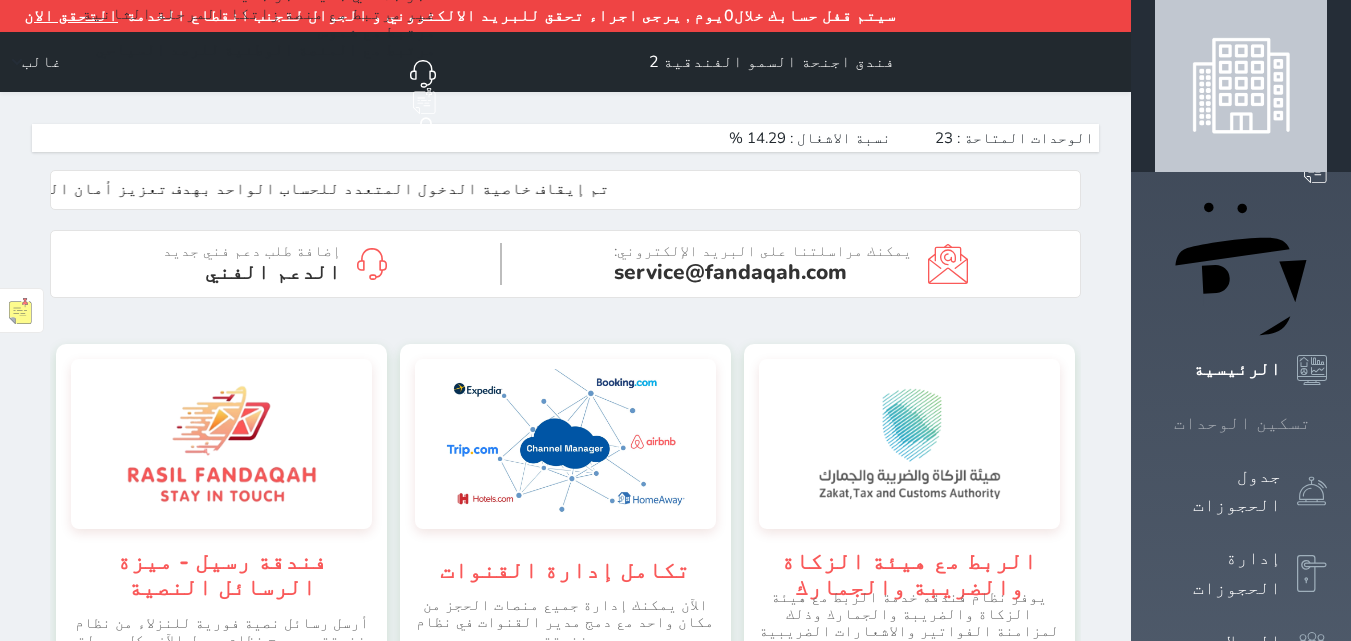 click at bounding box center (1327, 423) 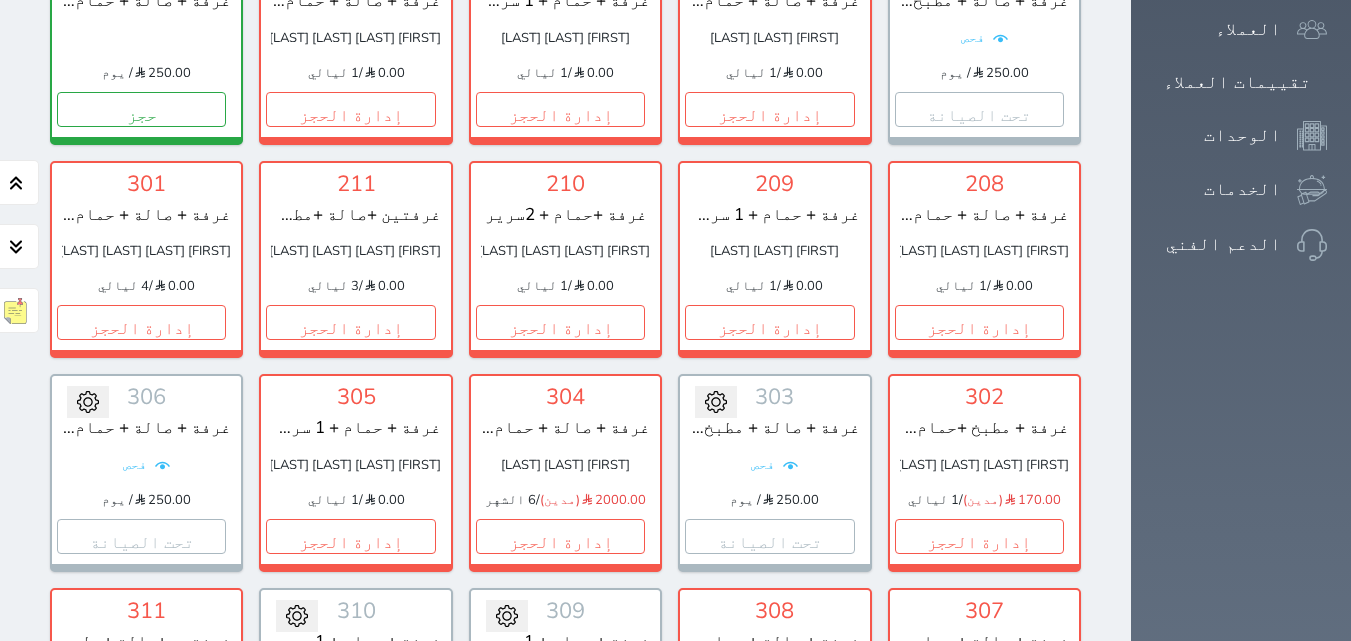 scroll, scrollTop: 610, scrollLeft: 0, axis: vertical 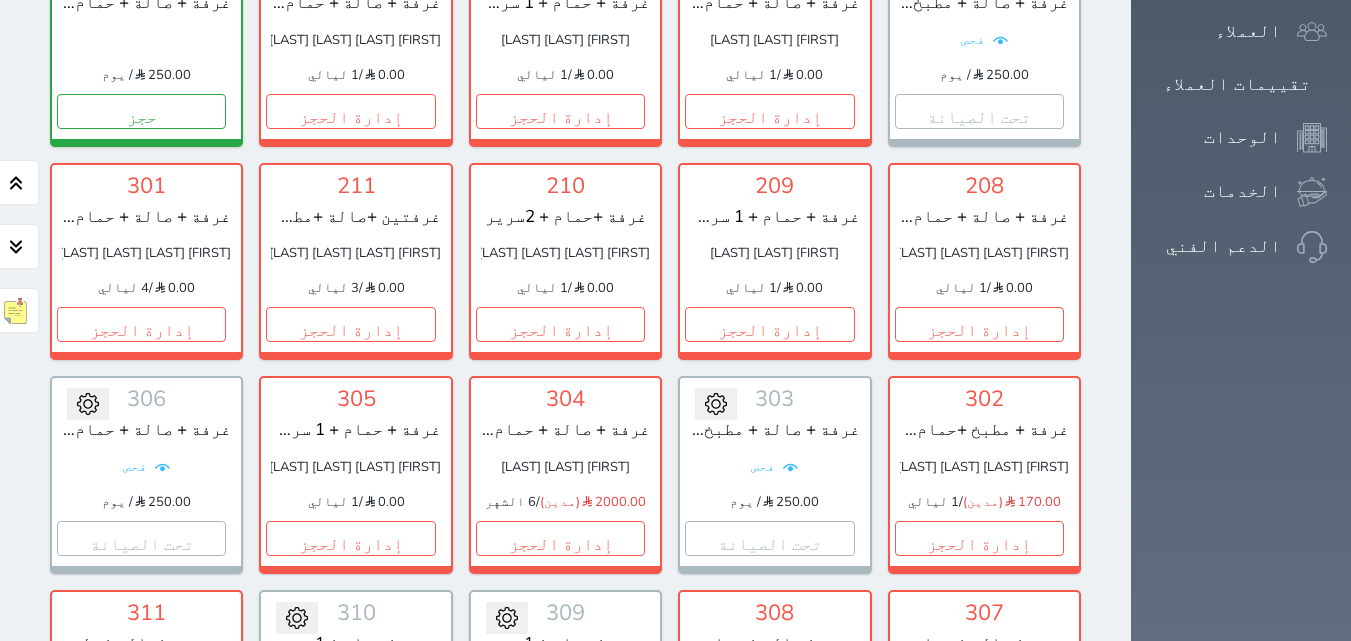 click on "تسكين الوحدات" at bounding box center (1241, -187) 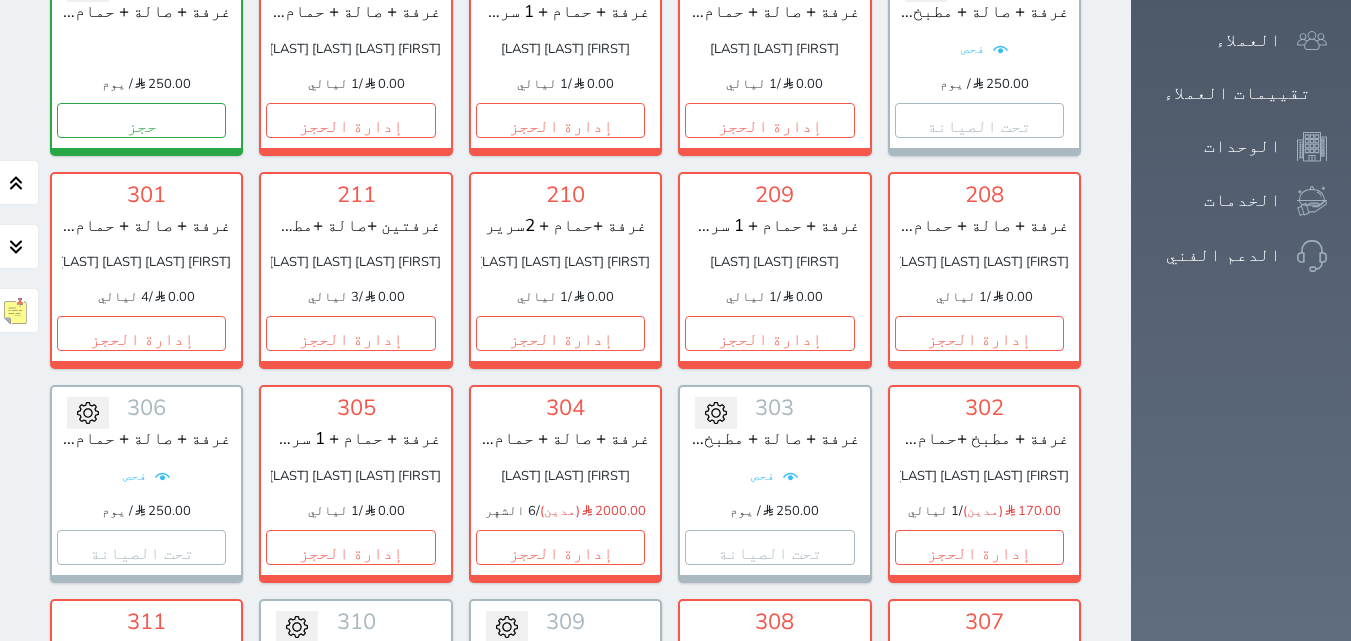 scroll, scrollTop: 610, scrollLeft: 0, axis: vertical 